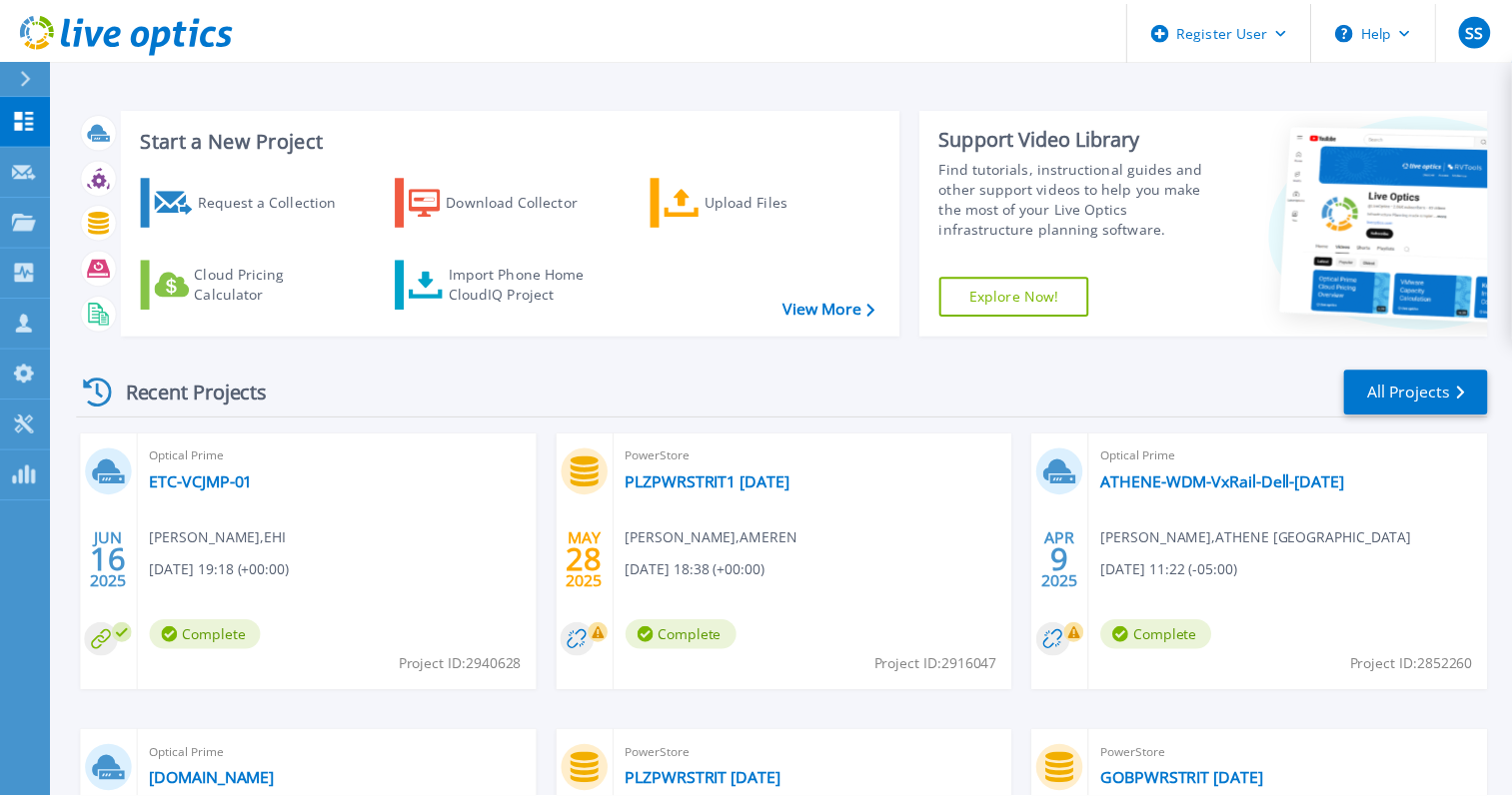 scroll, scrollTop: 0, scrollLeft: 0, axis: both 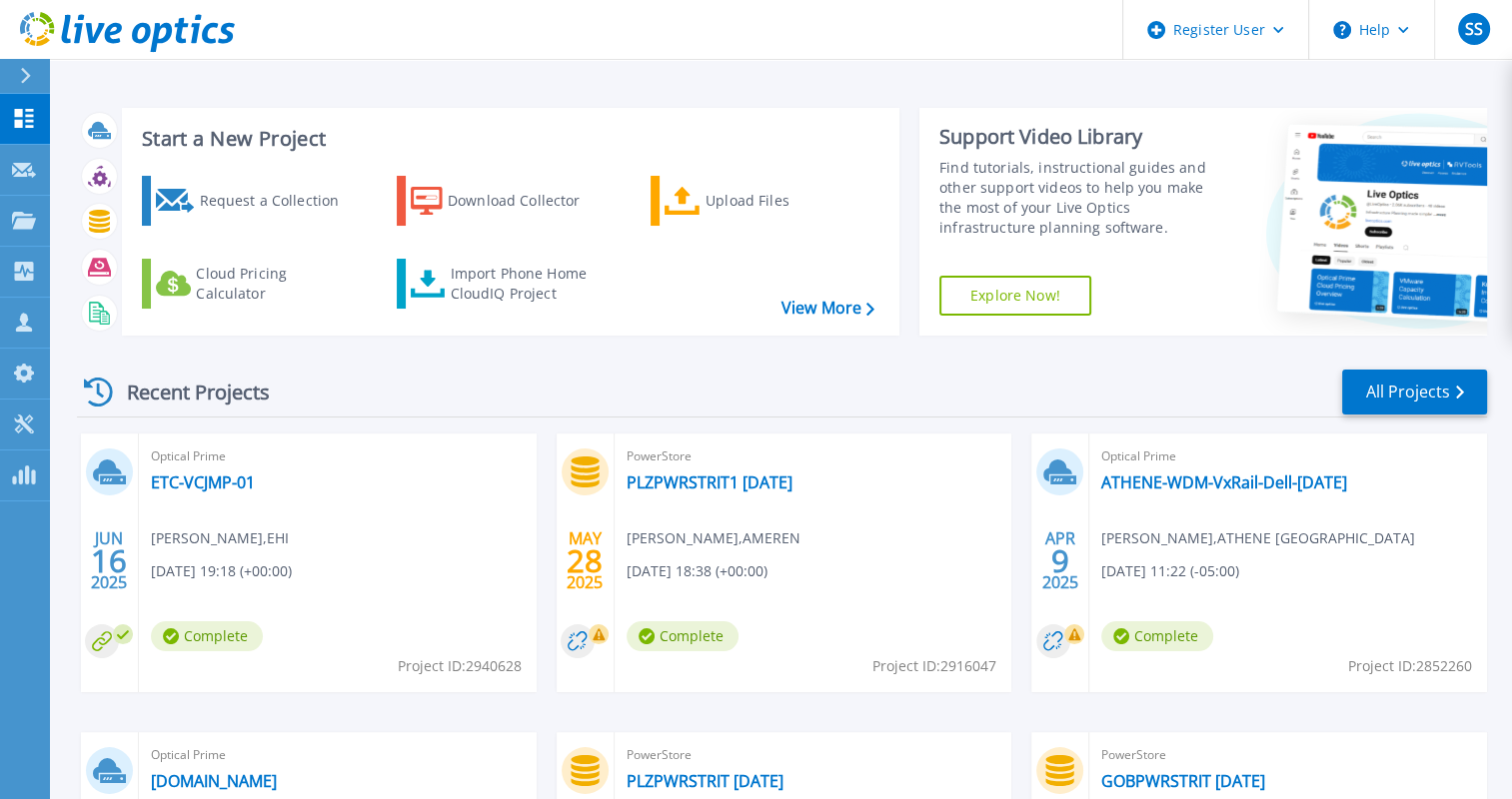 click on "Request a Collection     Download Collector     Upload Files     Cloud Pricing Calculator     Import Phone Home CloudIQ Project" at bounding box center (508, 243) 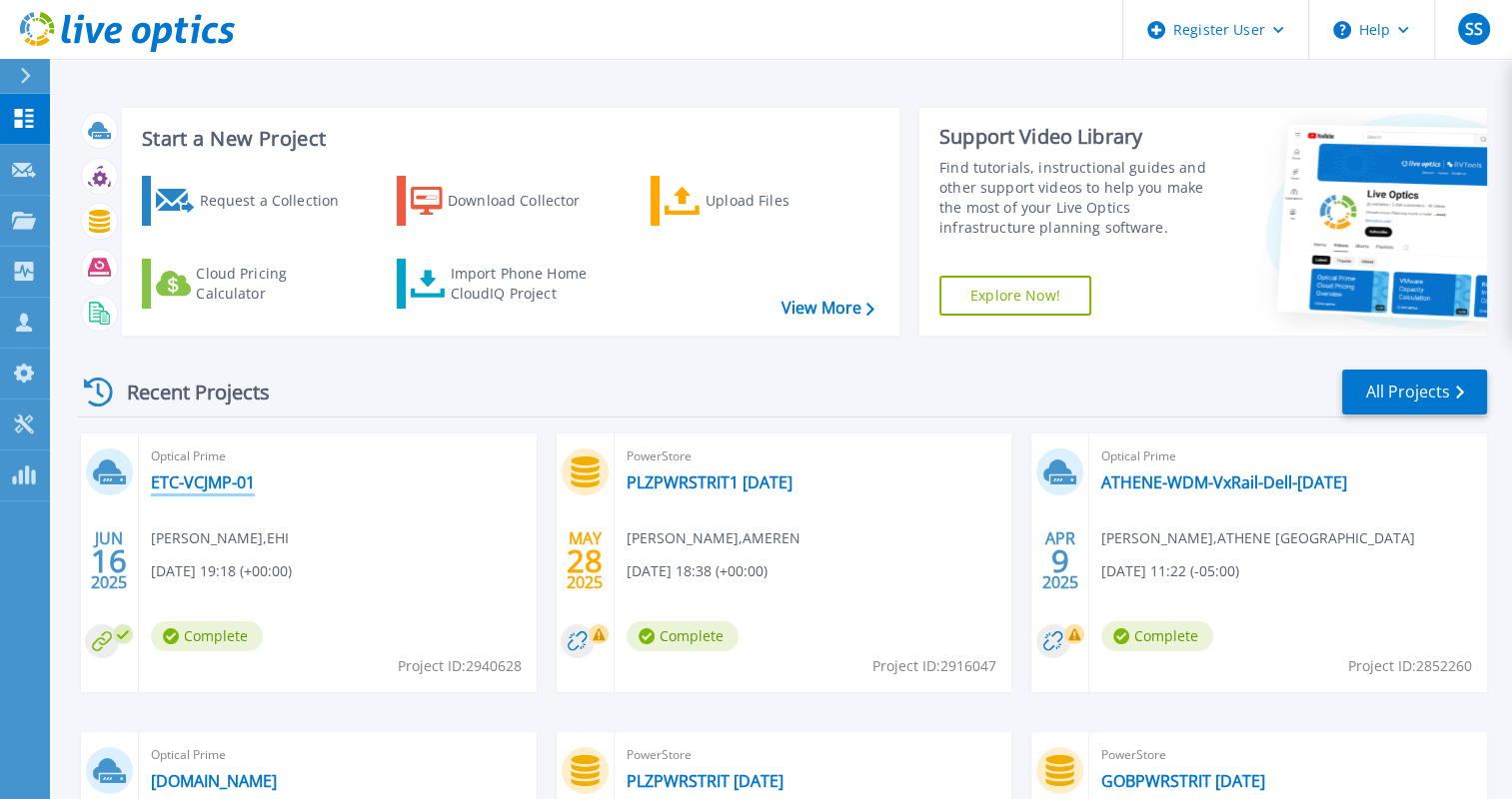 click on "ETC-VCJMP-01" at bounding box center [203, 482] 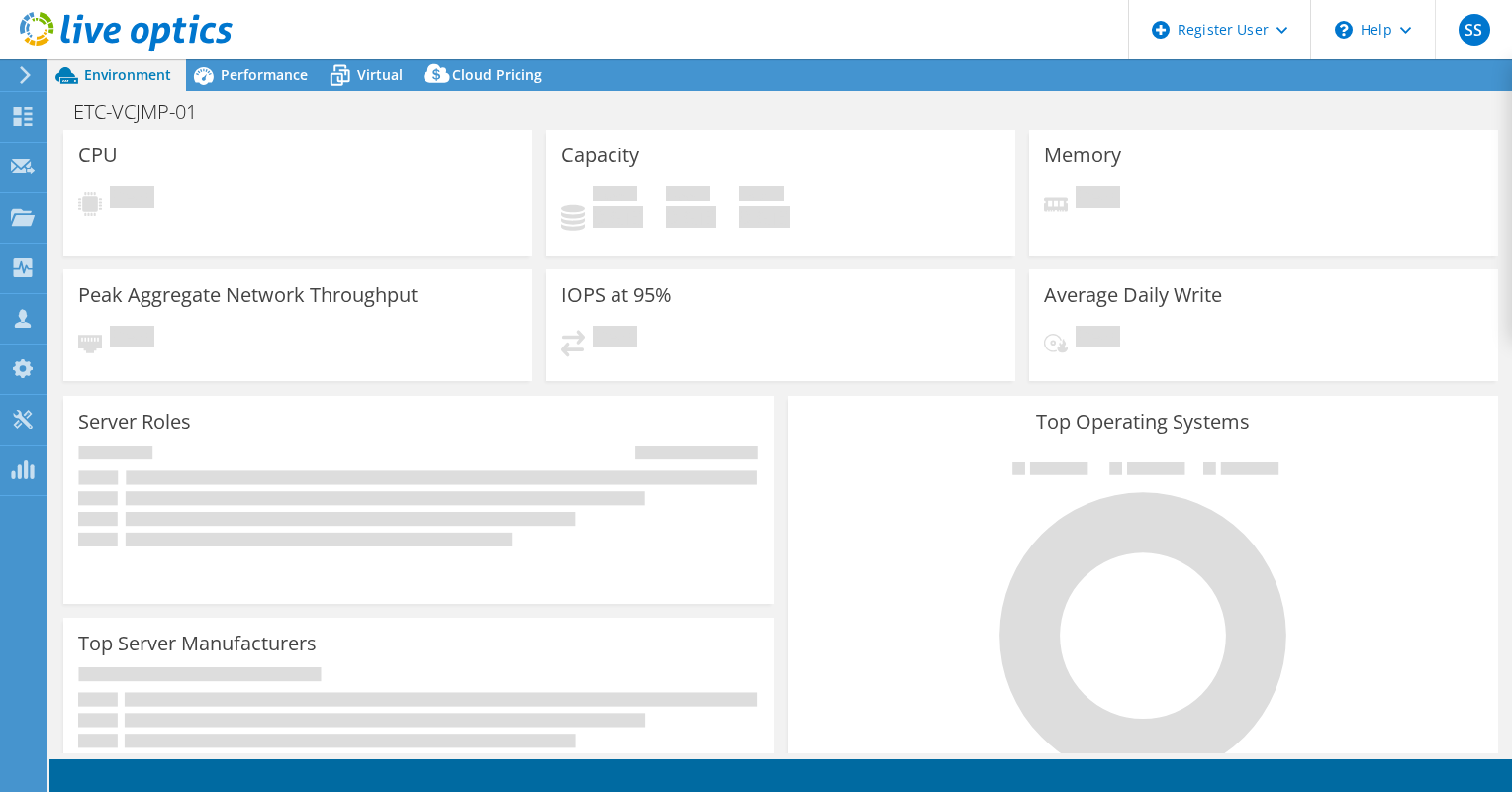 scroll, scrollTop: 0, scrollLeft: 0, axis: both 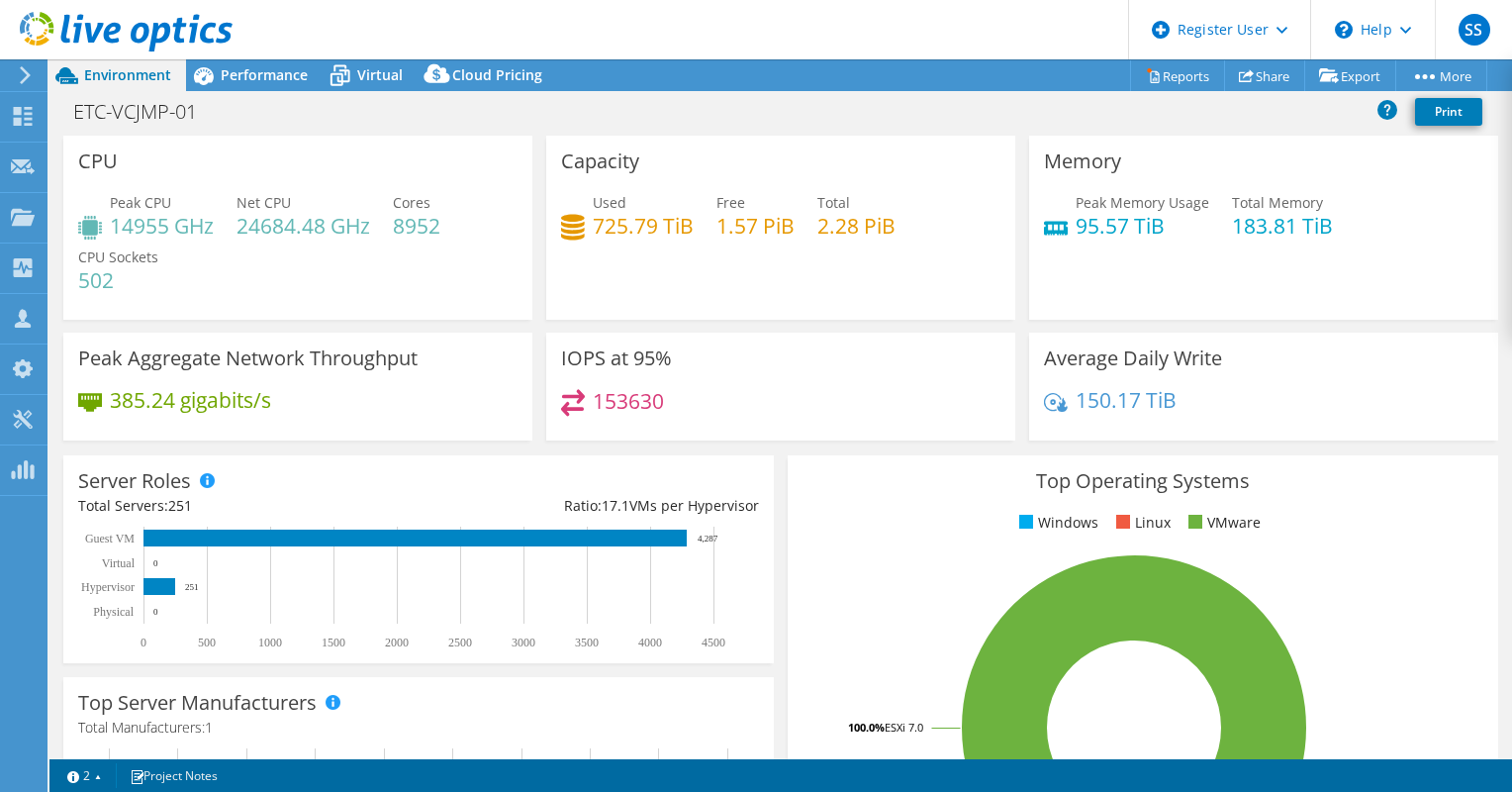 click on "153630" at bounding box center [781, 410] 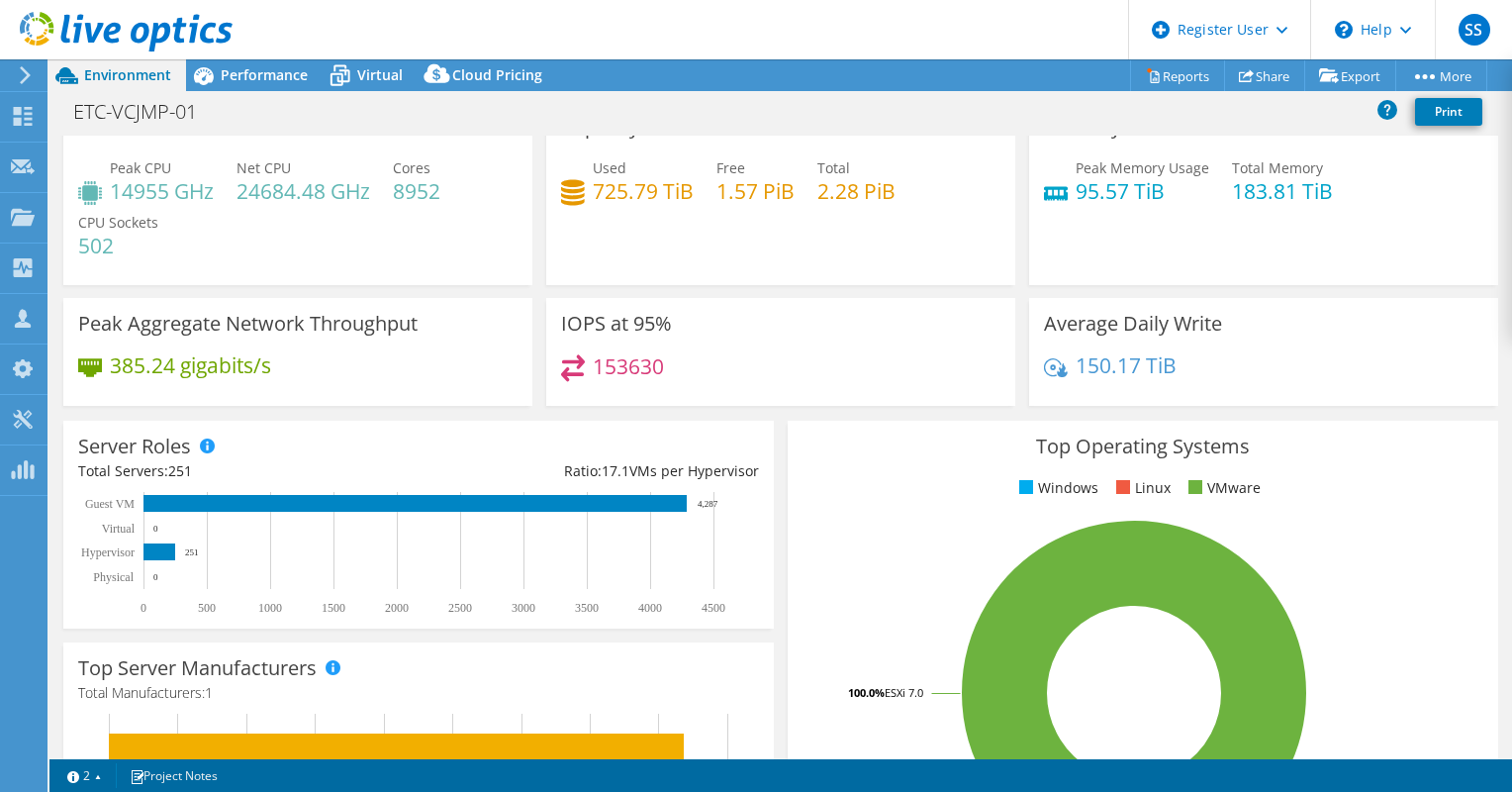 scroll, scrollTop: 2, scrollLeft: 0, axis: vertical 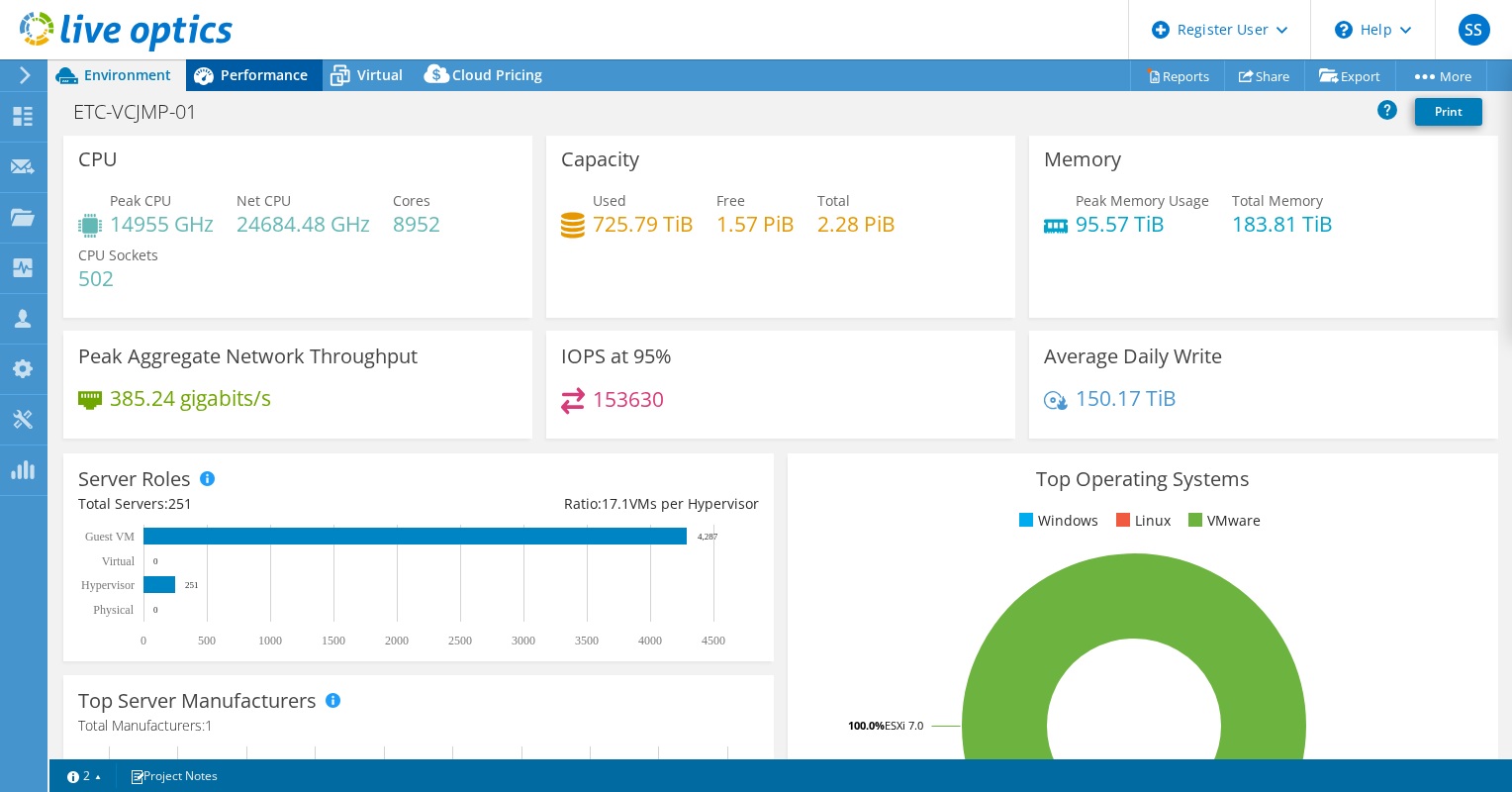 click on "Performance" at bounding box center [264, 74] 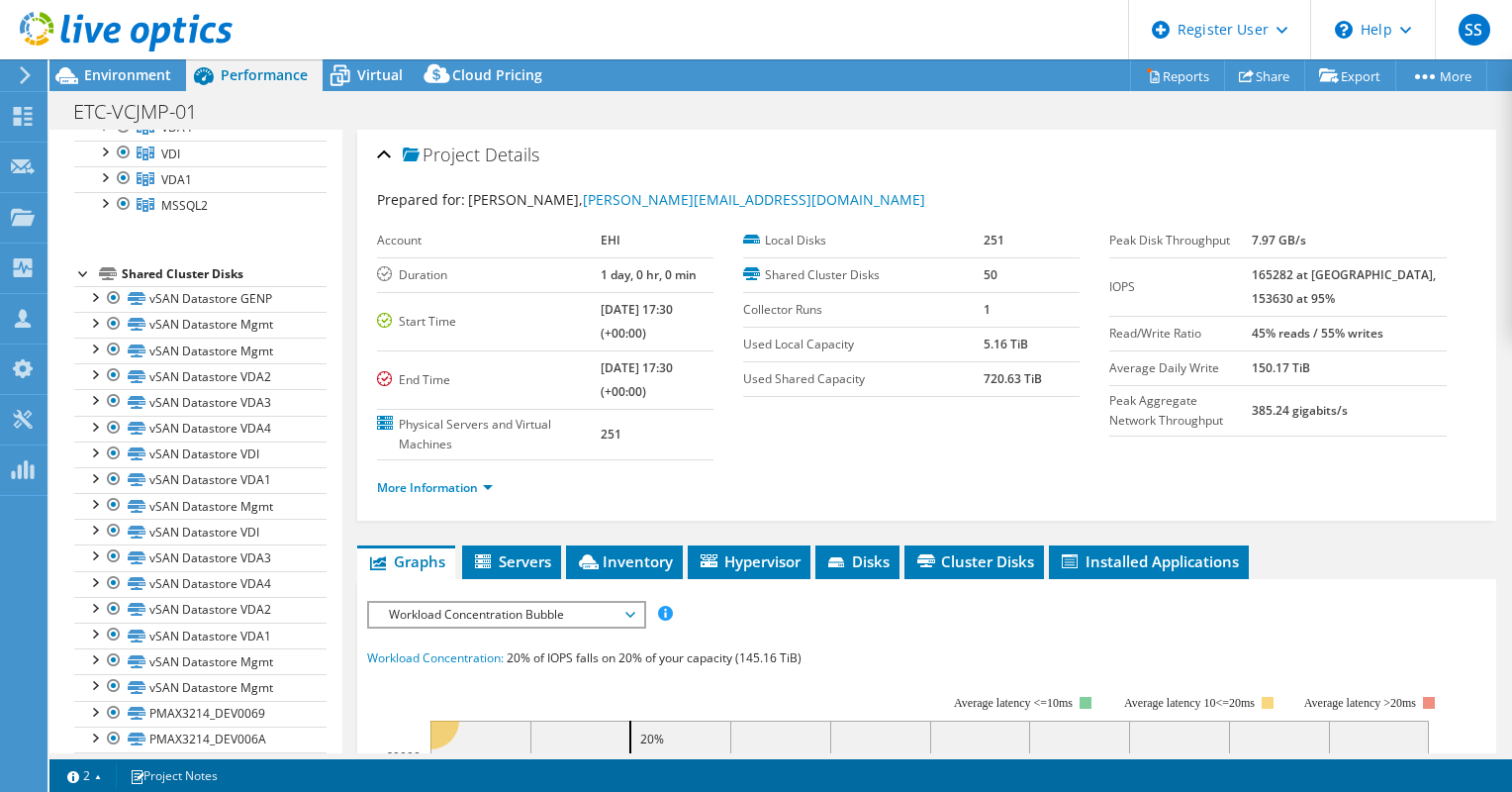 scroll, scrollTop: 260, scrollLeft: 0, axis: vertical 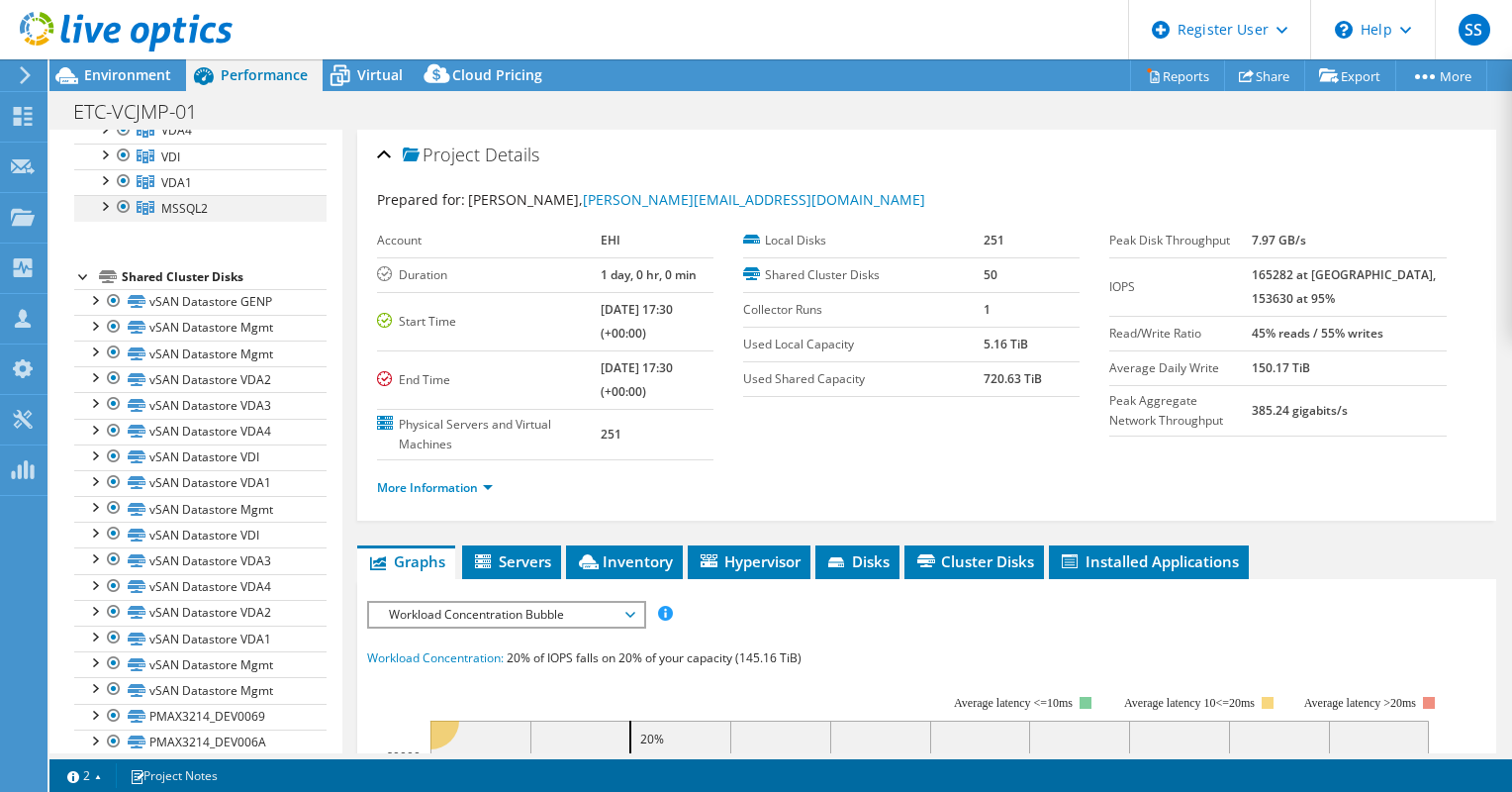 click at bounding box center (104, 205) 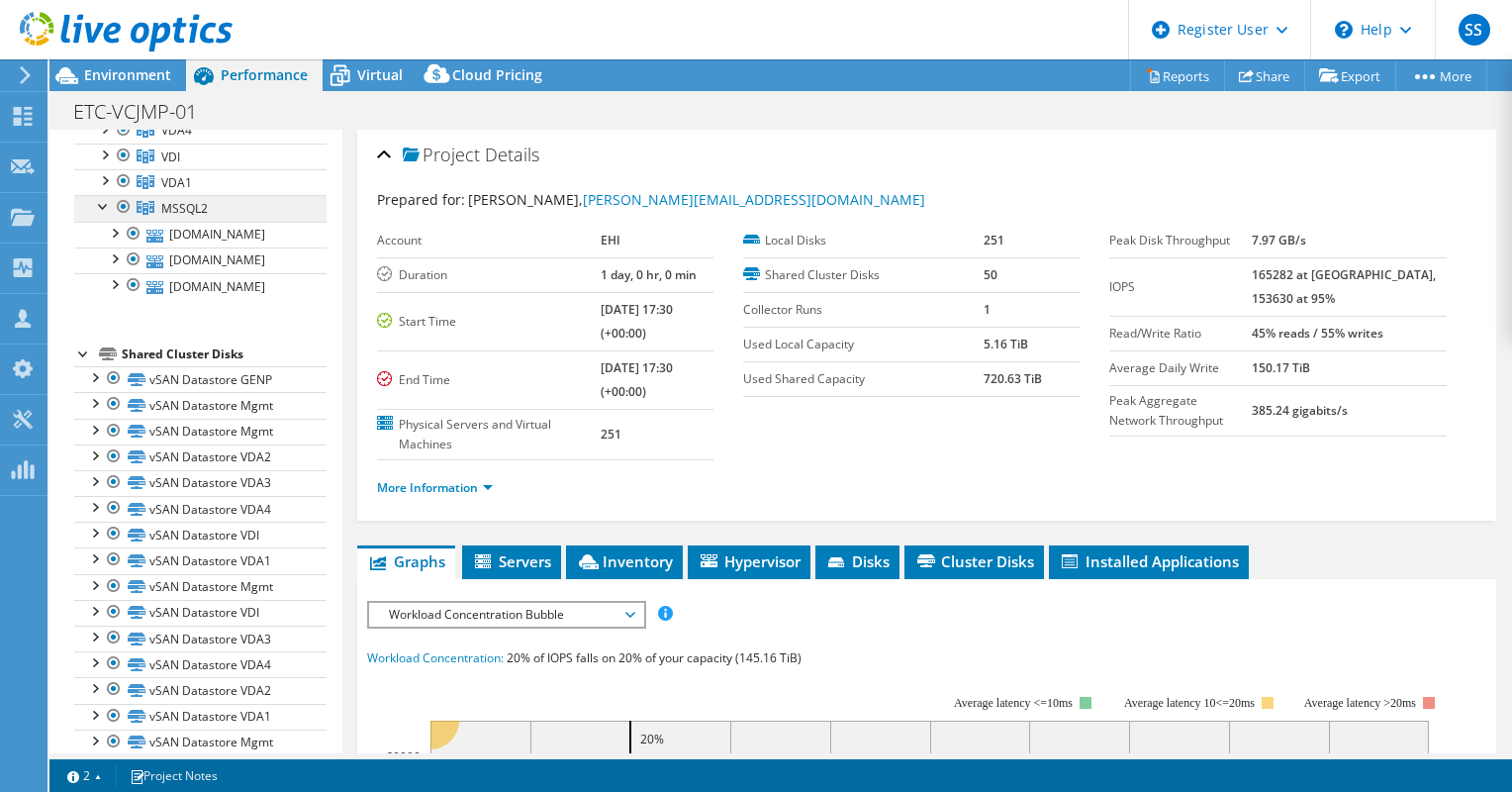 click on "MSSQL2" at bounding box center [200, 27] 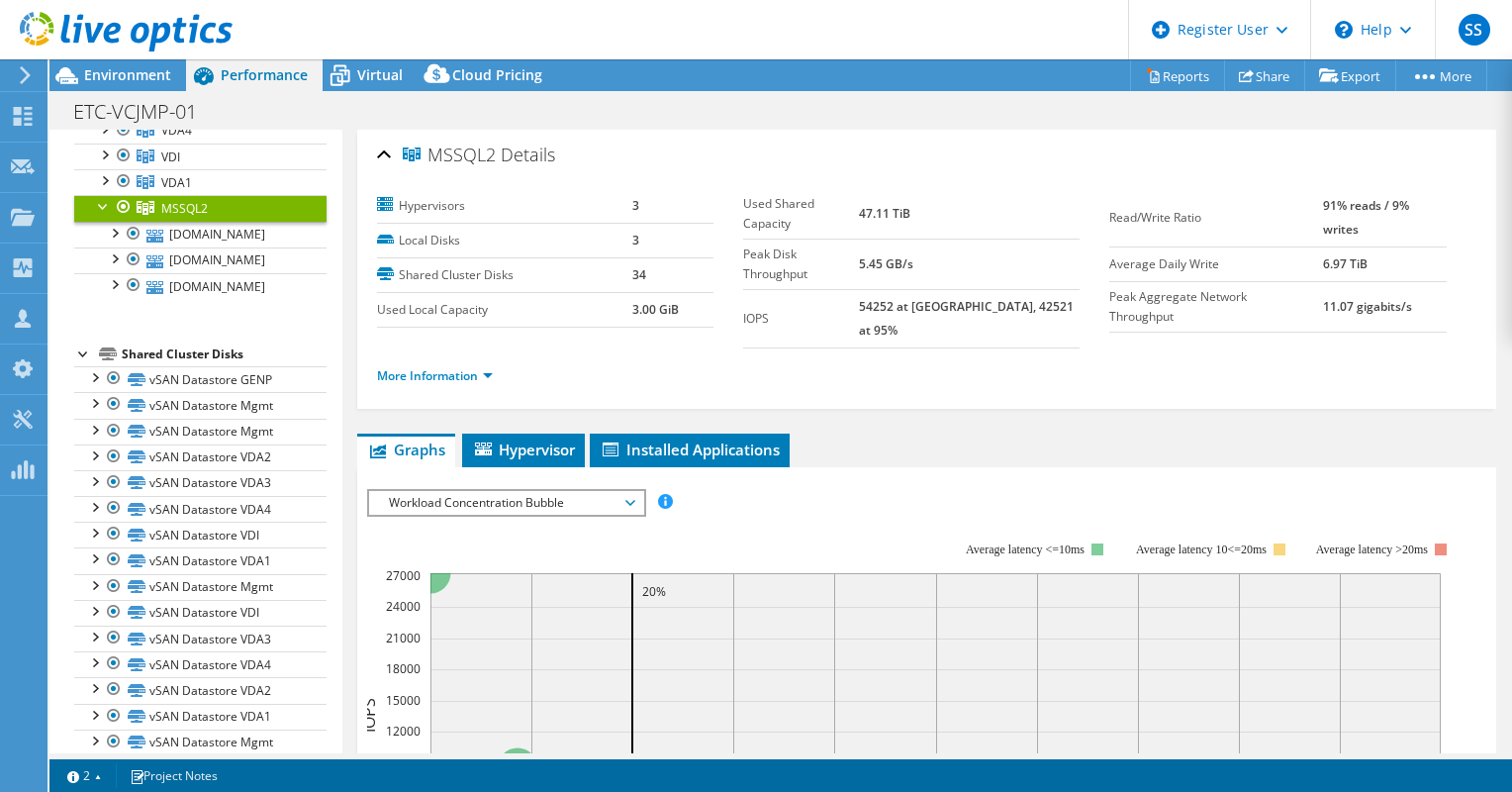 click on "Workload Concentration Bubble" at bounding box center (506, 503) 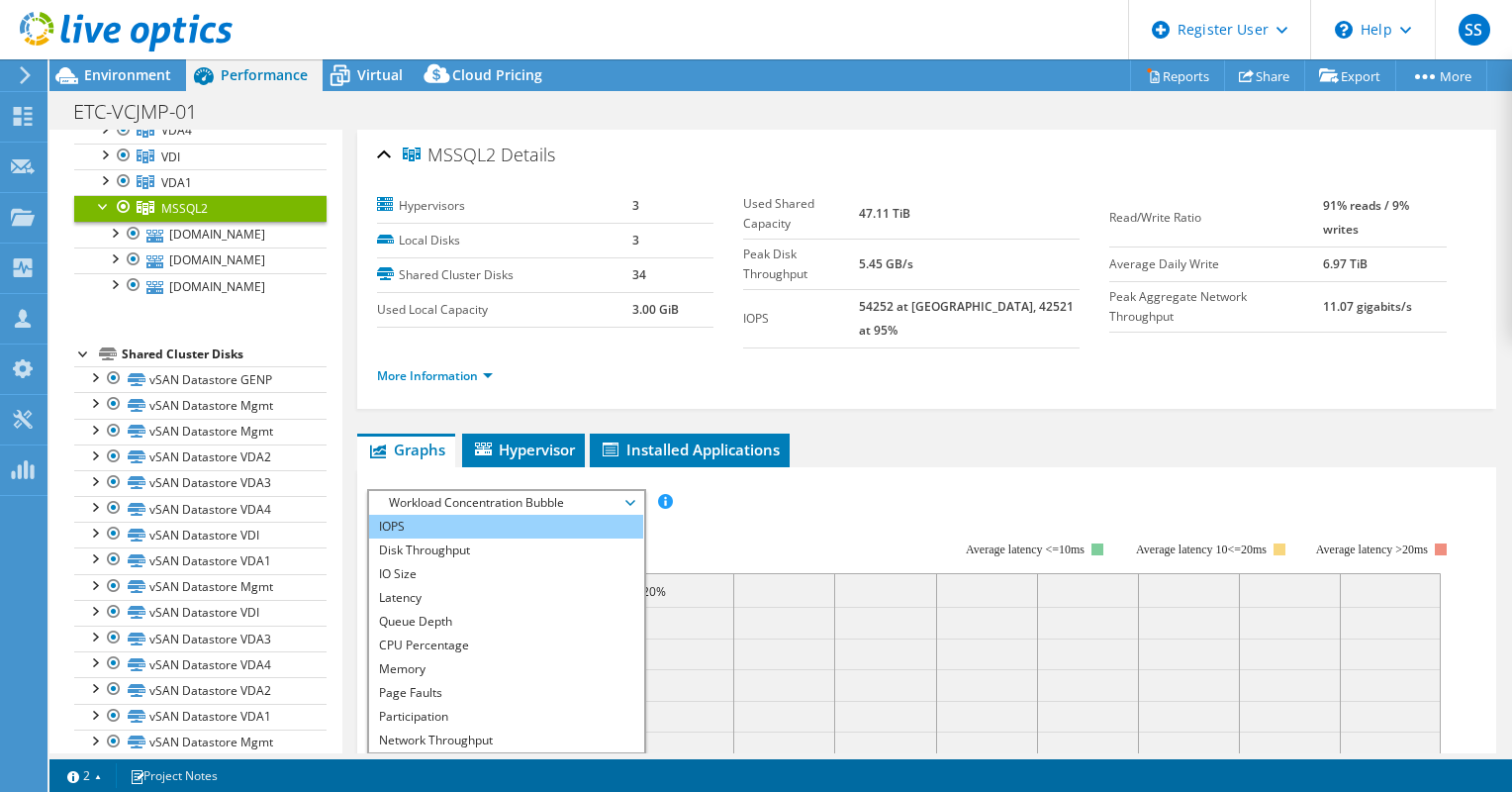 click on "IOPS" at bounding box center (506, 527) 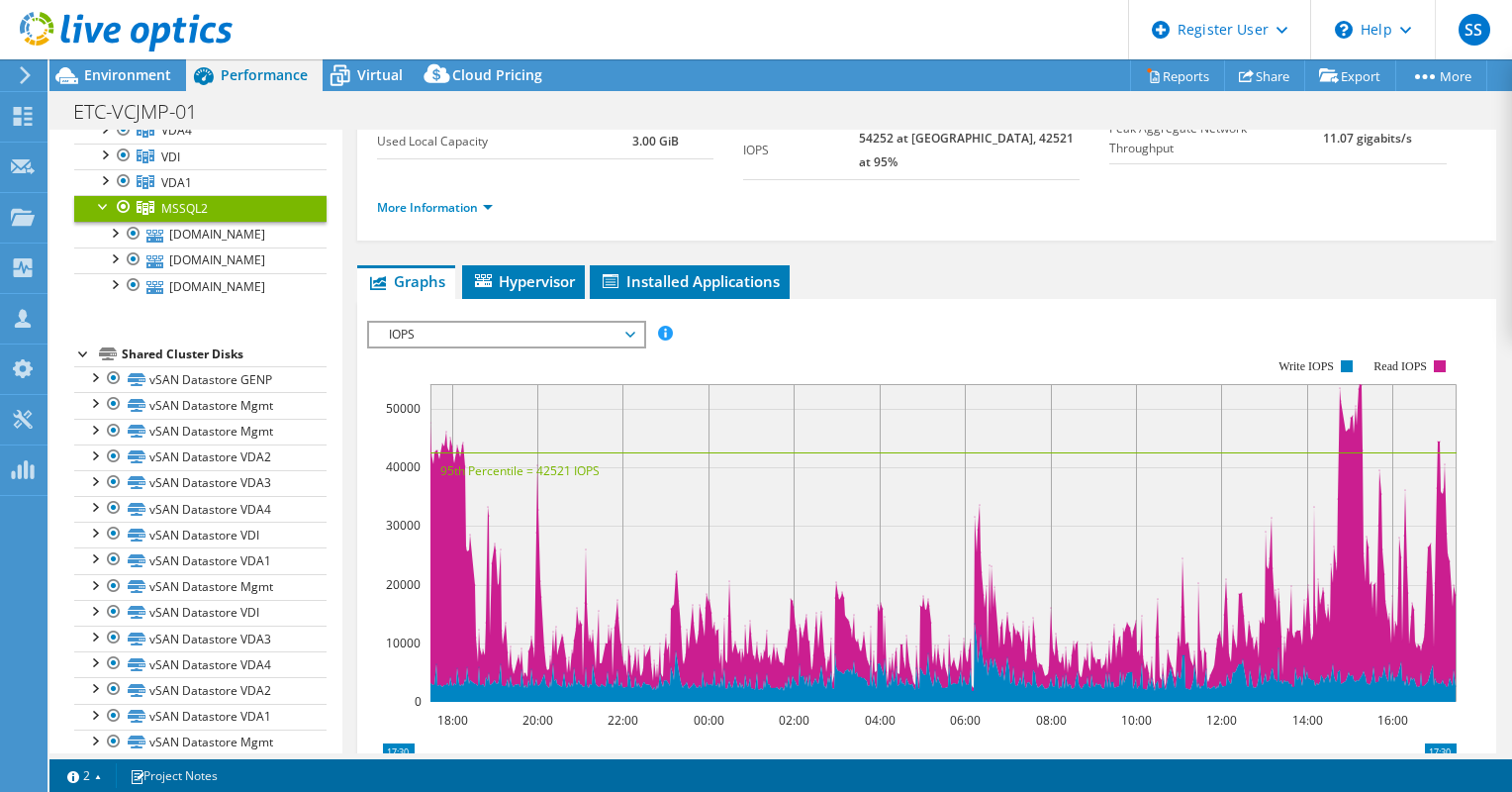 scroll, scrollTop: 166, scrollLeft: 0, axis: vertical 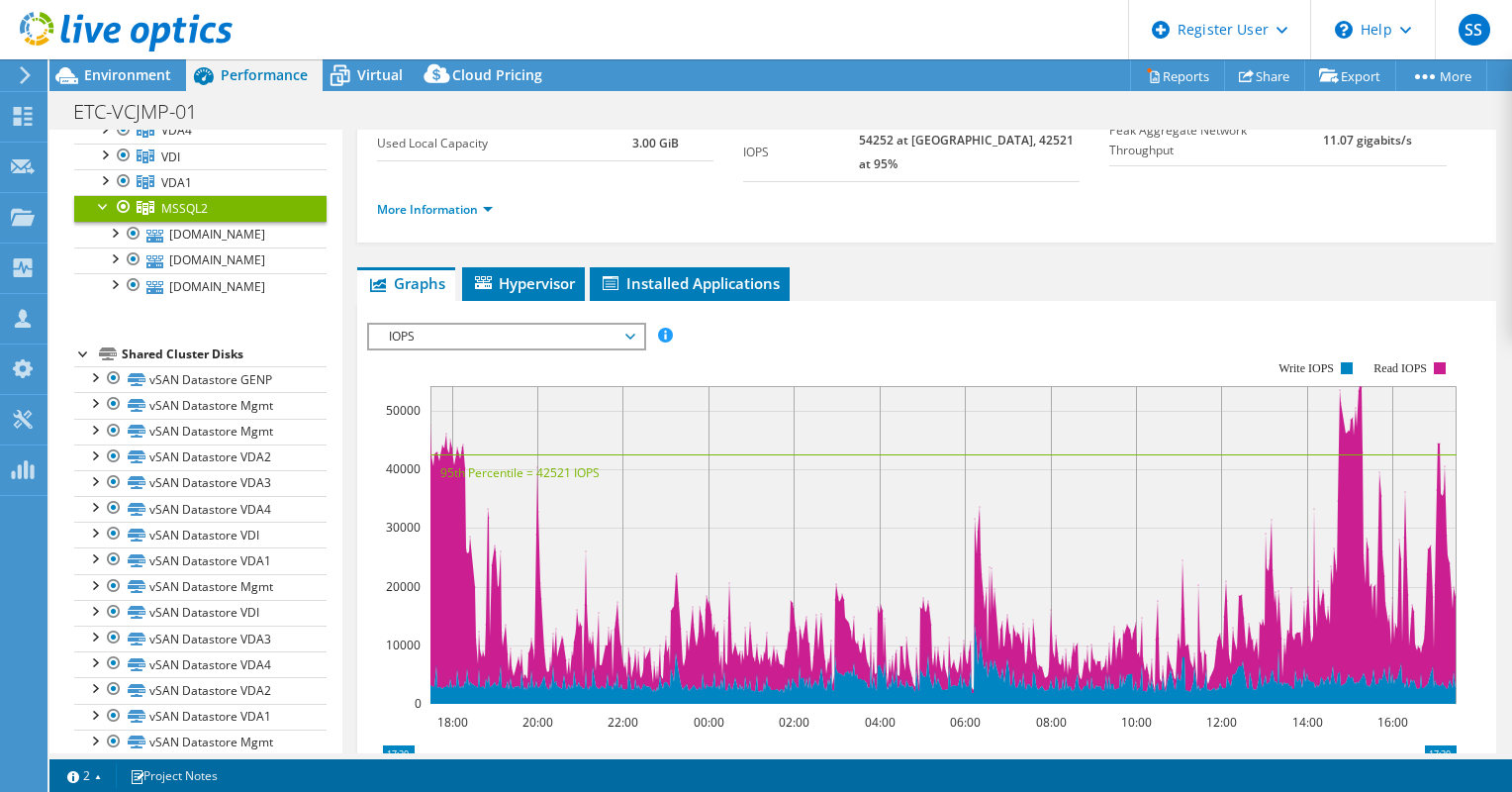 click on "IOPS" at bounding box center [506, 337] 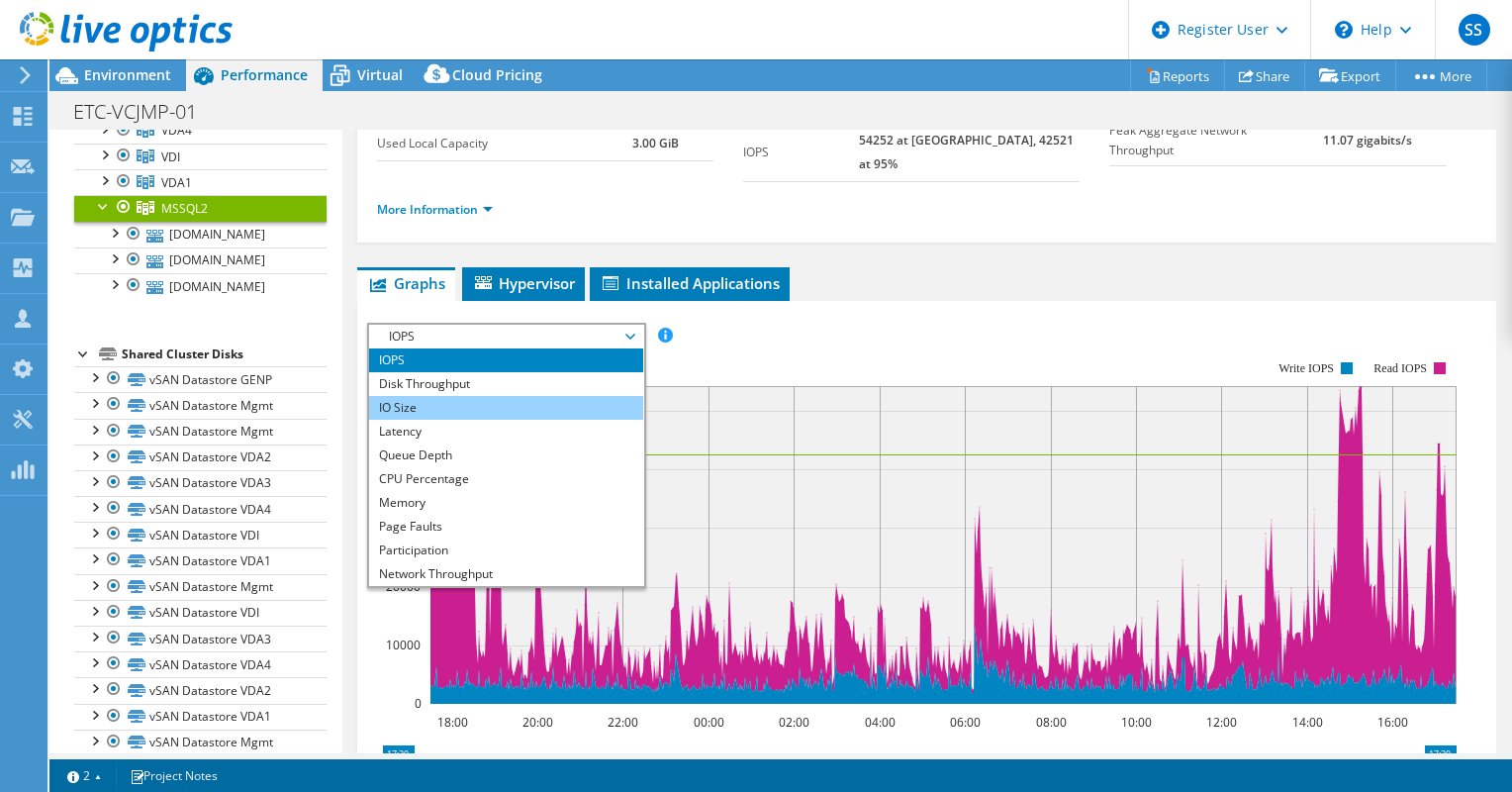 click on "IO Size" at bounding box center [506, 408] 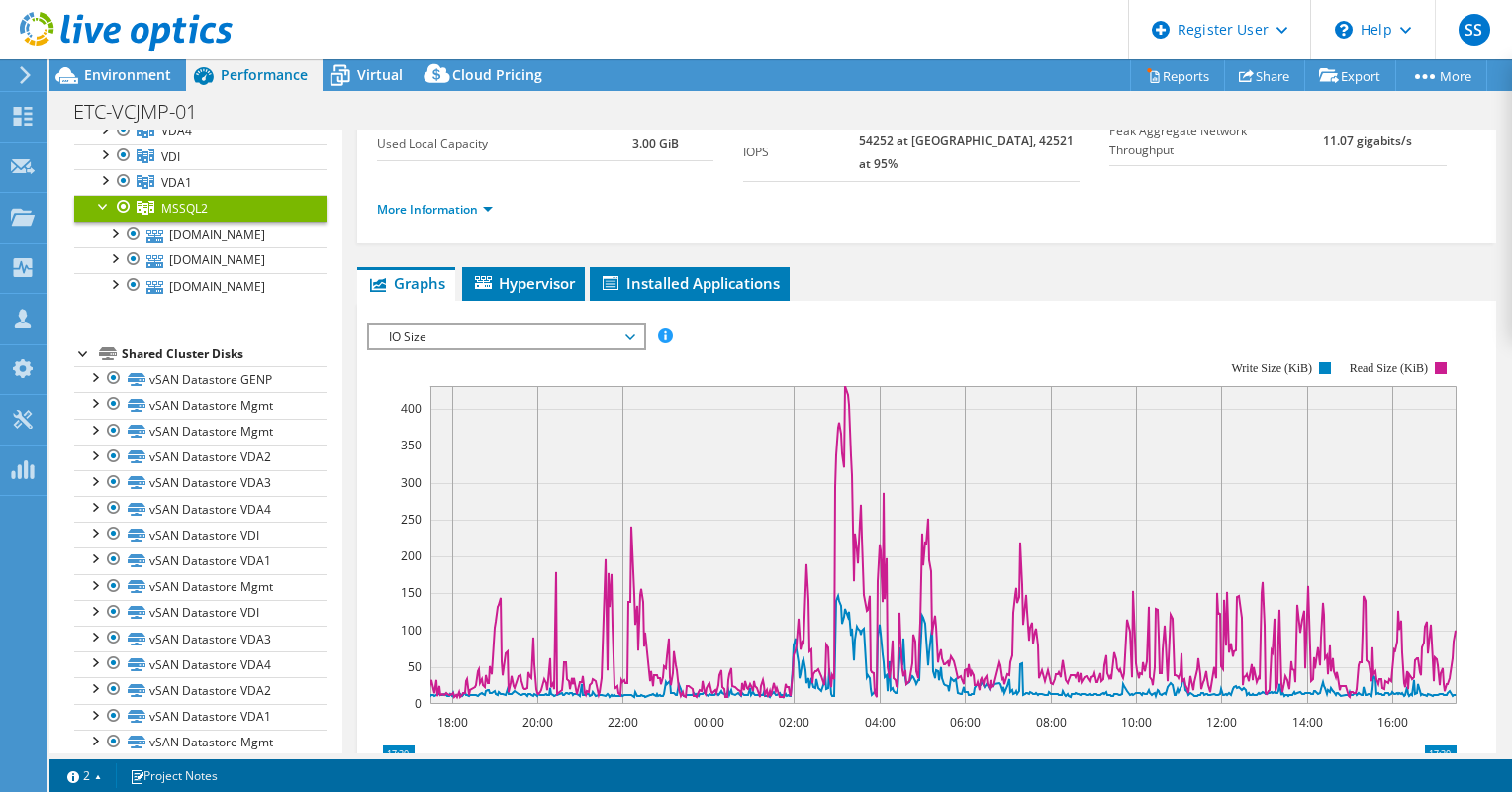 click on "IO Size" at bounding box center [506, 337] 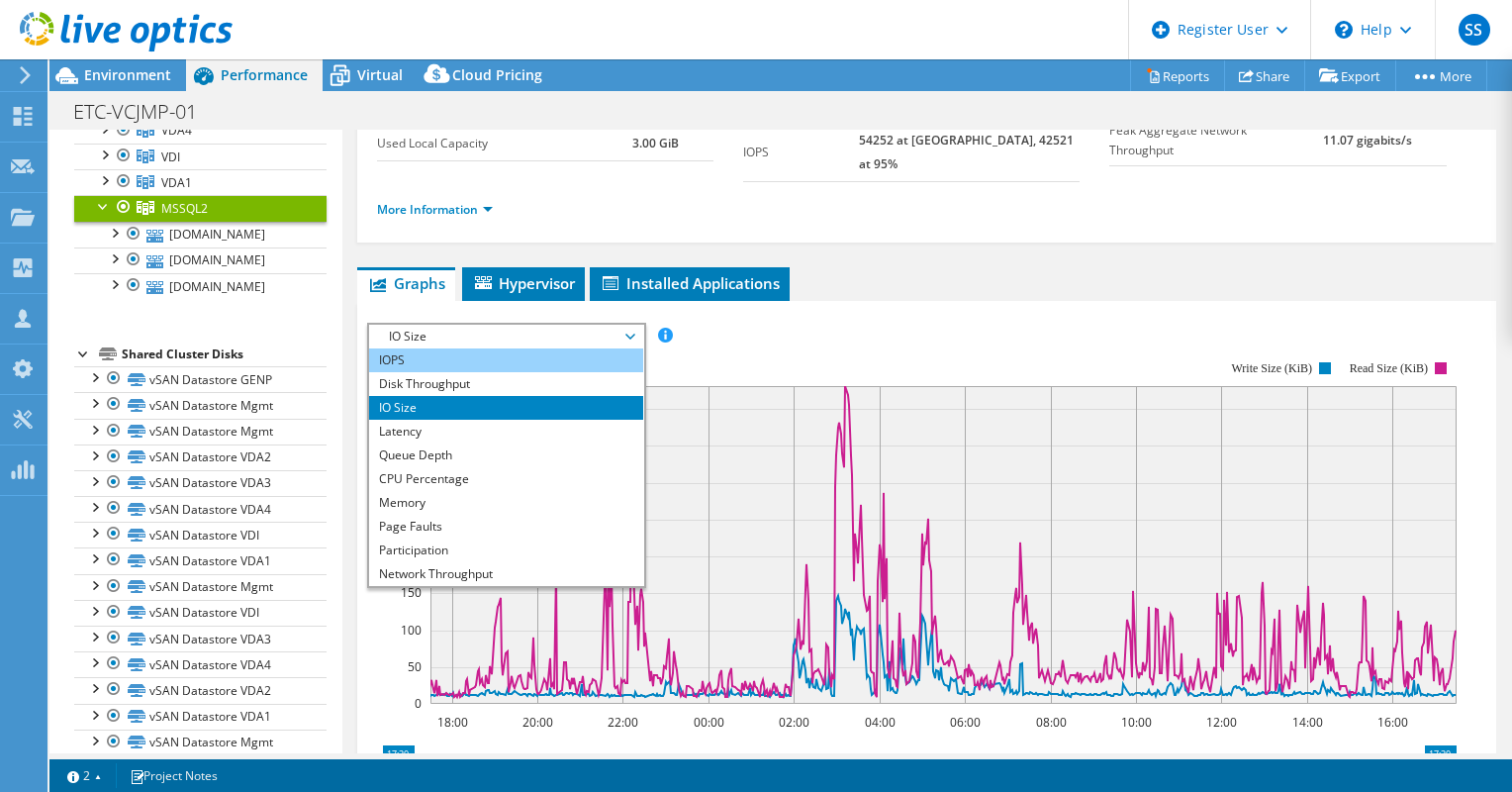 click on "IOPS" at bounding box center [506, 360] 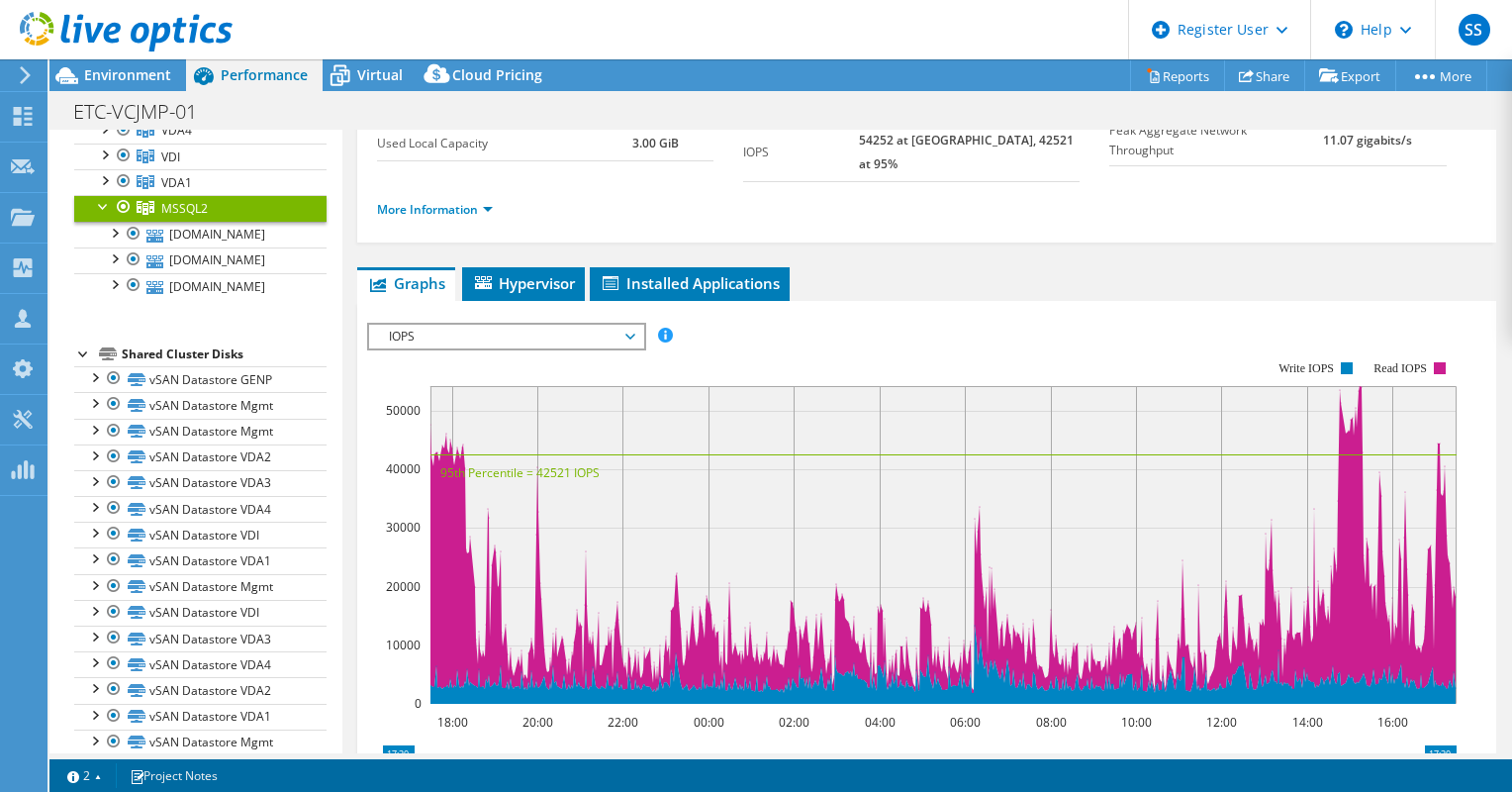 click at bounding box center [104, 205] 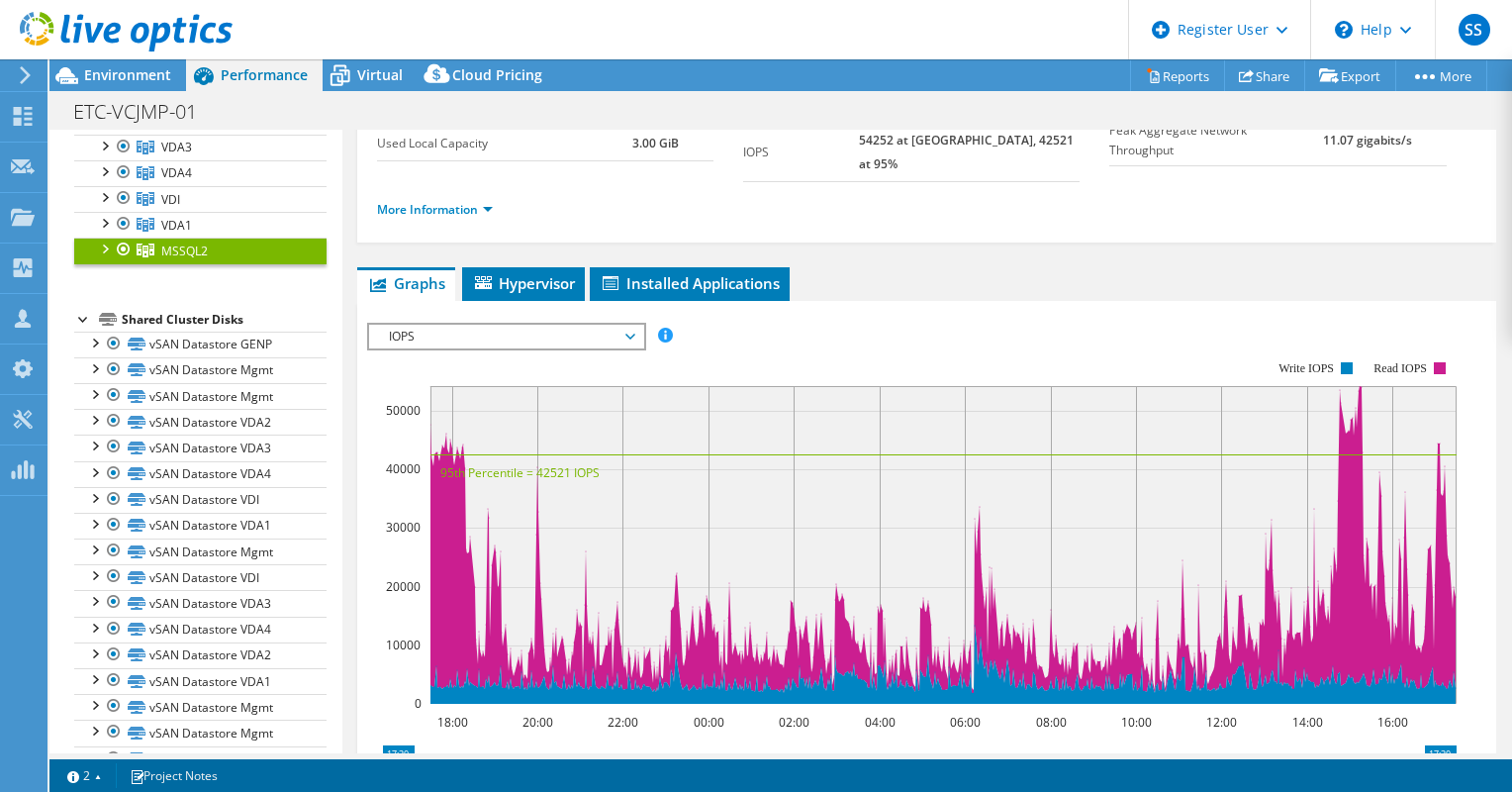 scroll, scrollTop: 0, scrollLeft: 0, axis: both 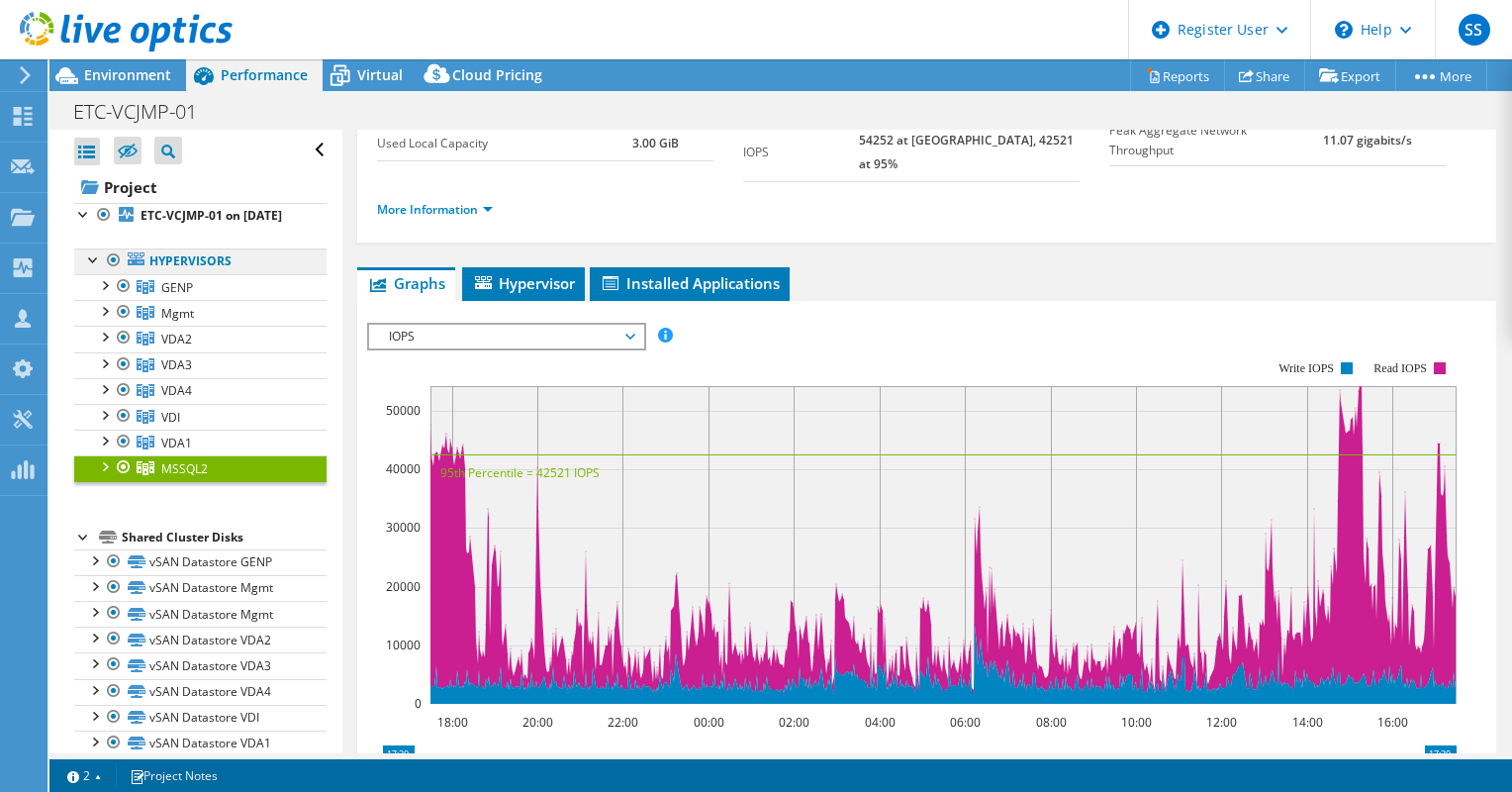 click on "Hypervisors" at bounding box center [200, 261] 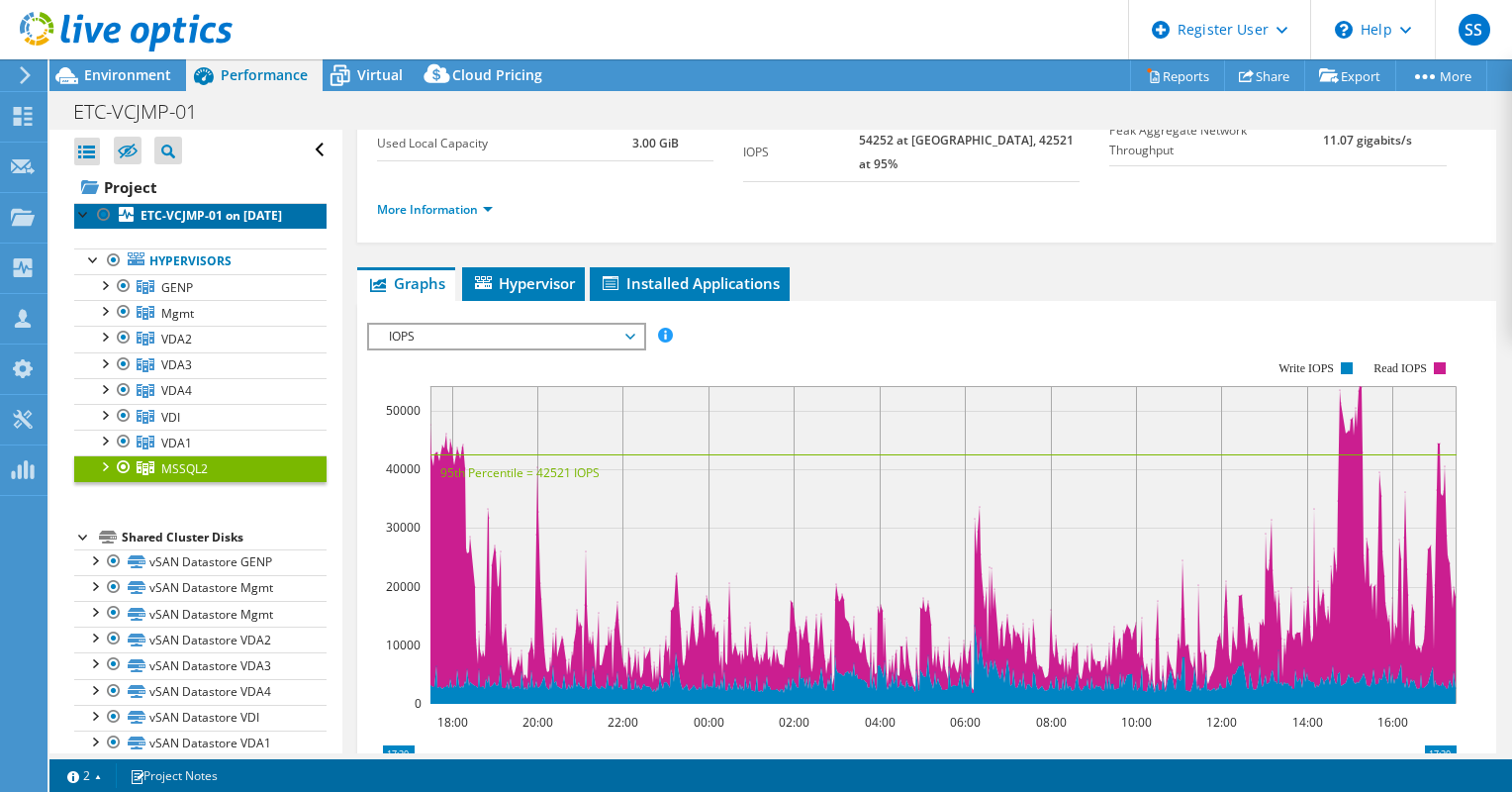 click on "ETC-VCJMP-01 on [DATE]" at bounding box center [211, 215] 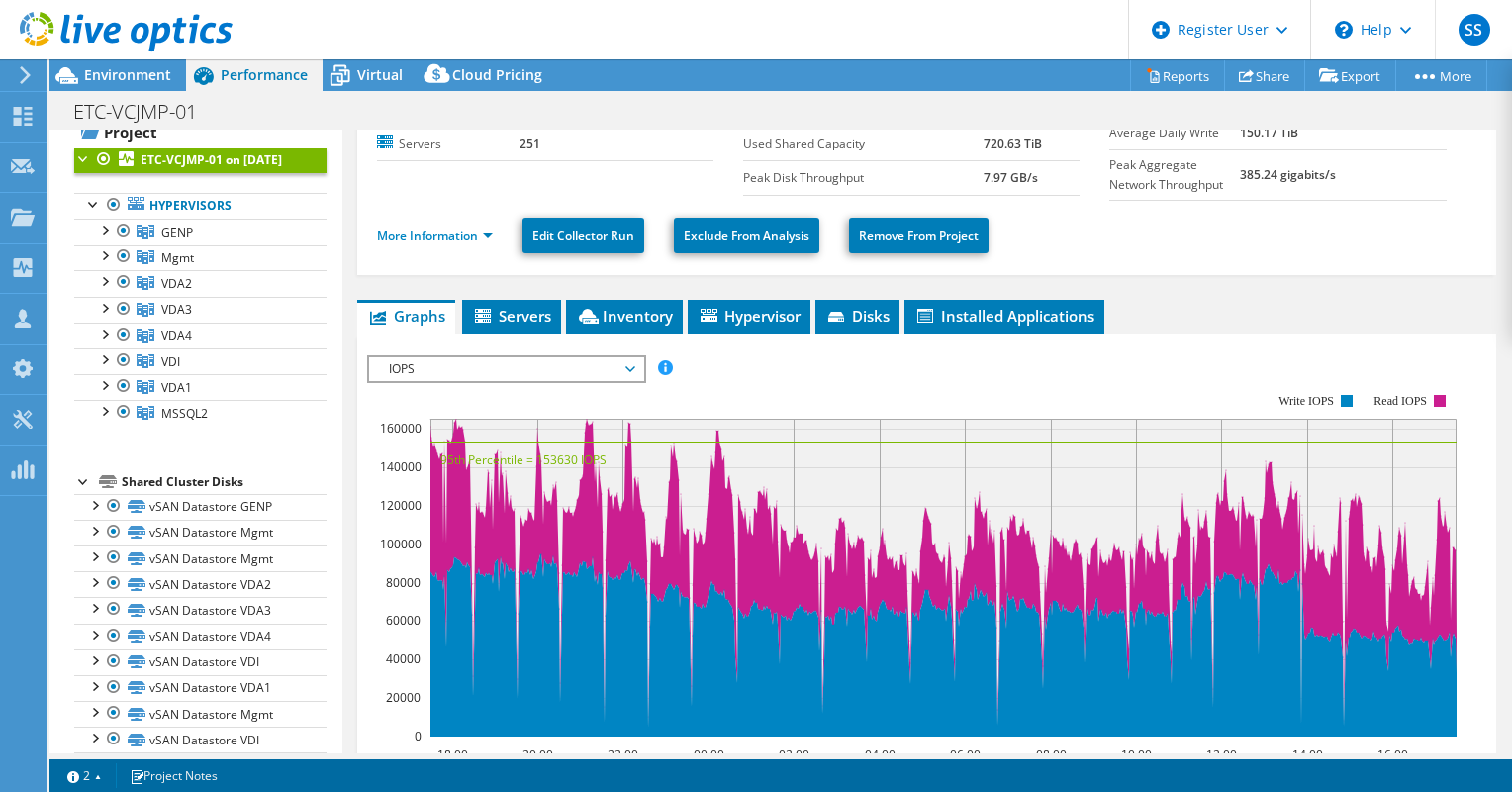scroll, scrollTop: 53, scrollLeft: 0, axis: vertical 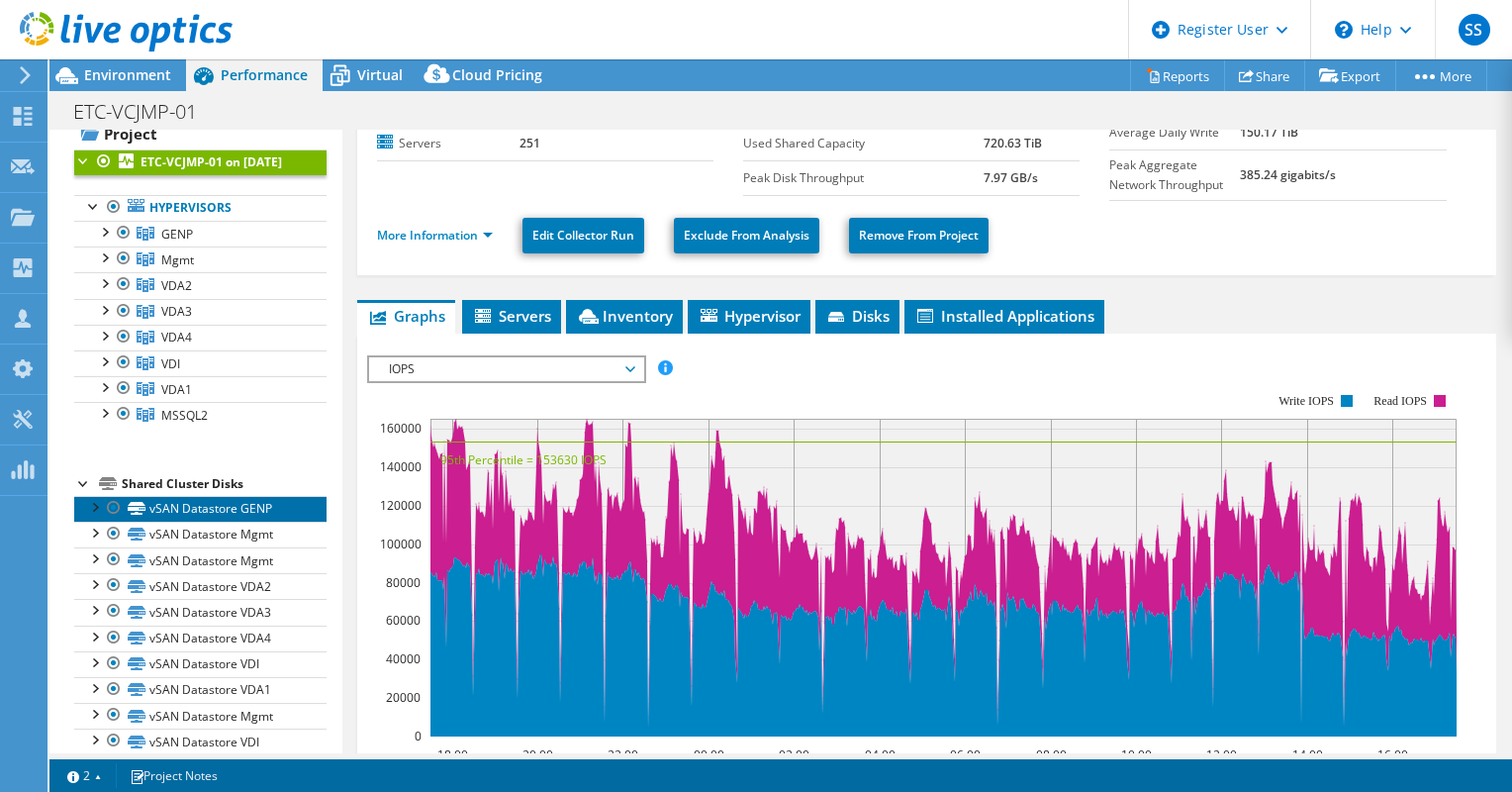 click on "vSAN Datastore GENP" at bounding box center [200, 509] 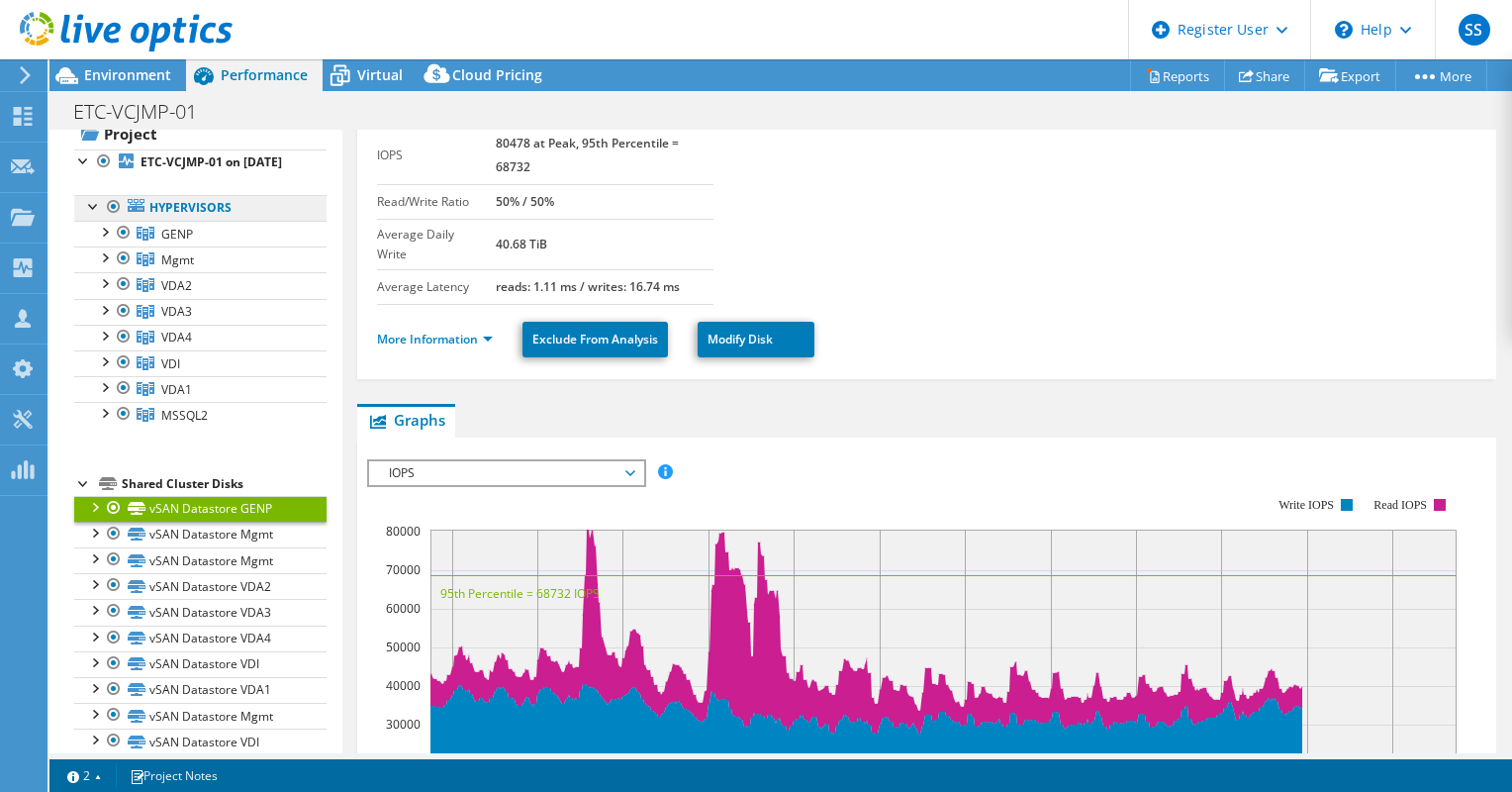 click on "Hypervisors" at bounding box center (200, 208) 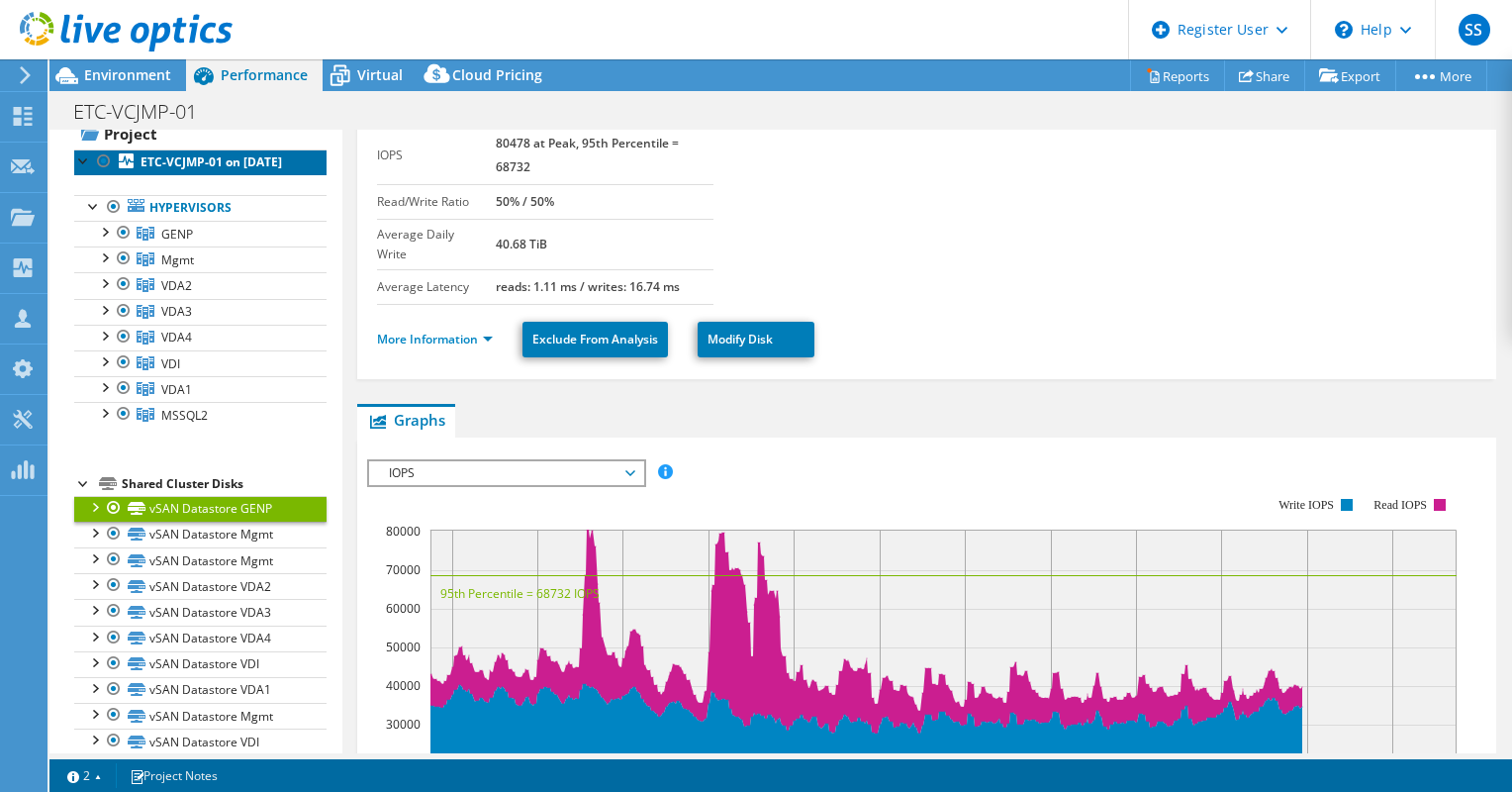click on "ETC-VCJMP-01 on [DATE]" at bounding box center [200, 162] 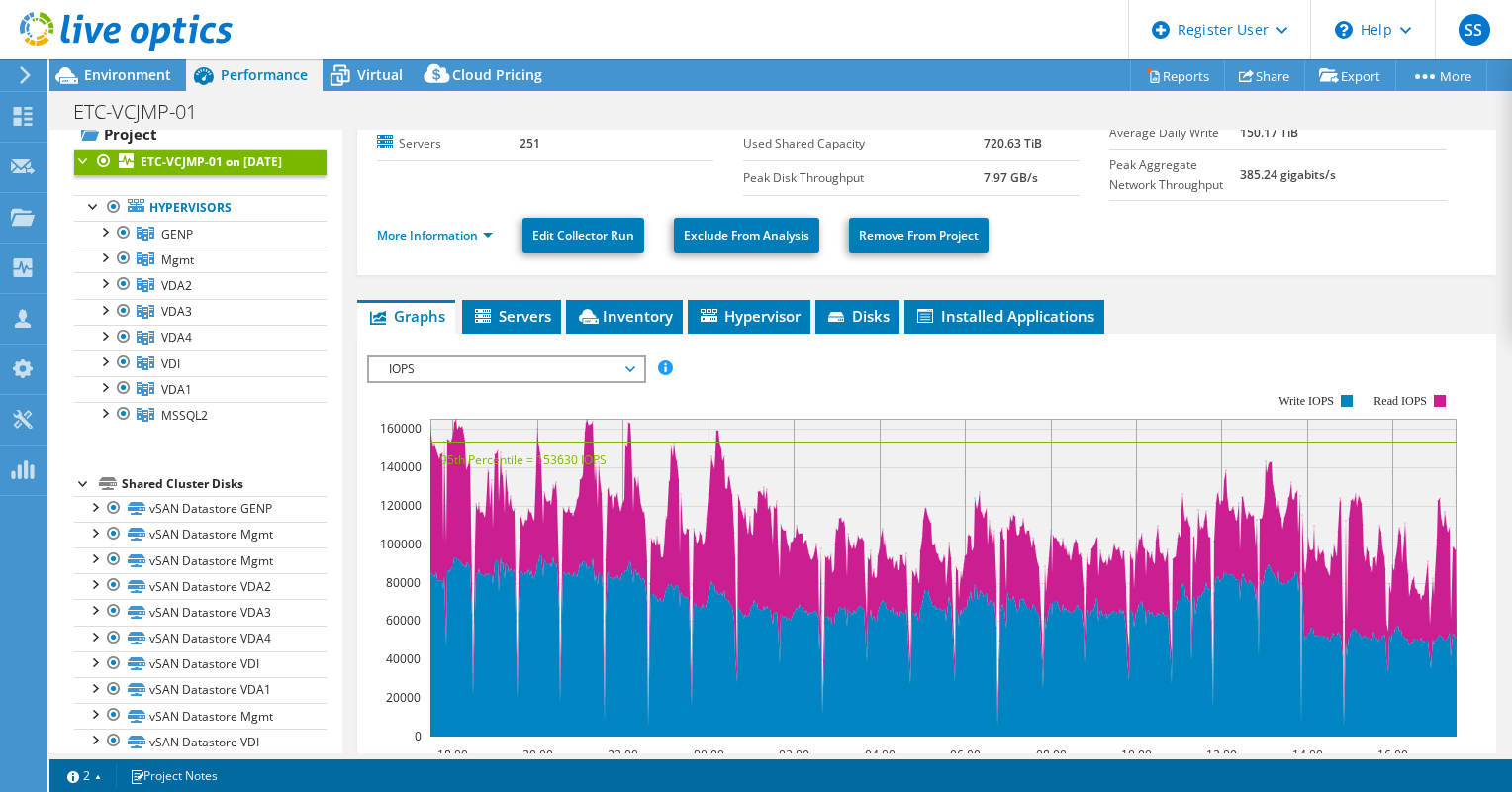 click at bounding box center (84, 159) 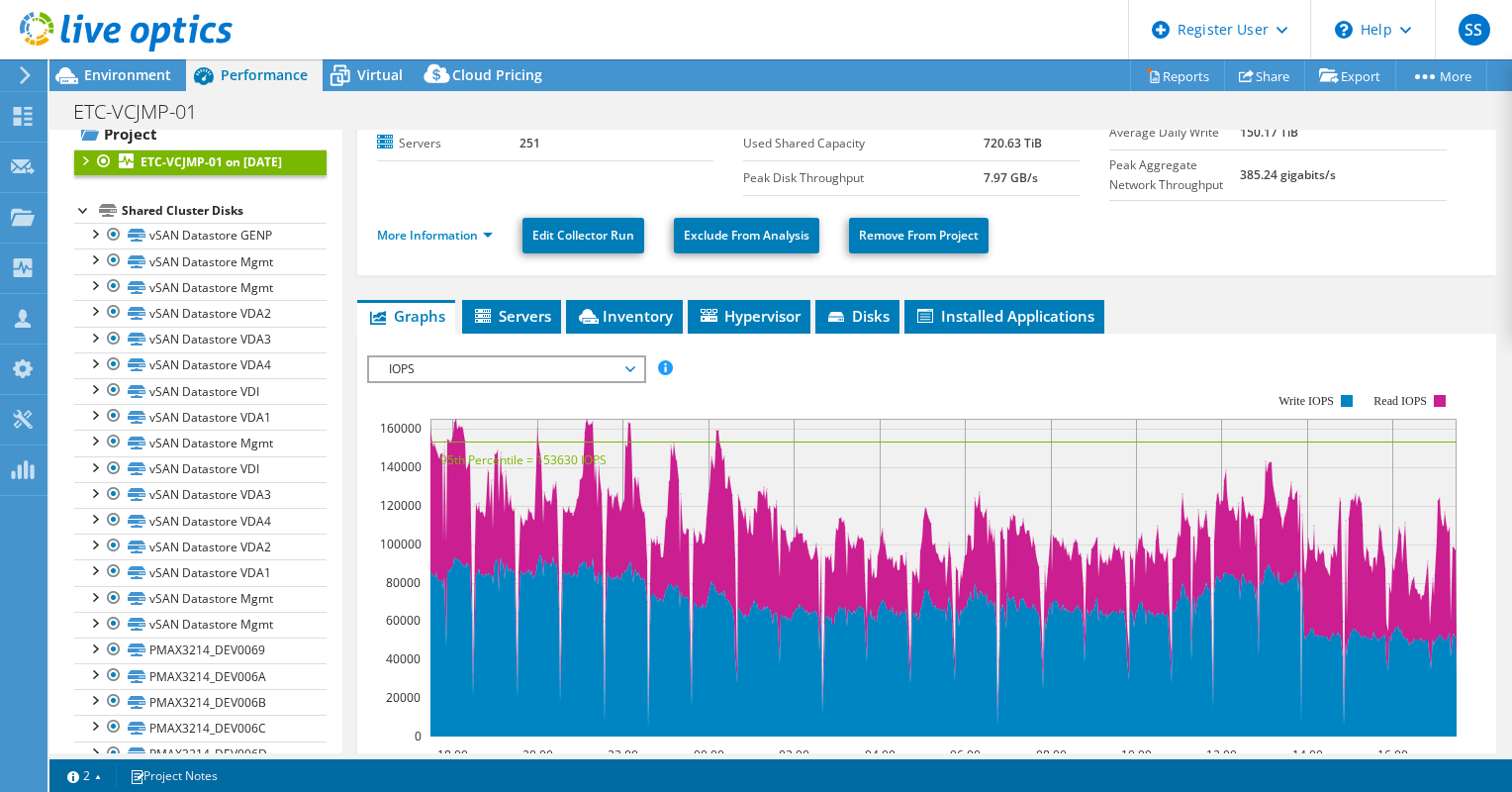click at bounding box center [84, 159] 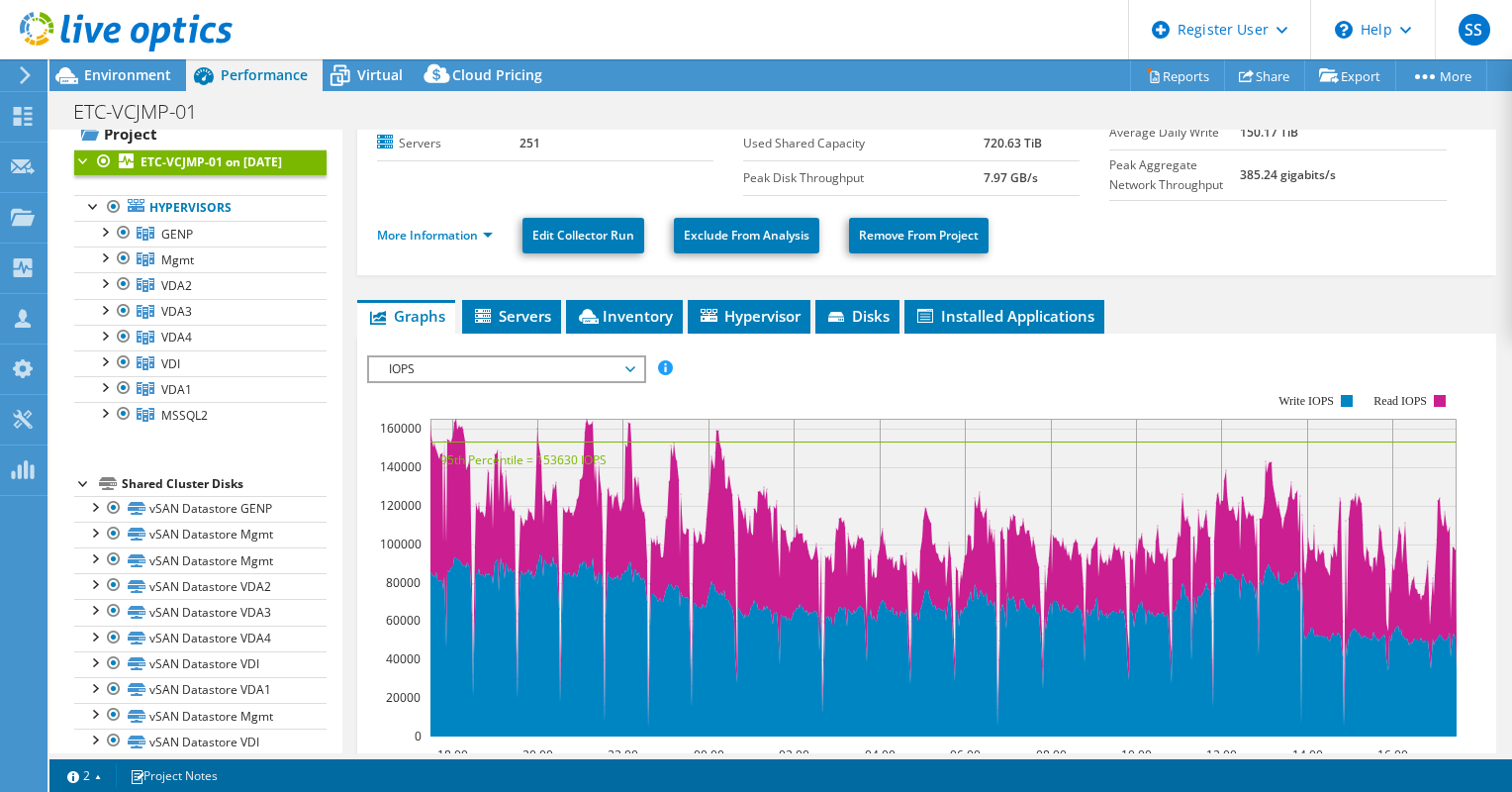 click at bounding box center (84, 482) 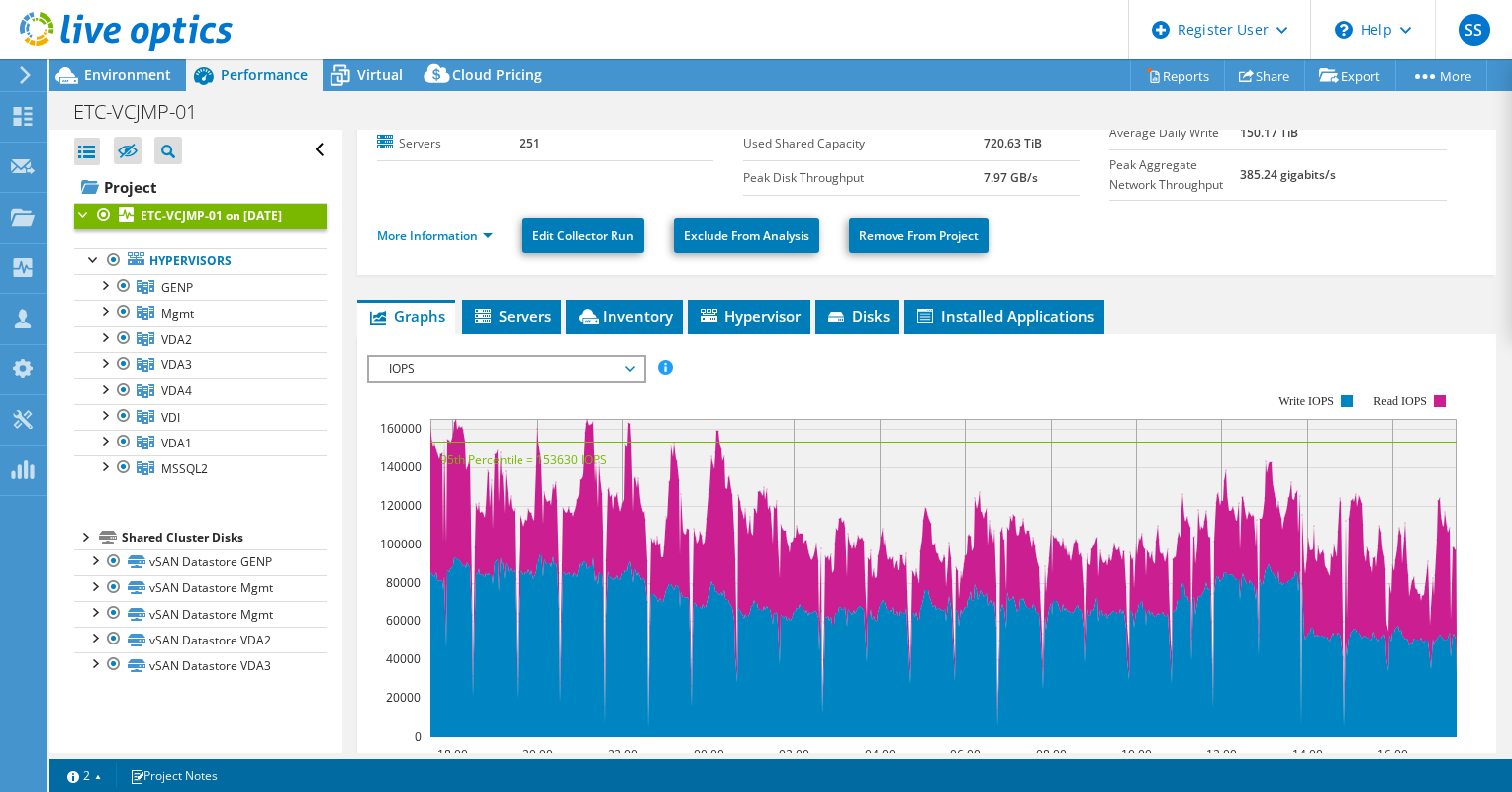 scroll, scrollTop: 0, scrollLeft: 0, axis: both 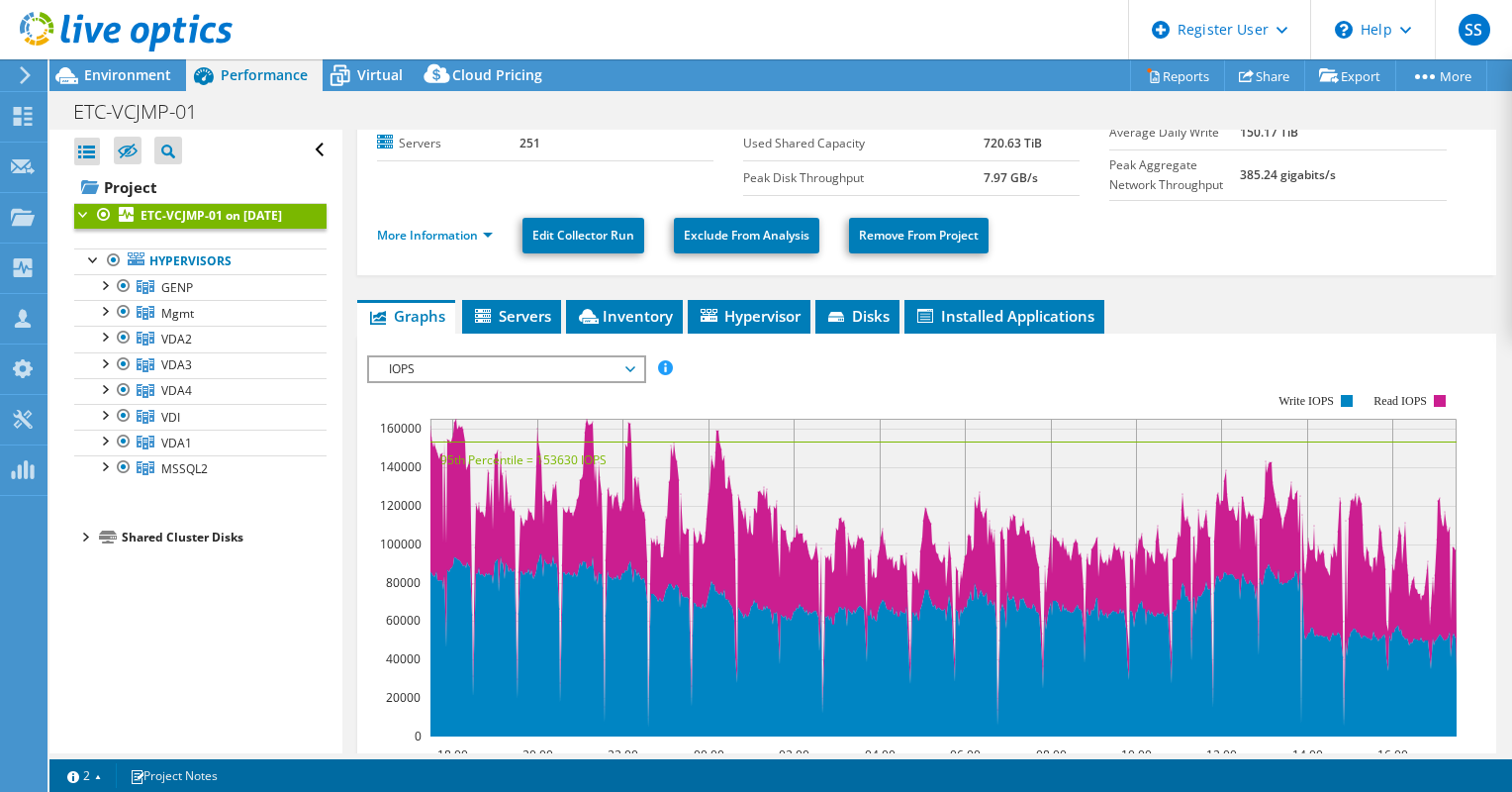 click at bounding box center (84, 536) 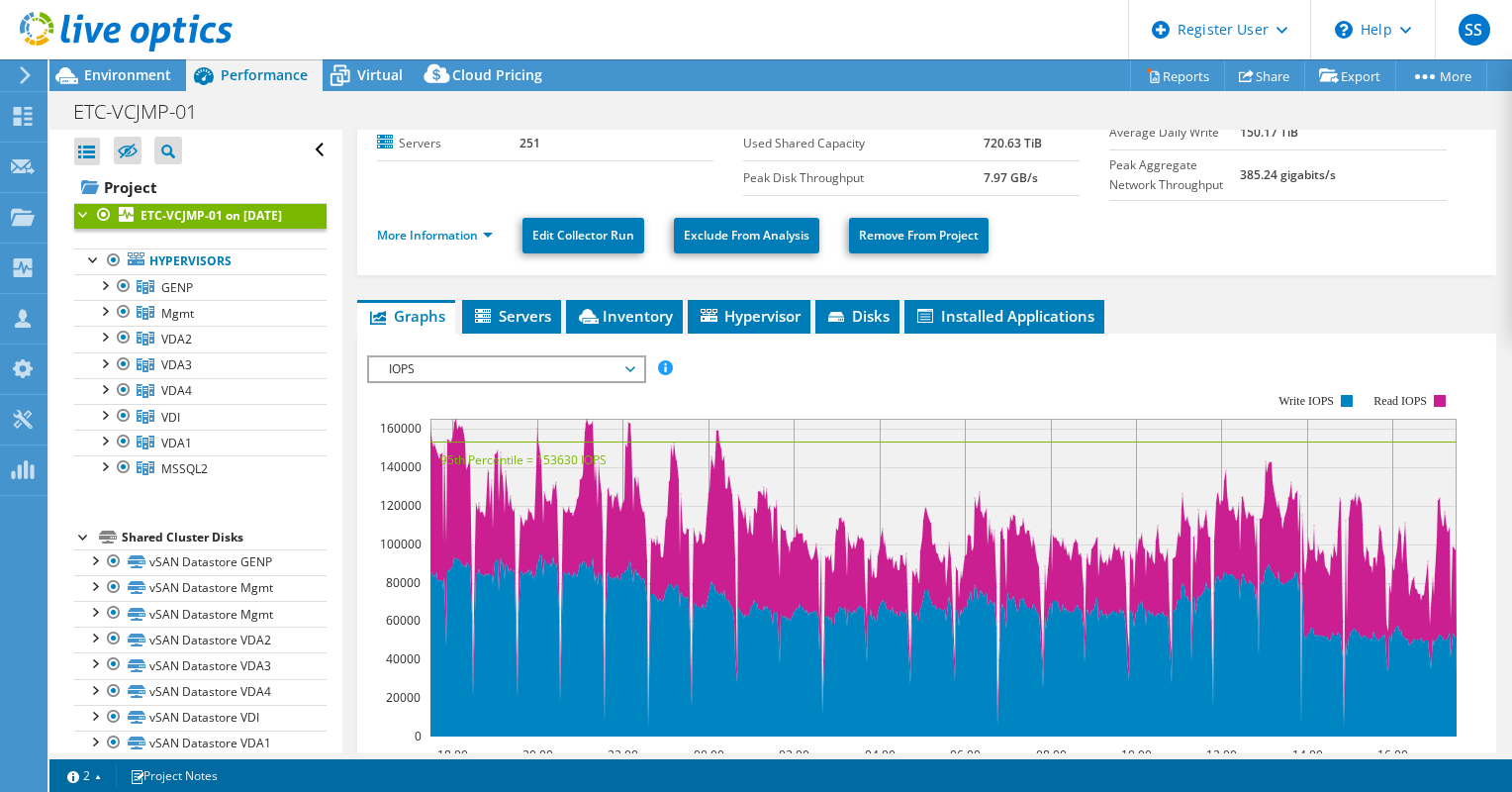 click at bounding box center (84, 536) 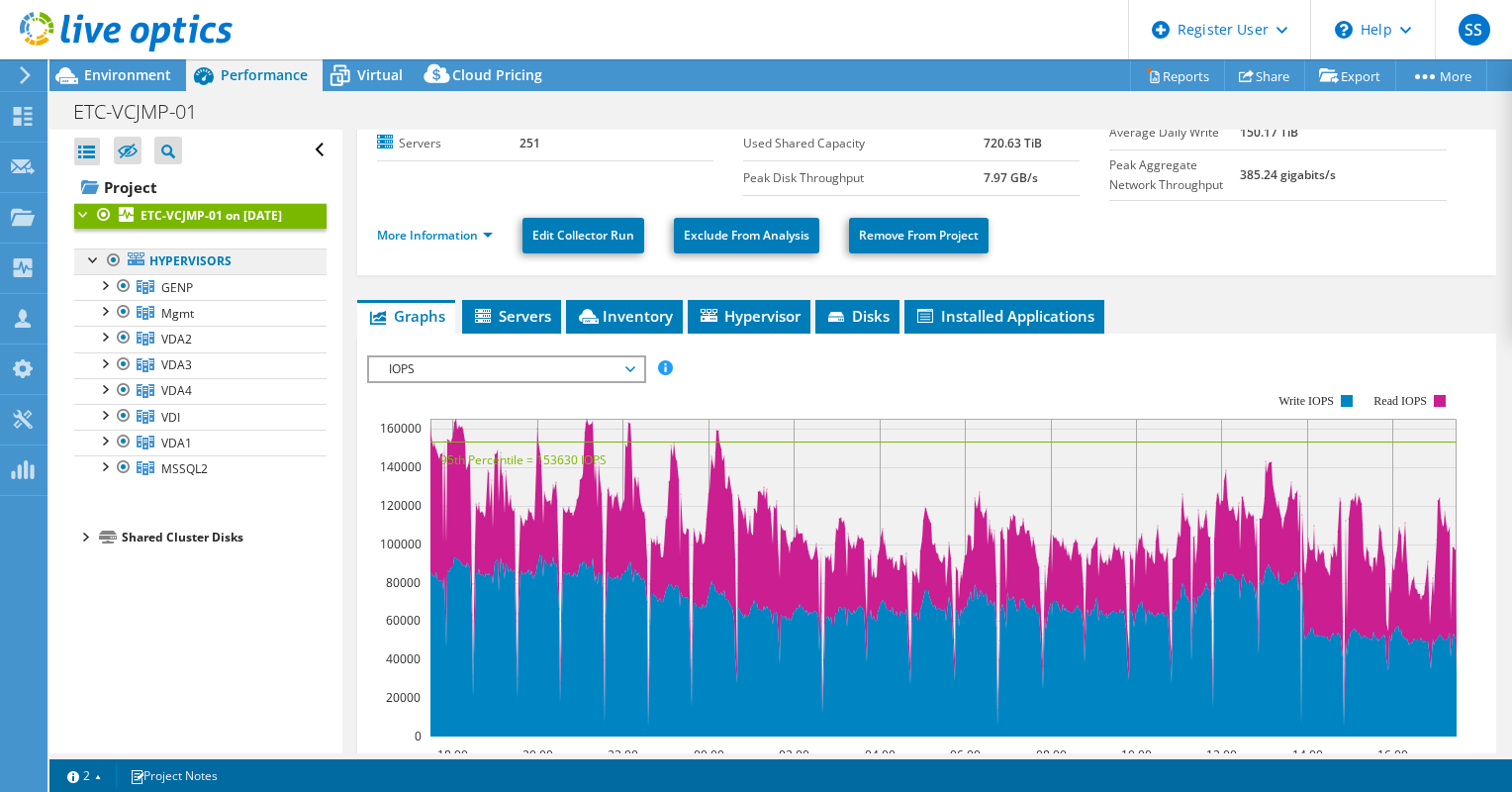 click on "Hypervisors" at bounding box center (200, 261) 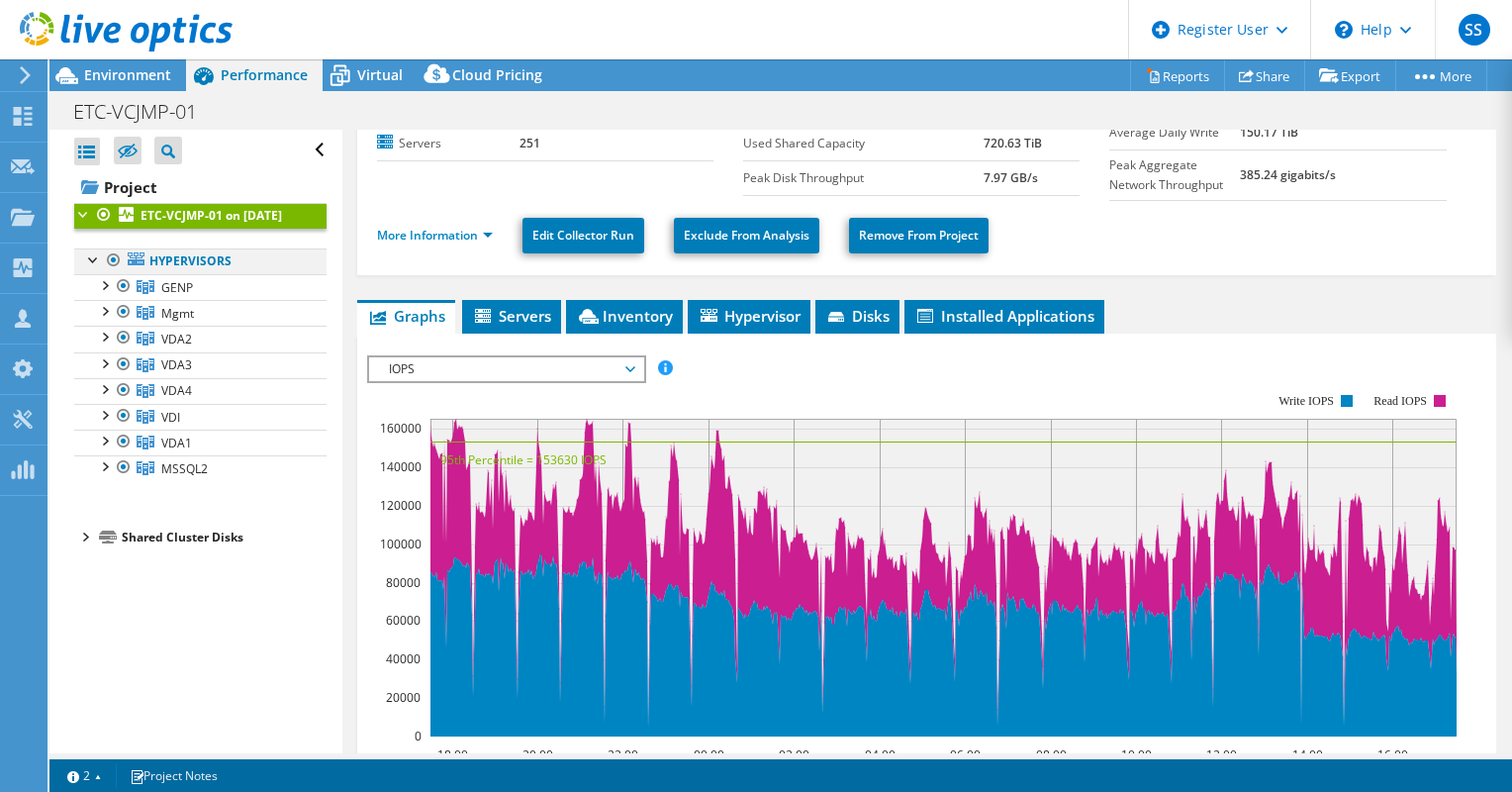 click at bounding box center [94, 258] 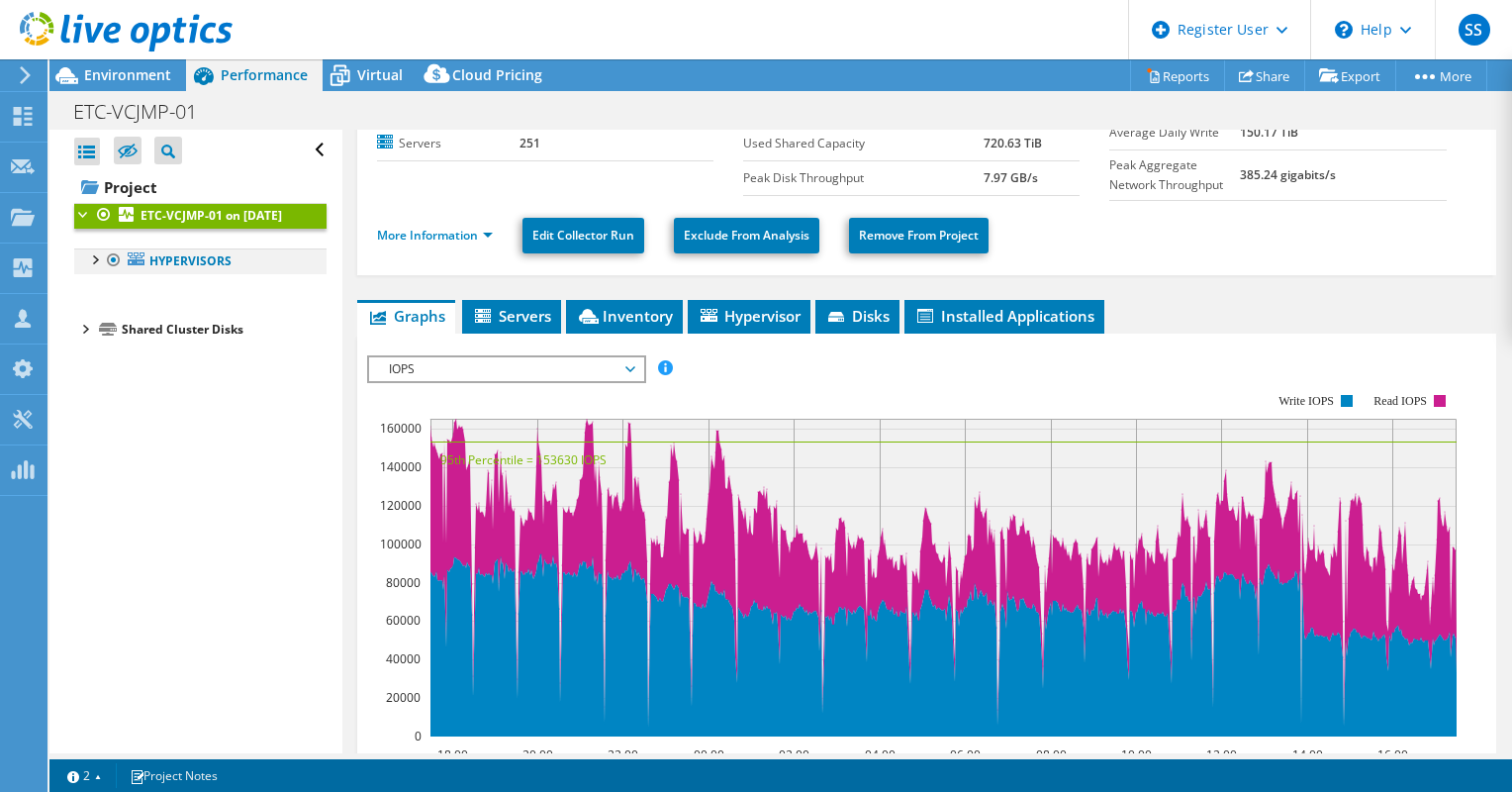 click at bounding box center (94, 258) 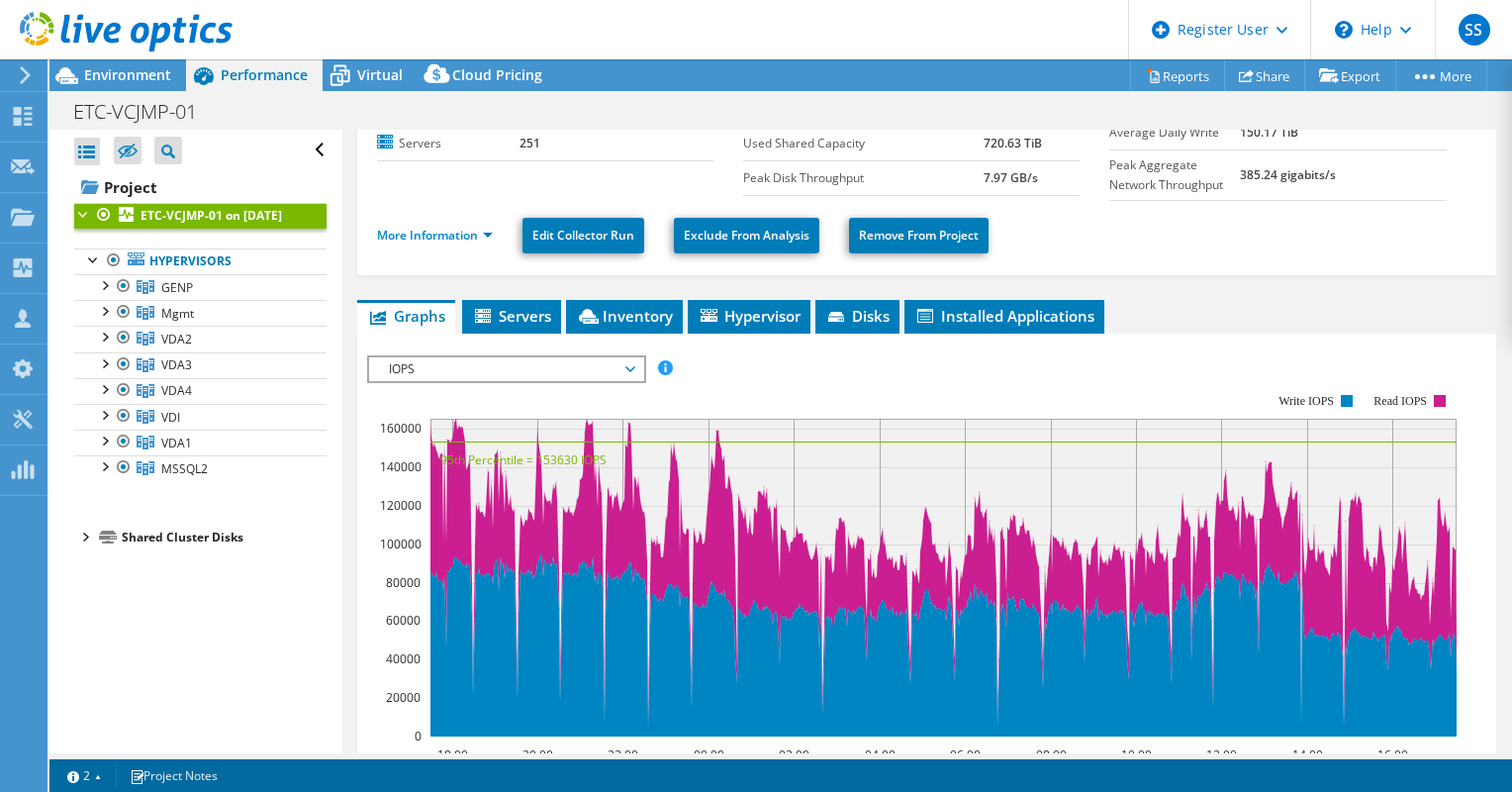click on "IOPS" at bounding box center (506, 369) 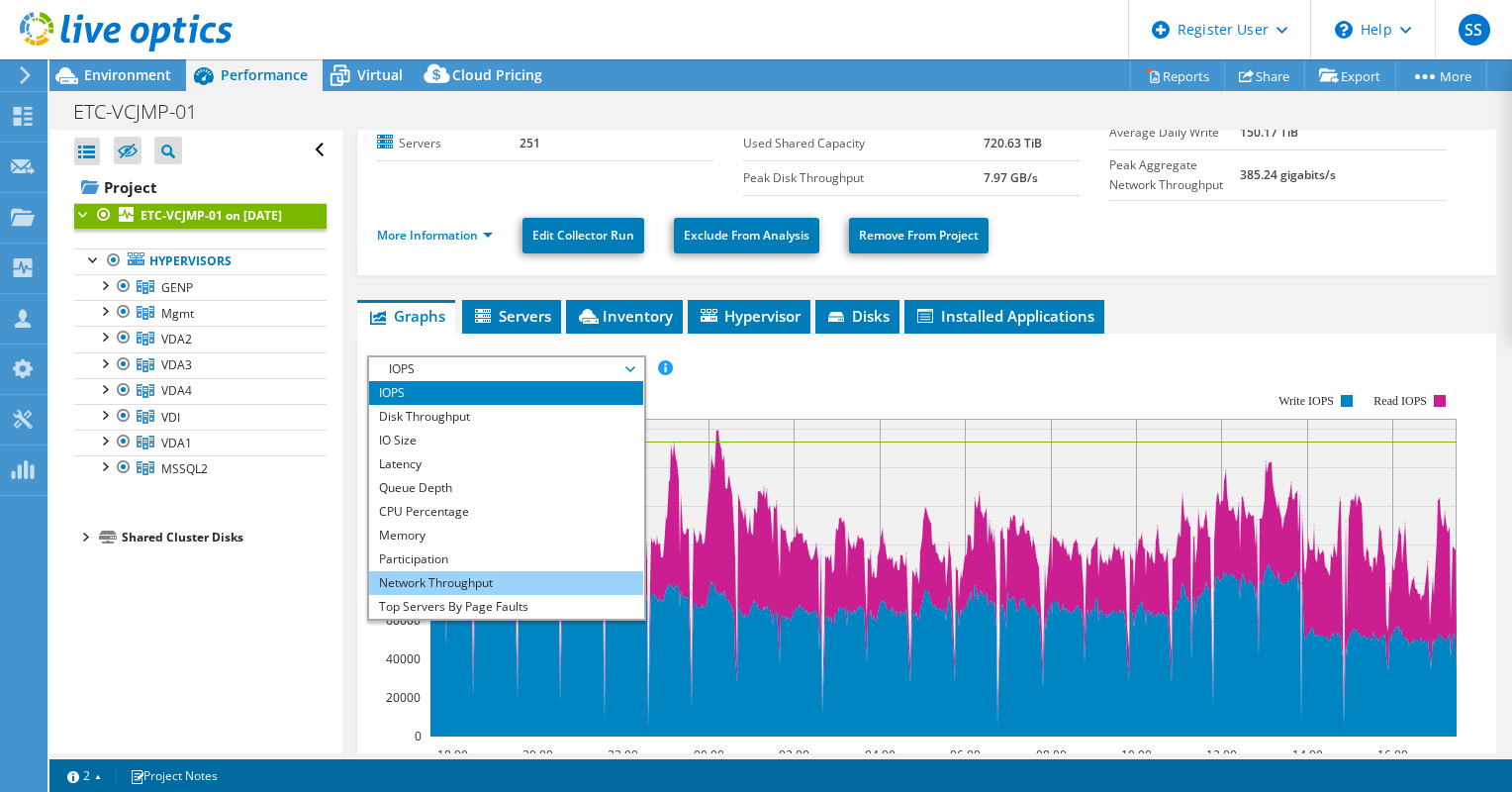 click on "Network Throughput" at bounding box center [506, 583] 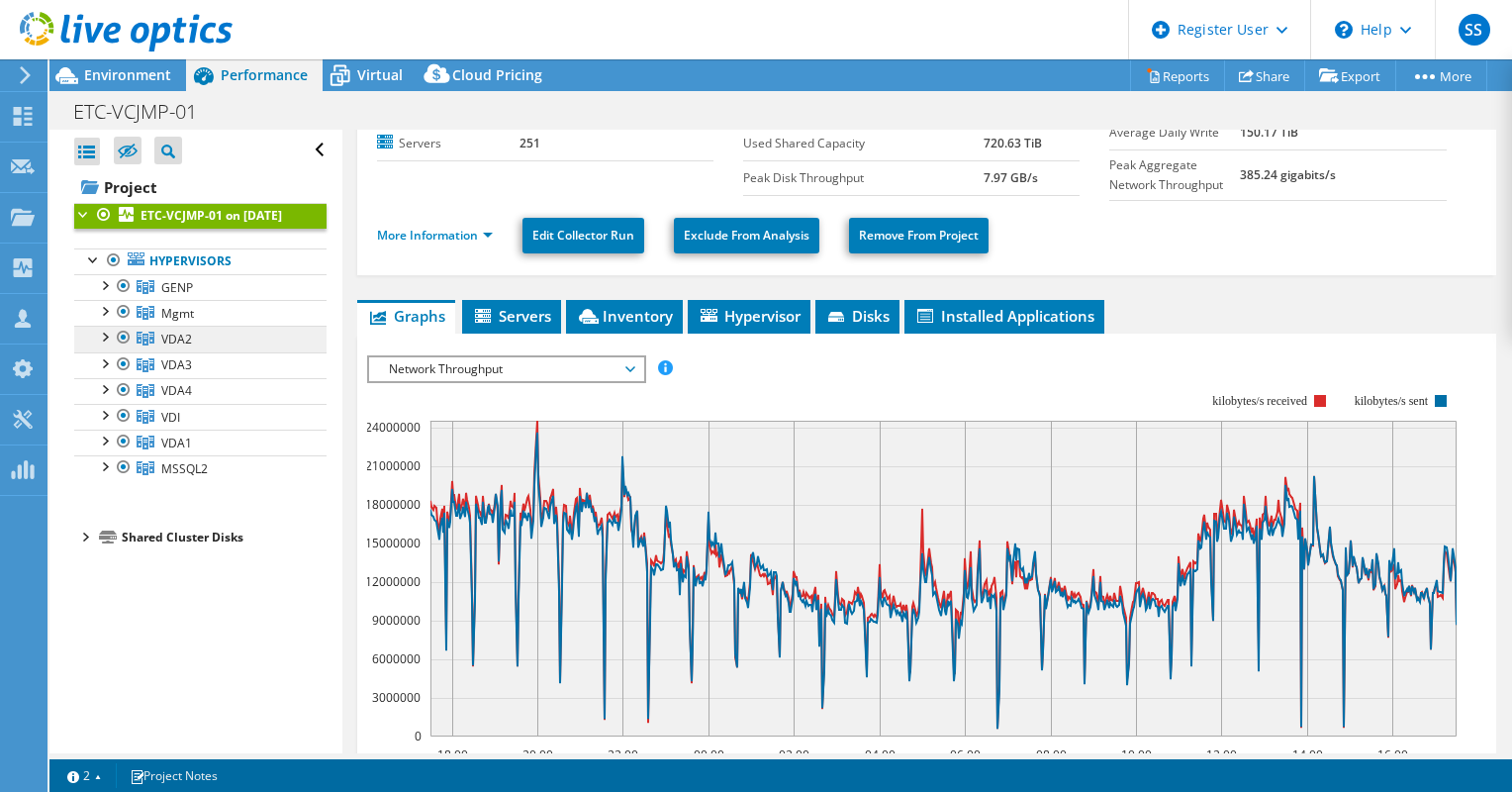 click on "VDA2" at bounding box center (200, 287) 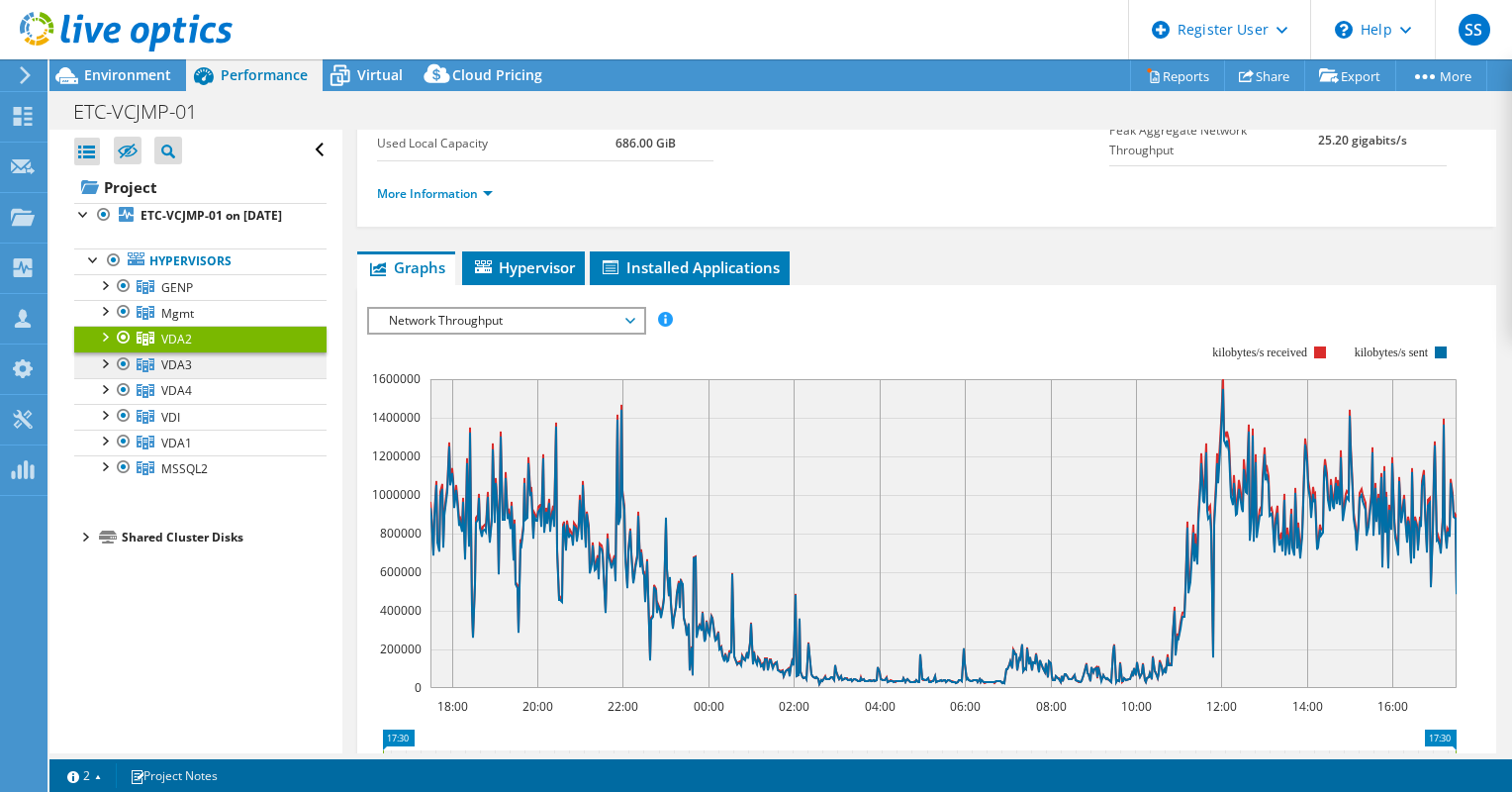 click on "VDA3" at bounding box center [200, 287] 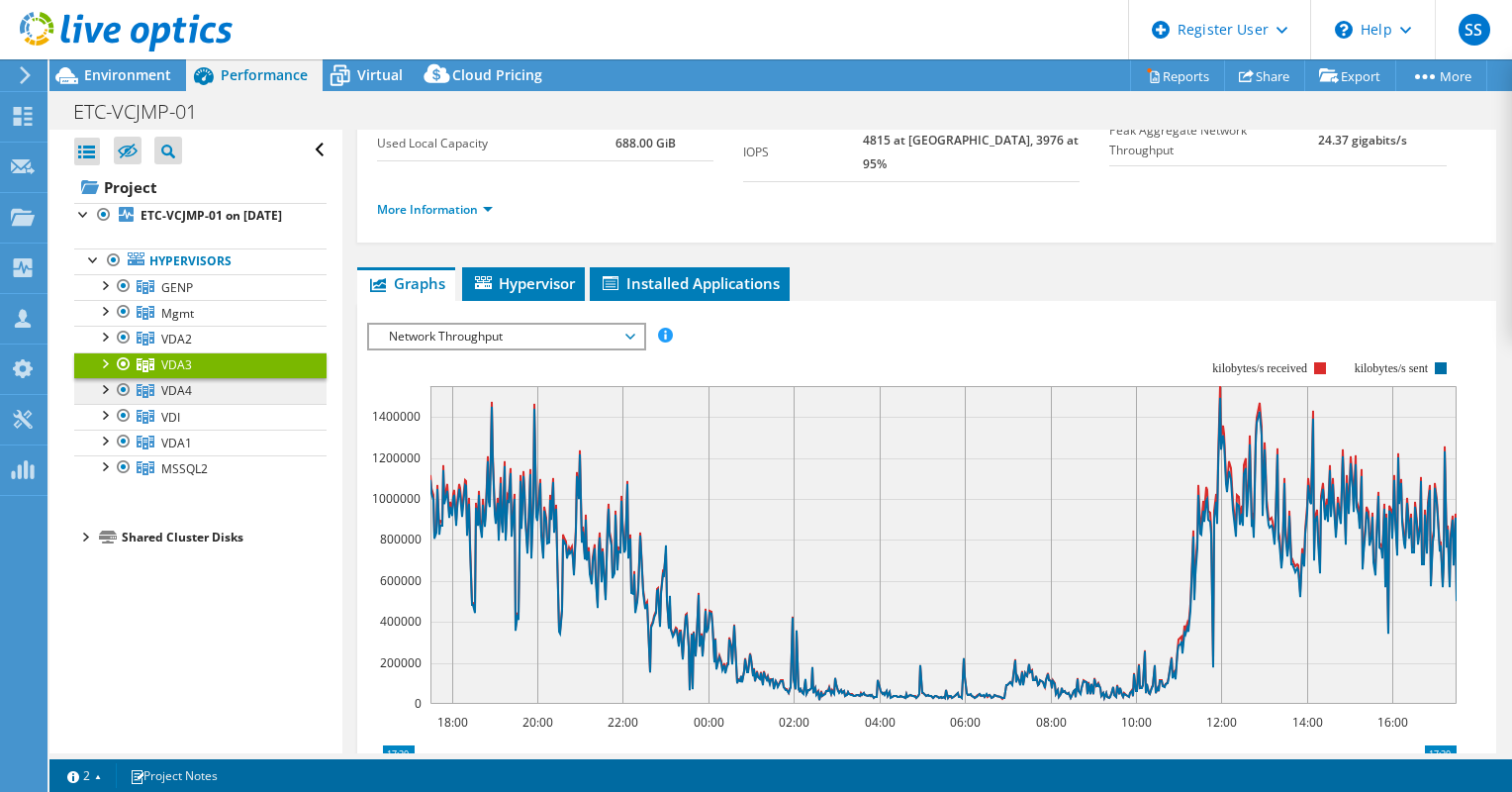 click on "VDA4" at bounding box center (200, 287) 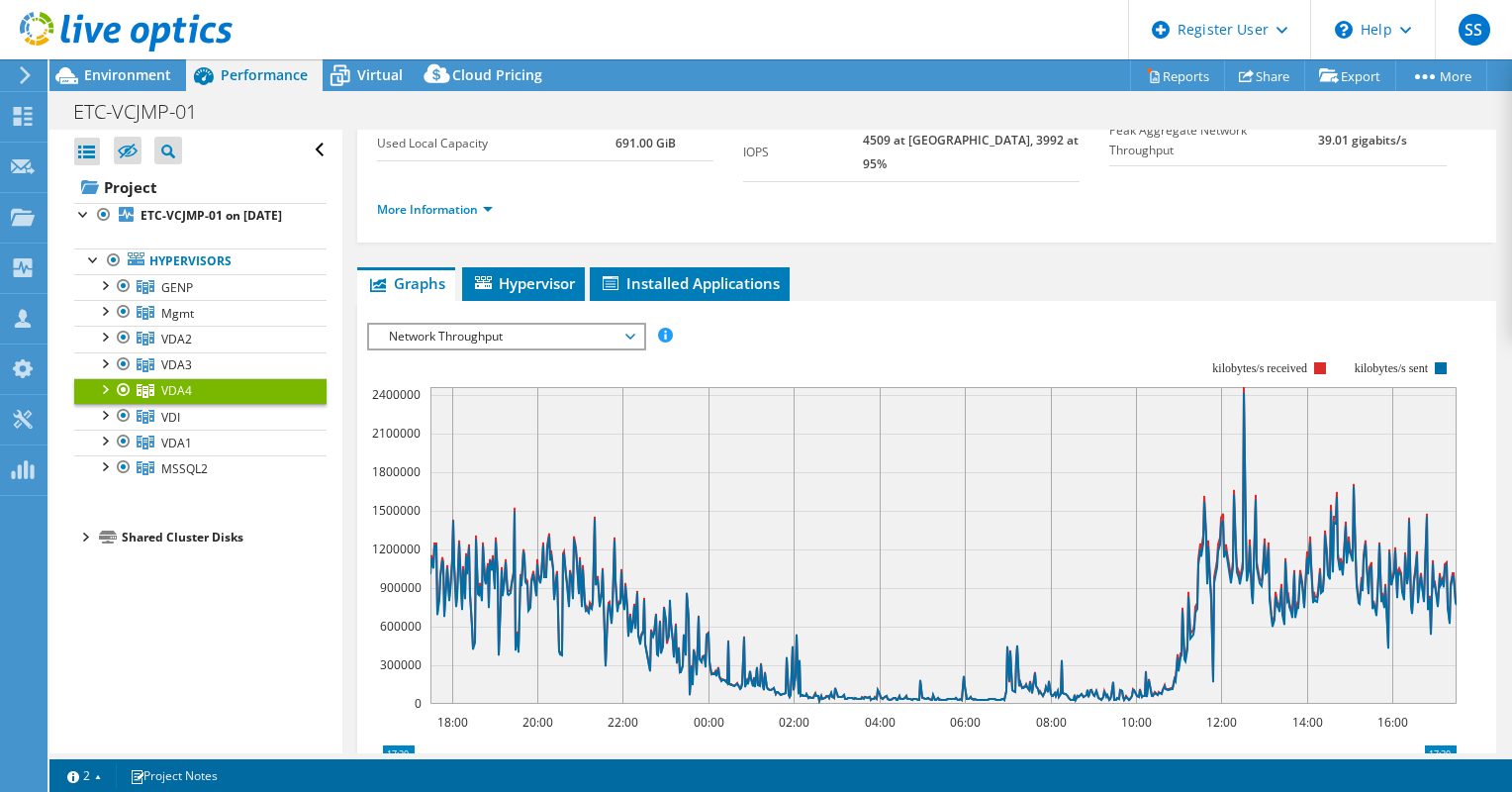 click on "Network Throughput" at bounding box center (506, 337) 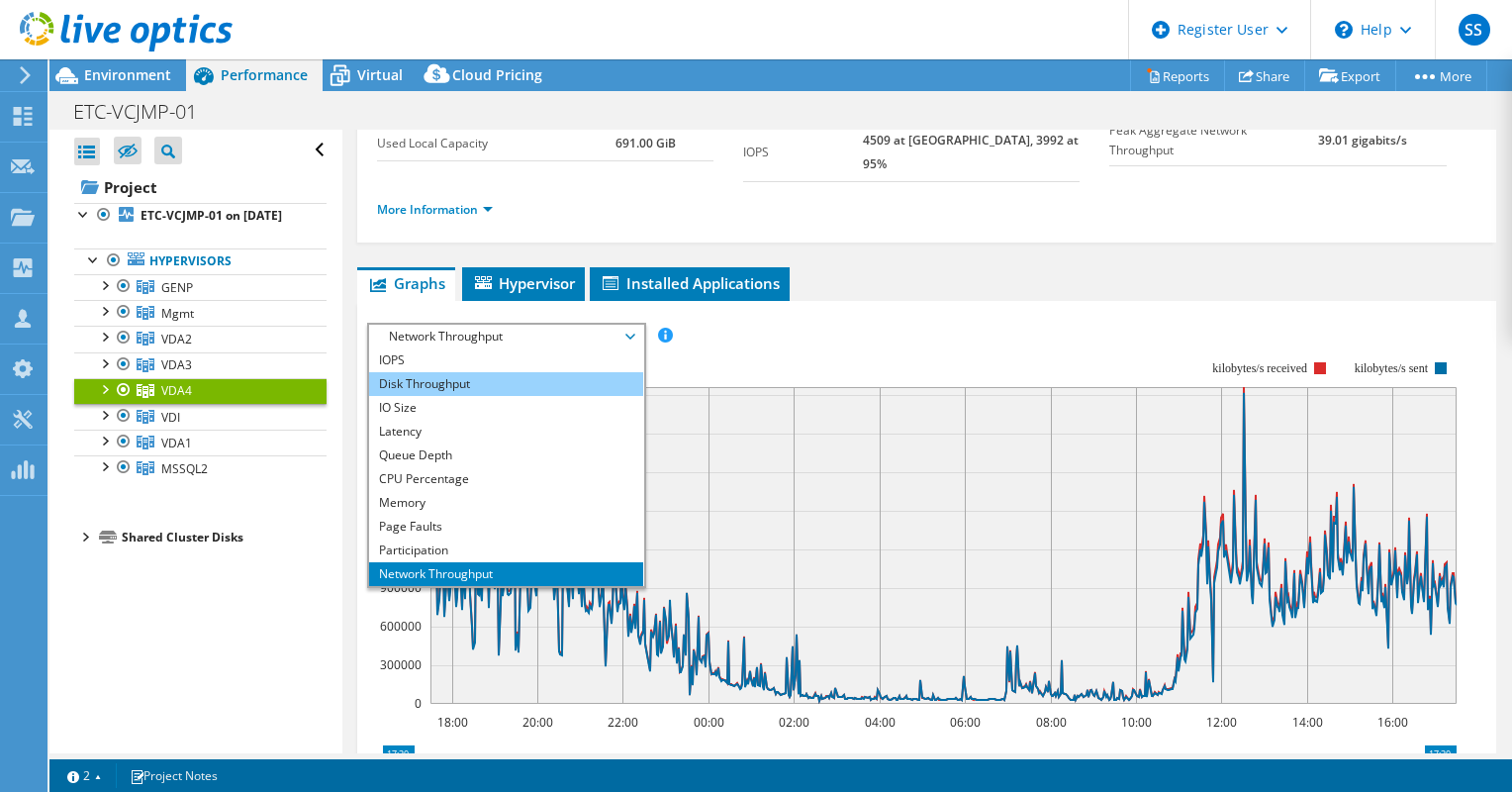 click on "Disk Throughput" at bounding box center (506, 384) 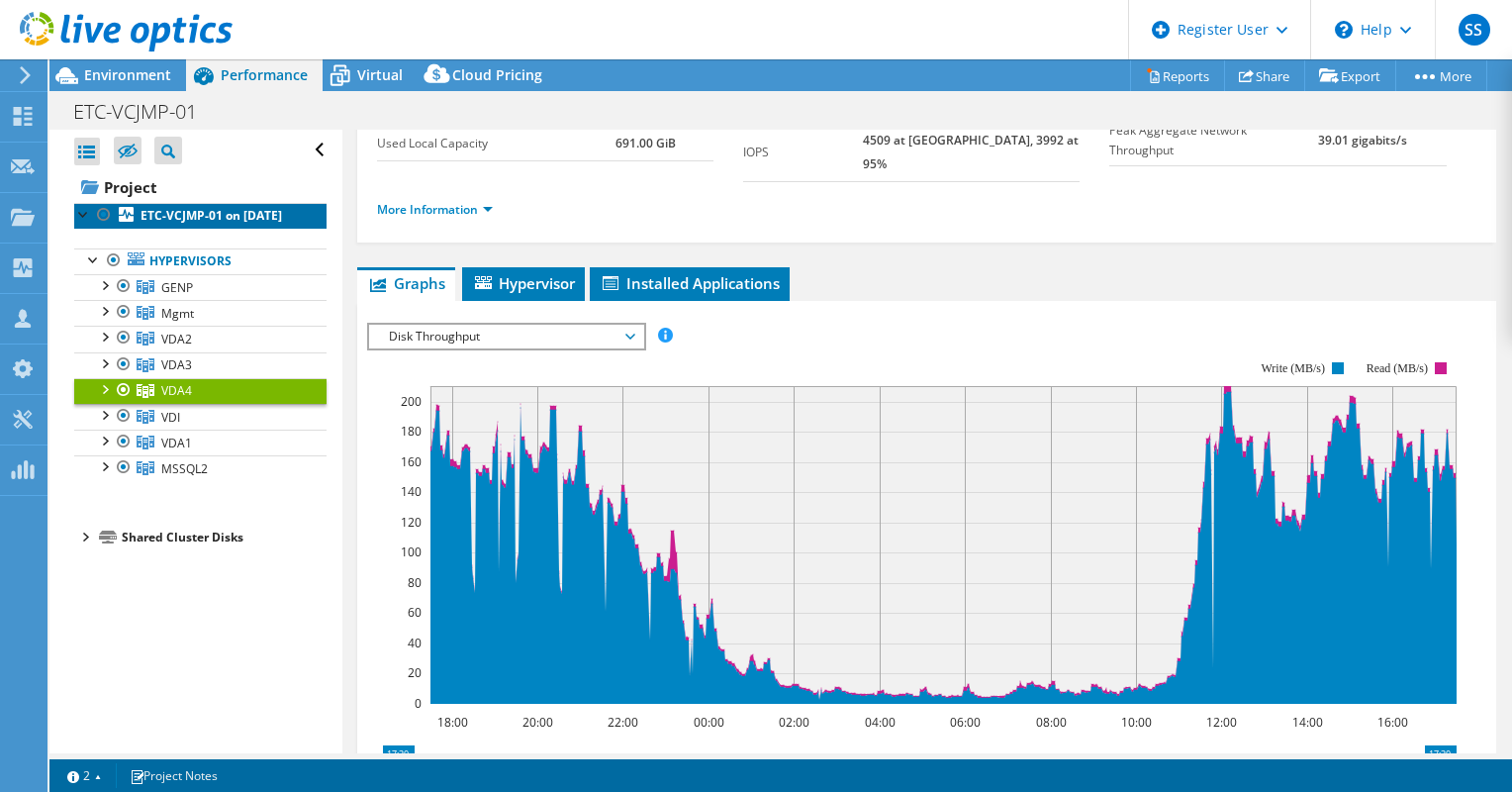 click on "ETC-VCJMP-01 on [DATE]" at bounding box center (200, 216) 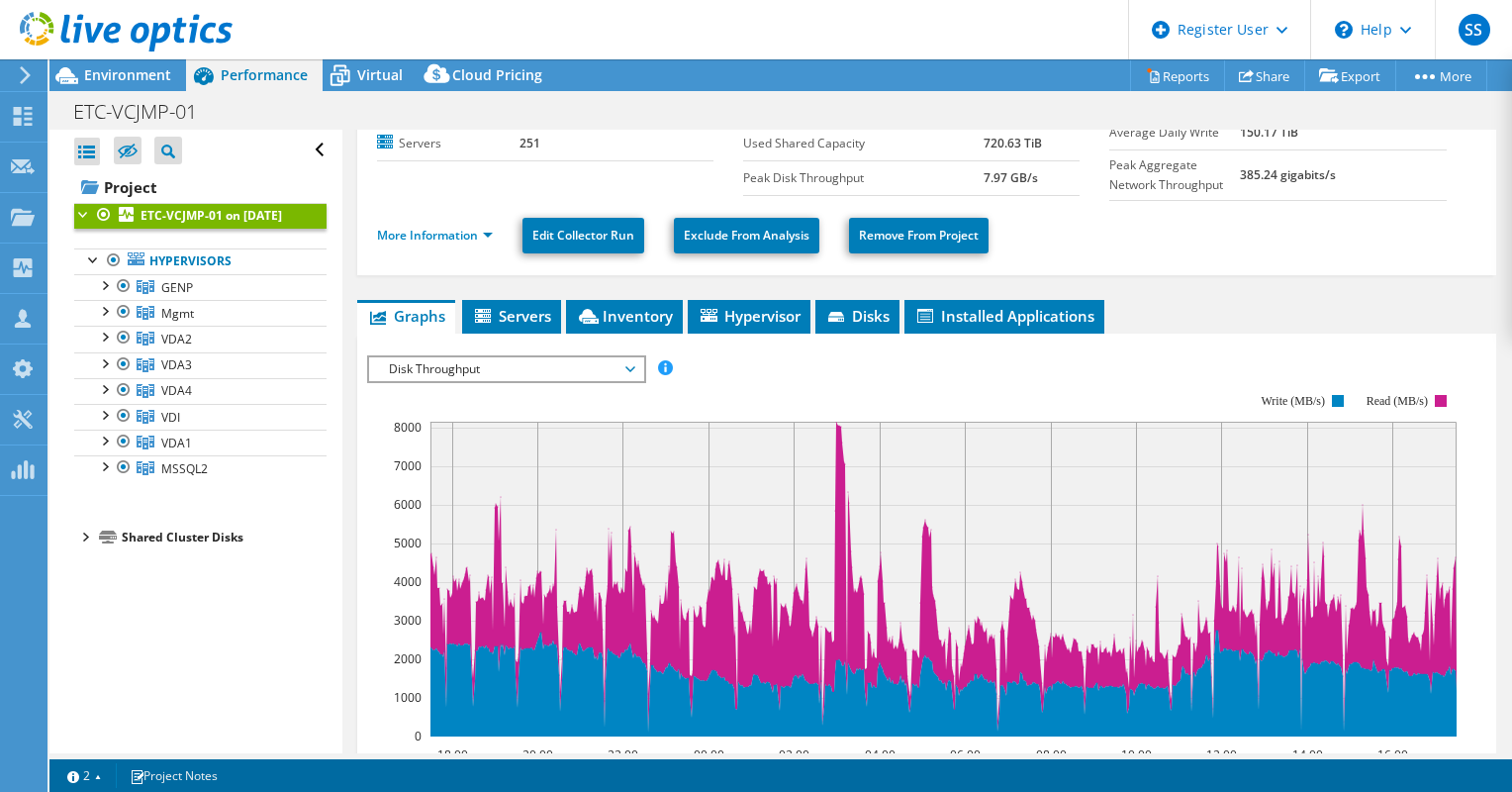 click on "Disk Throughput" at bounding box center (506, 369) 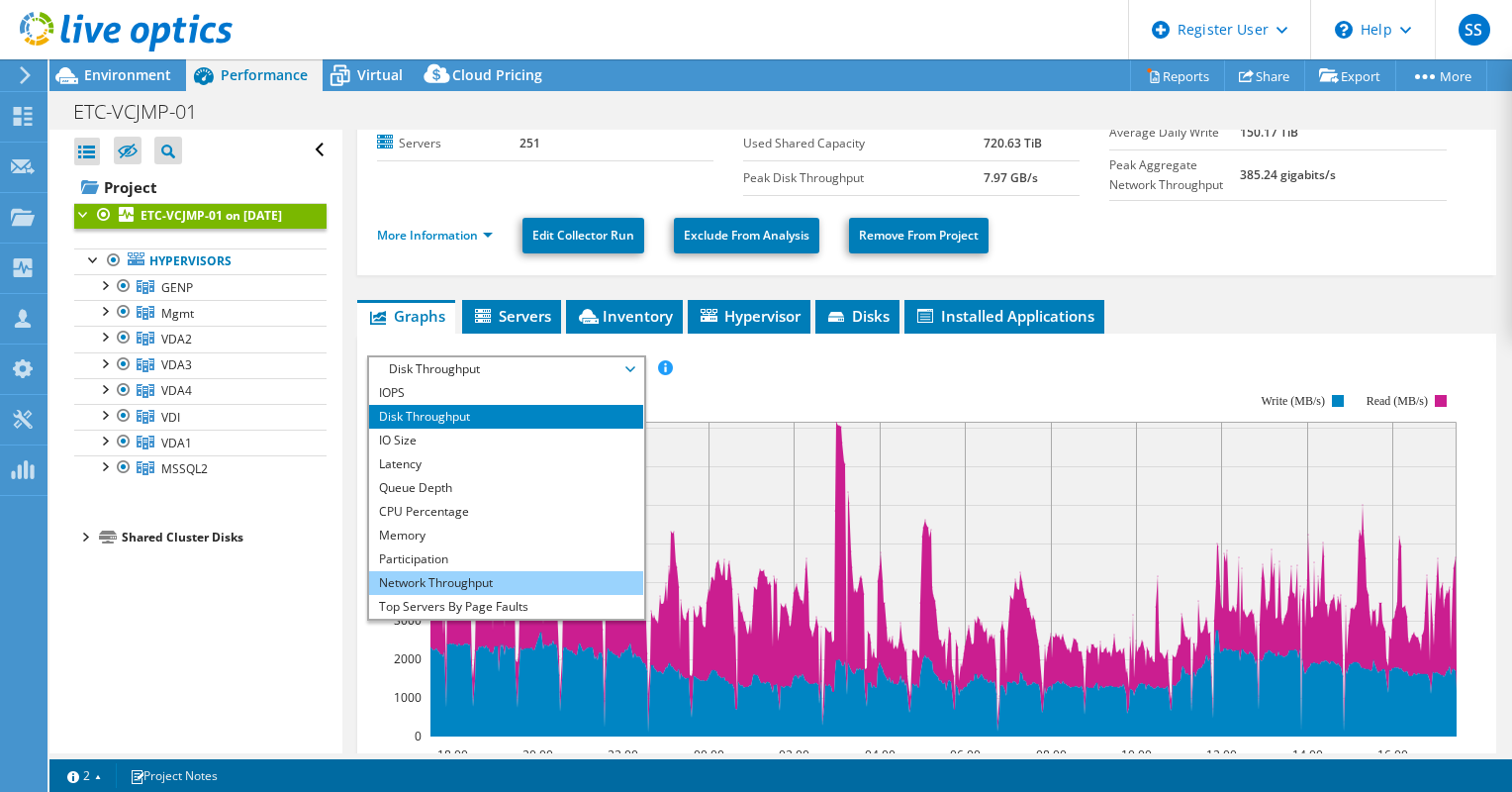 click on "Network Throughput" at bounding box center (506, 583) 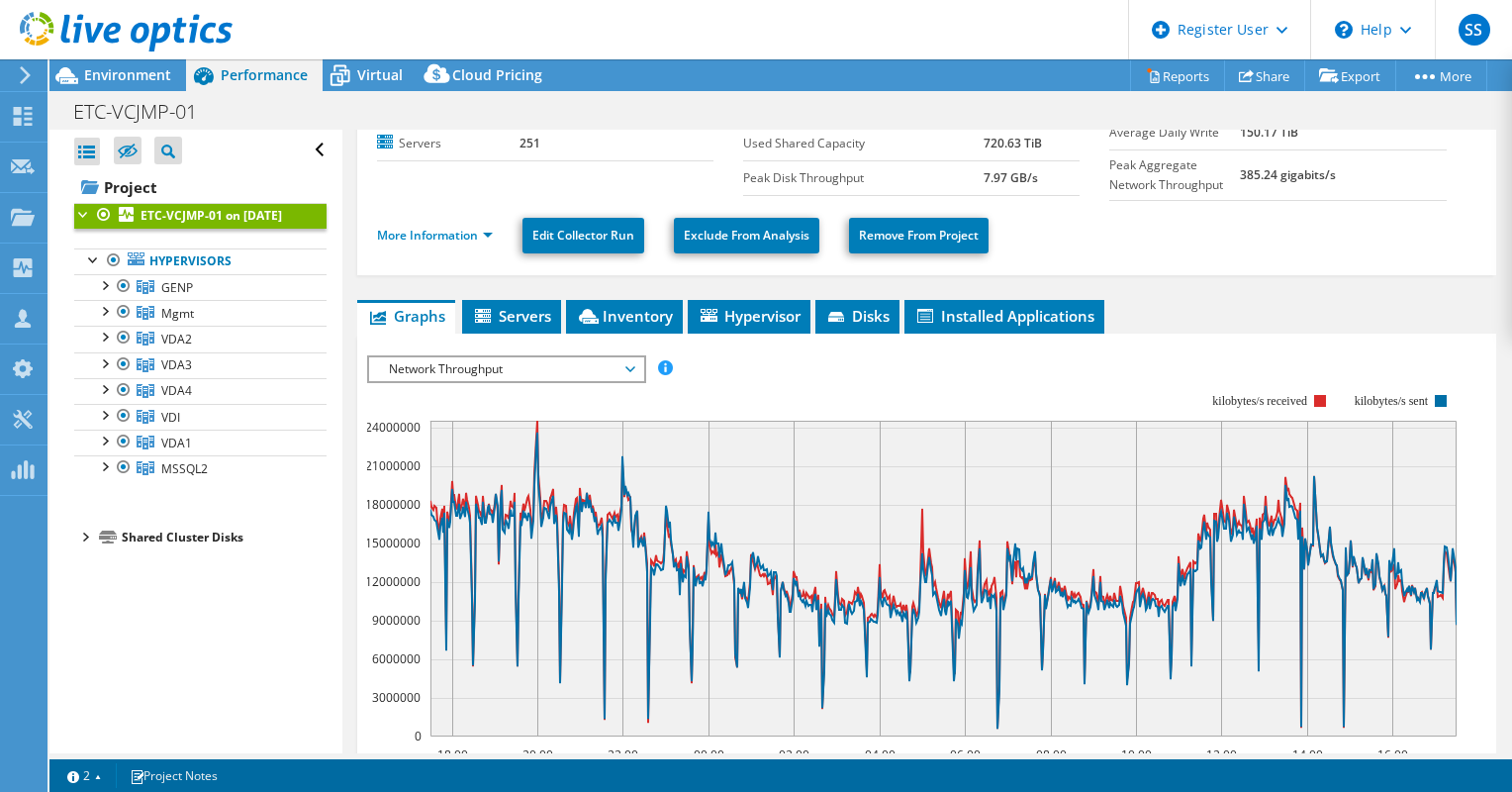 click on "Network Throughput" at bounding box center (506, 369) 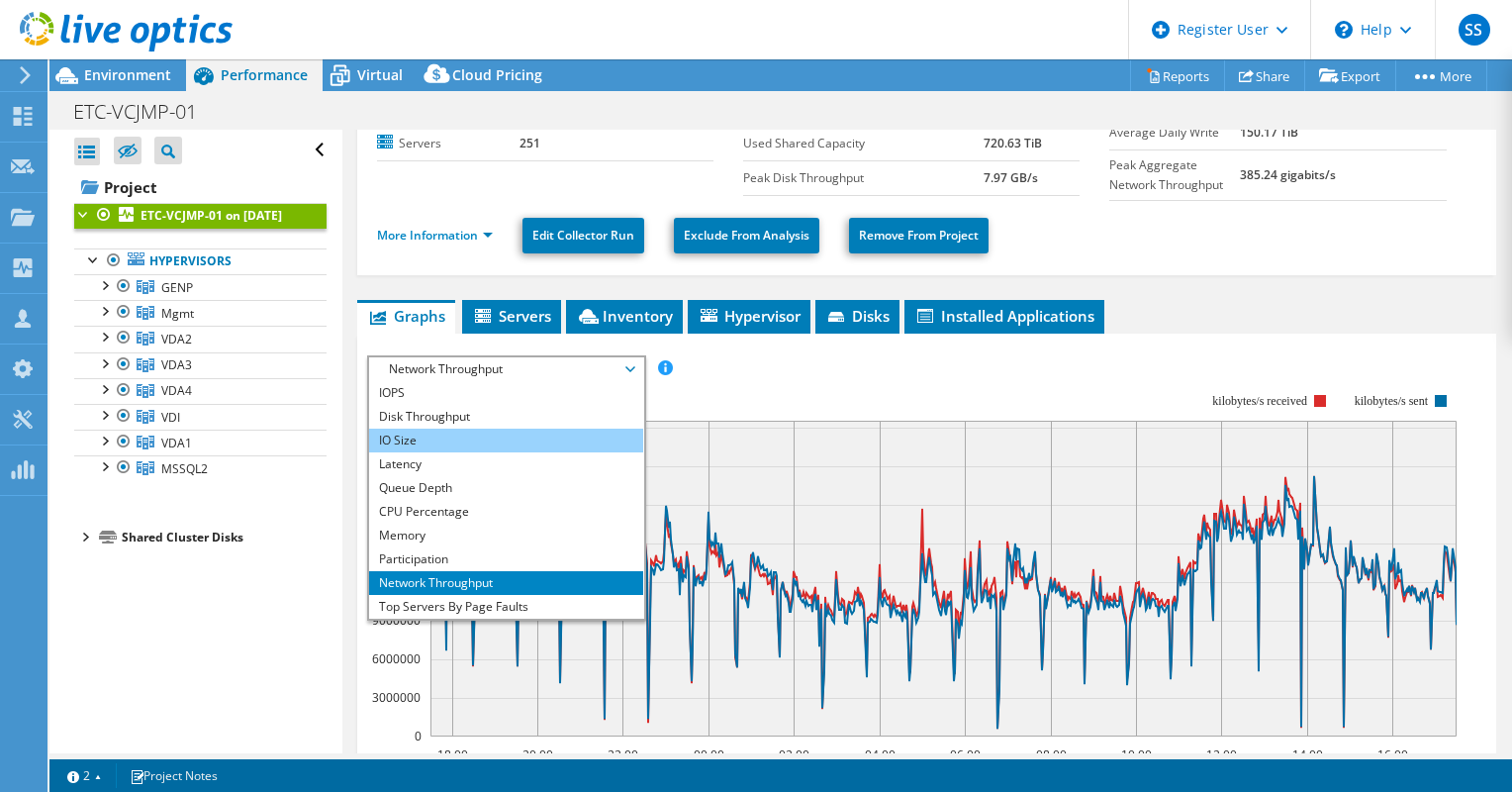 click on "IO Size" at bounding box center [506, 441] 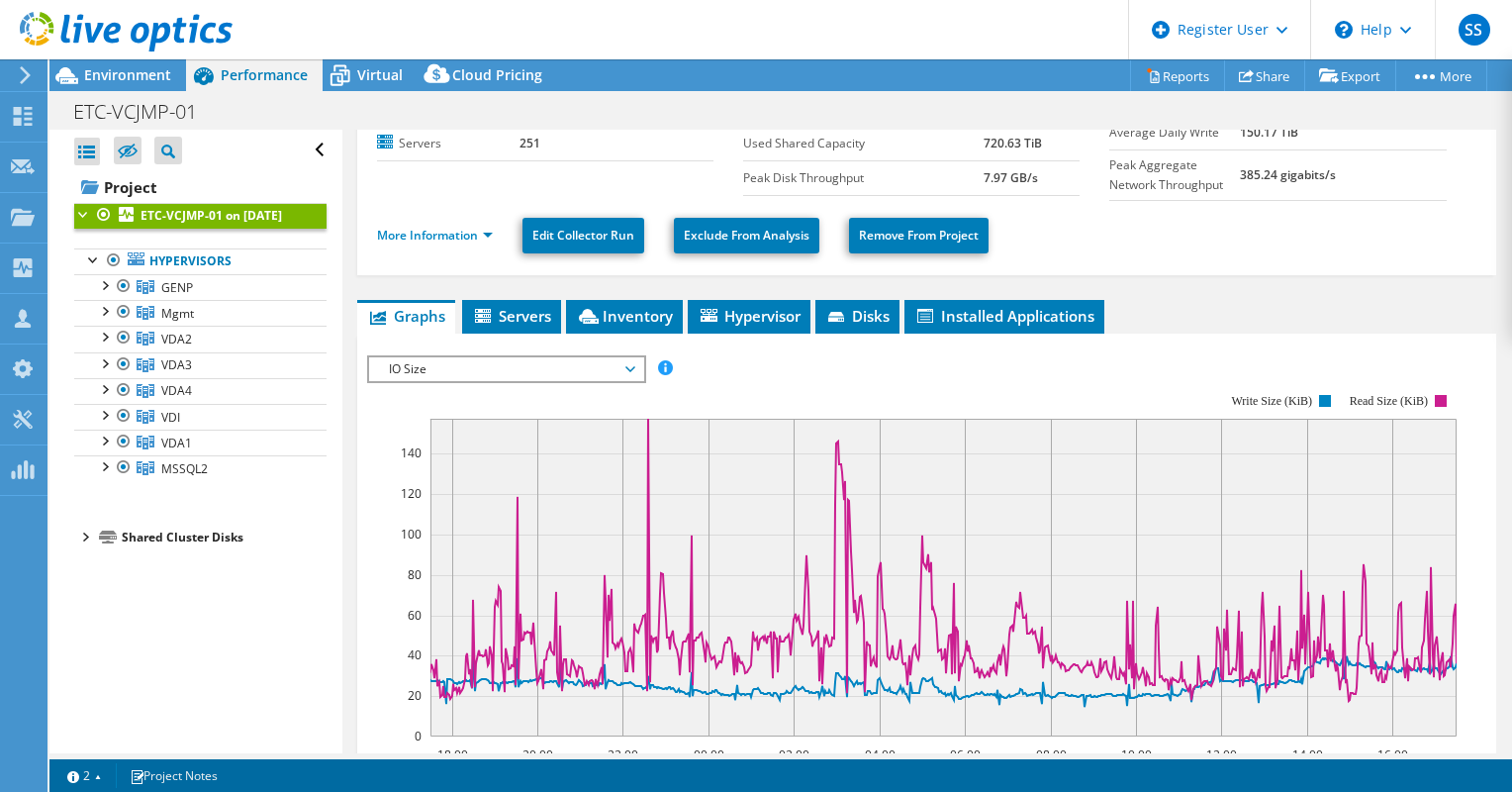 click 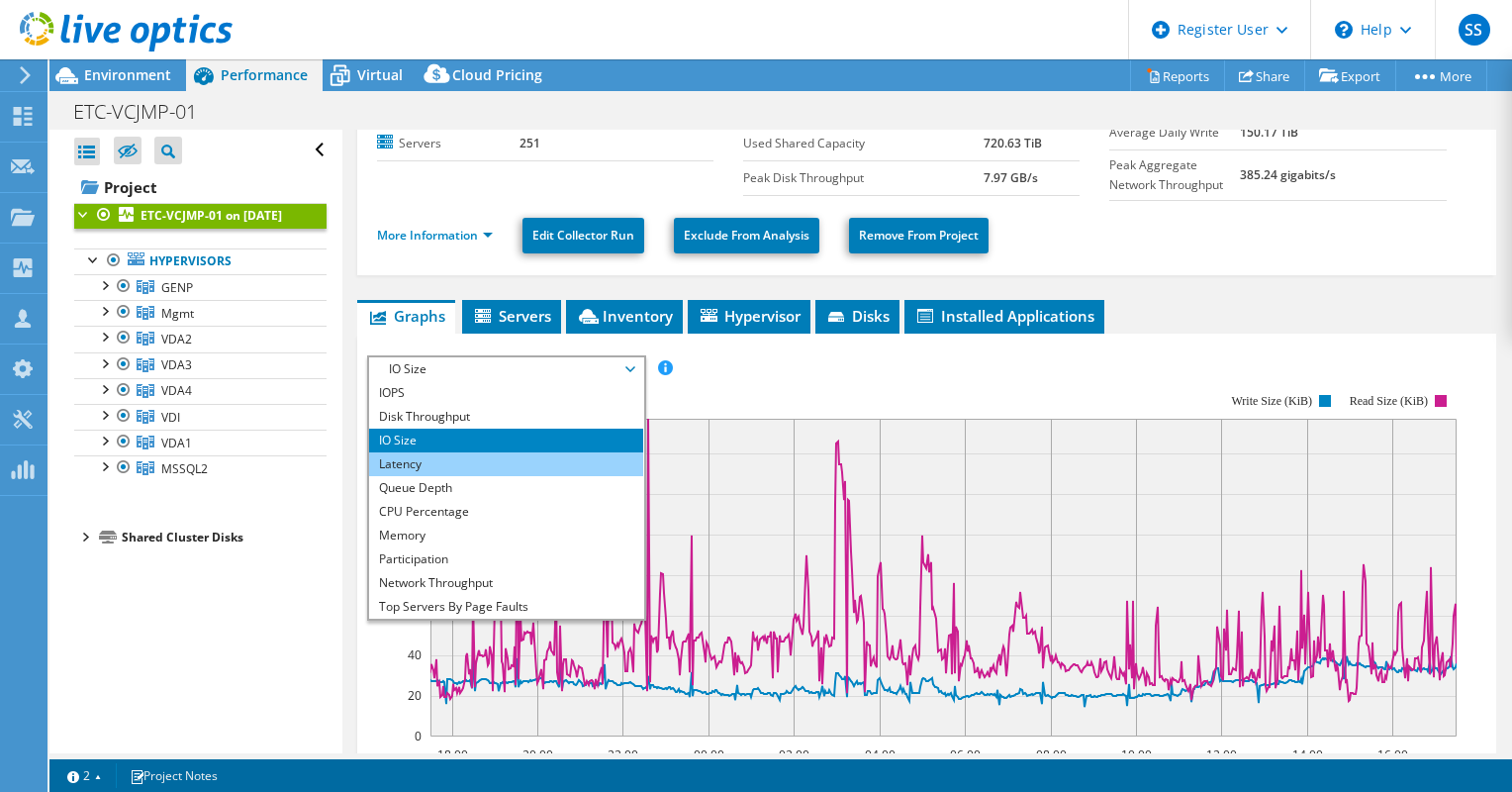 click on "Latency" at bounding box center (506, 464) 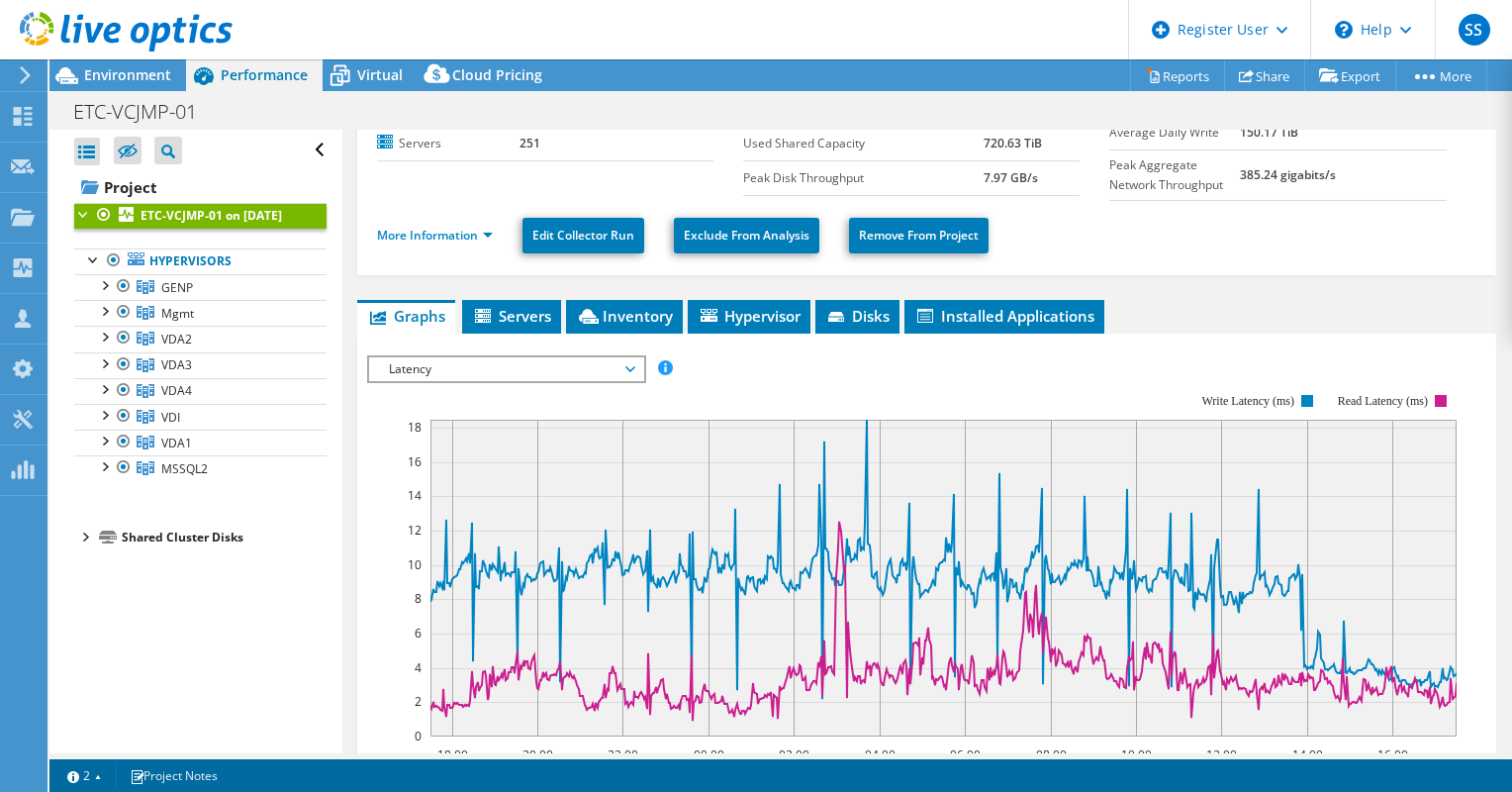 click on "Latency" at bounding box center [506, 369] 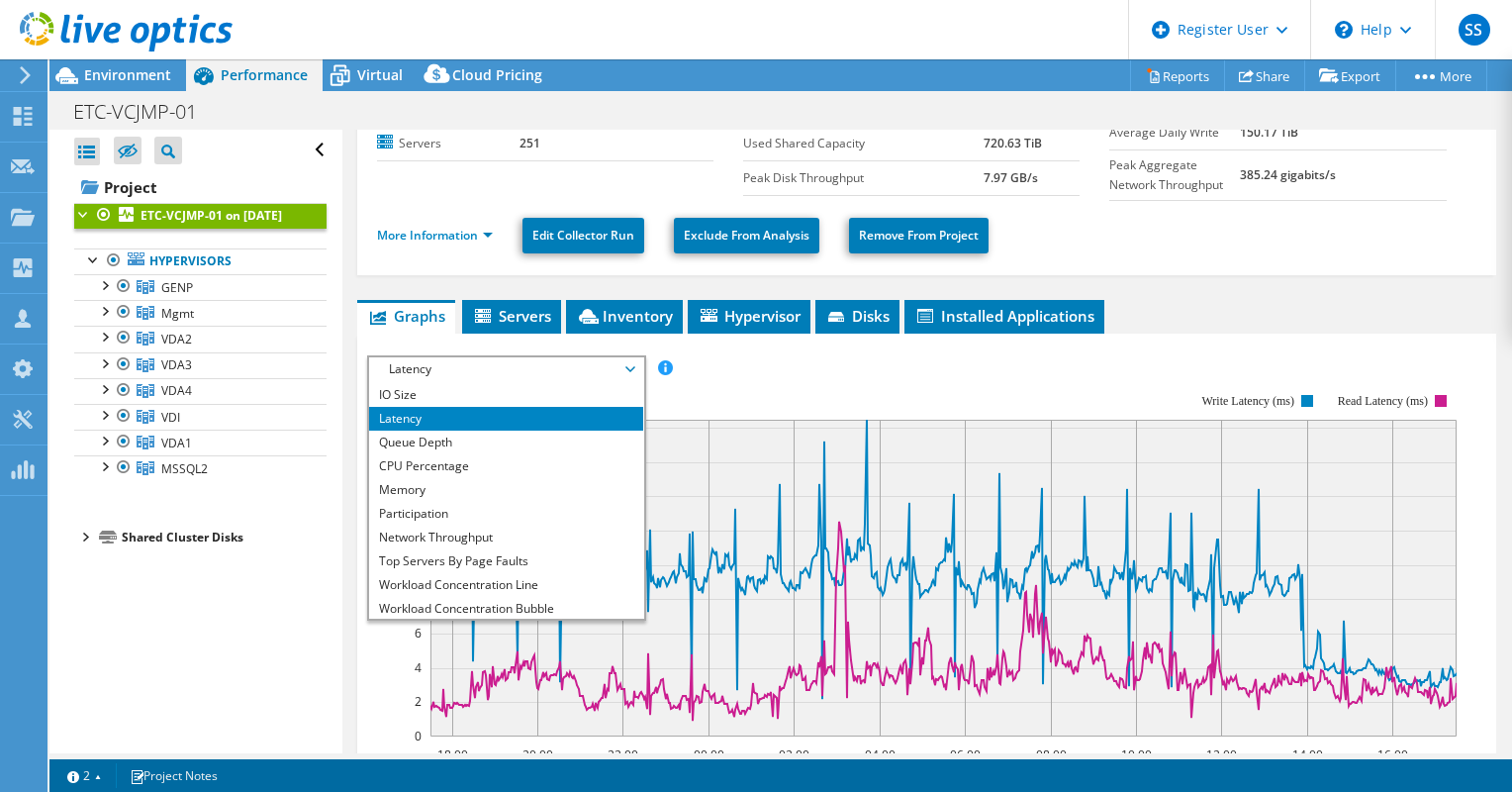 scroll, scrollTop: 71, scrollLeft: 0, axis: vertical 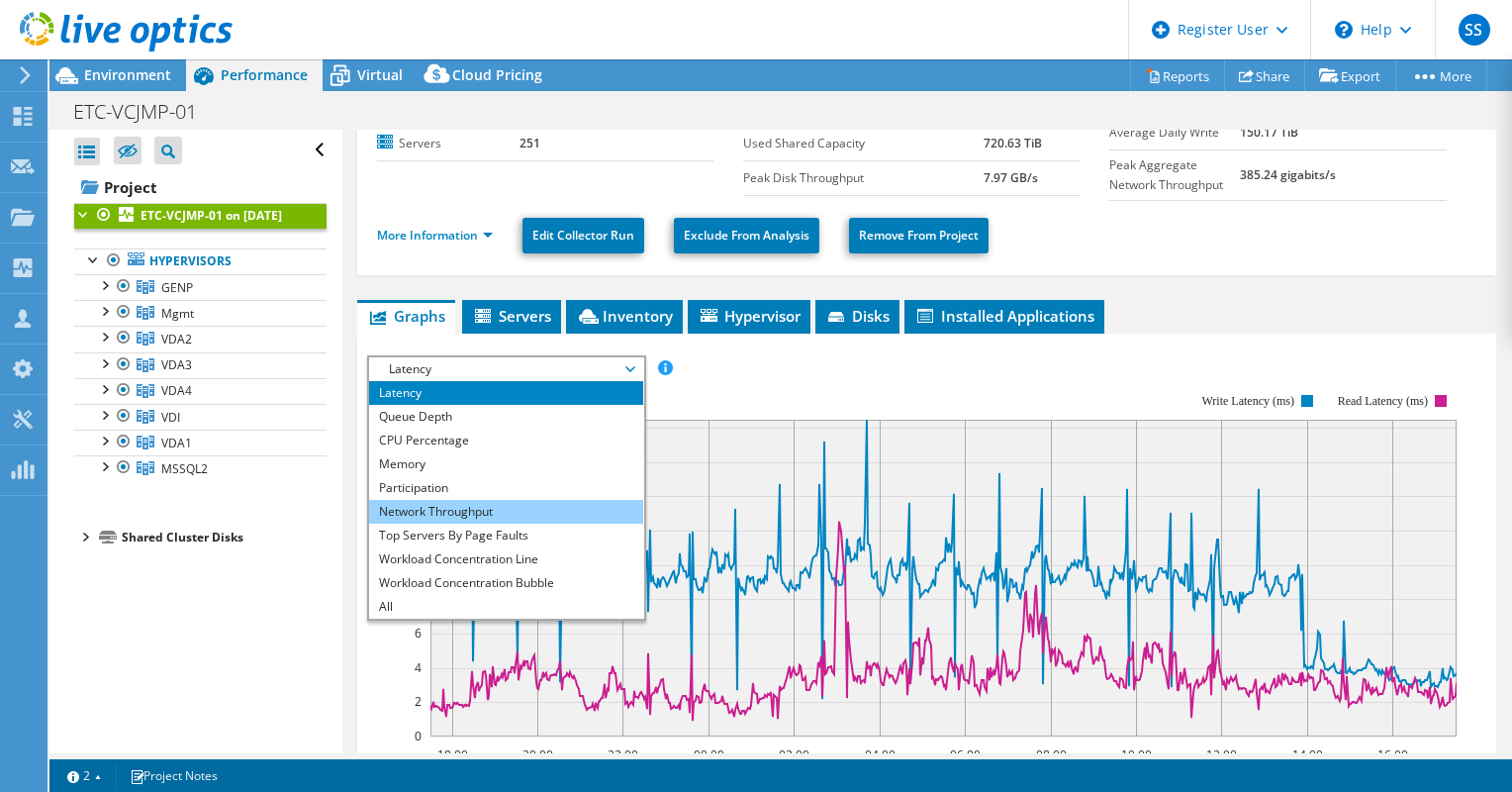click on "Network Throughput" at bounding box center (506, 512) 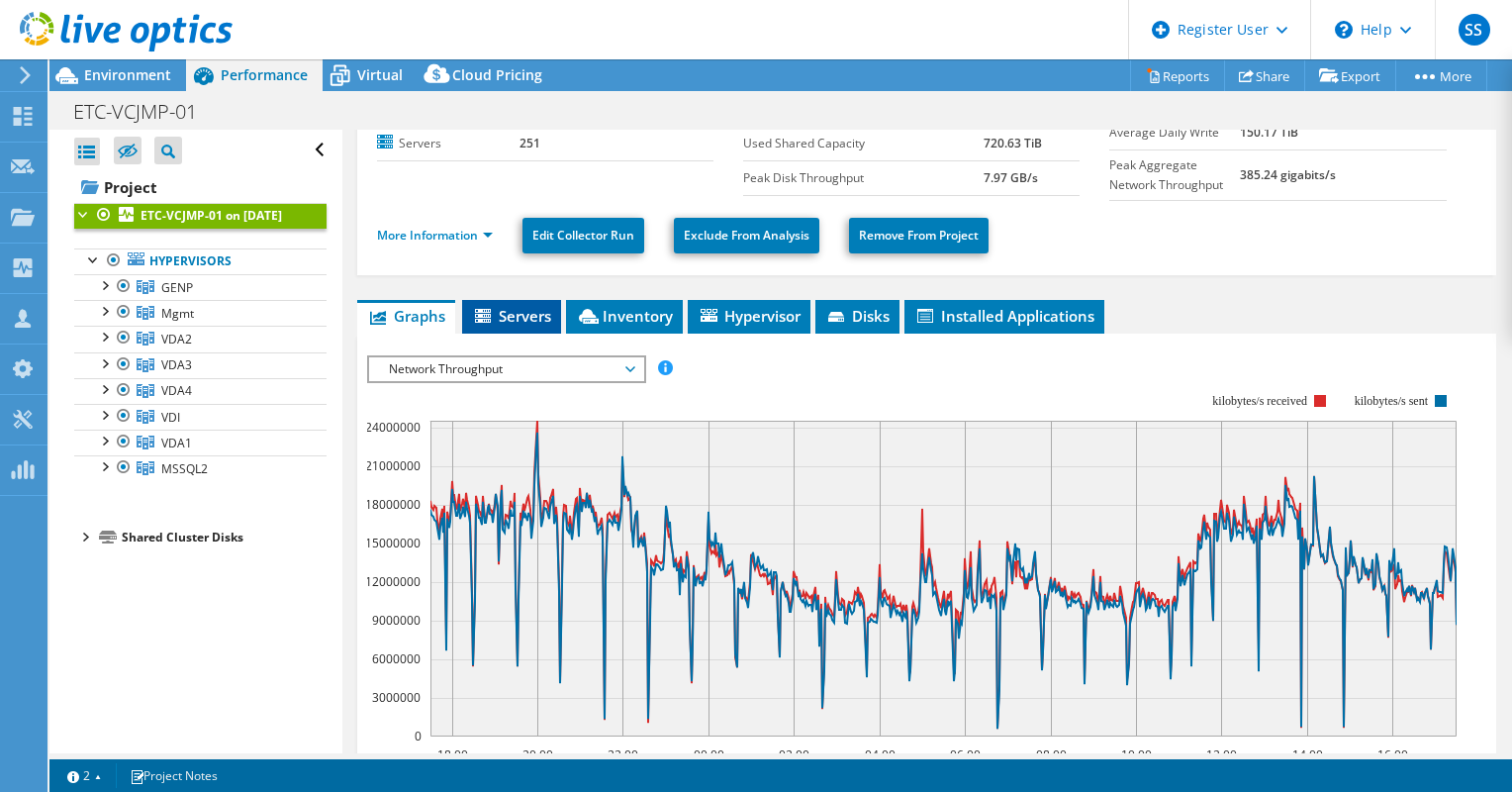click on "Servers" at bounding box center (512, 316) 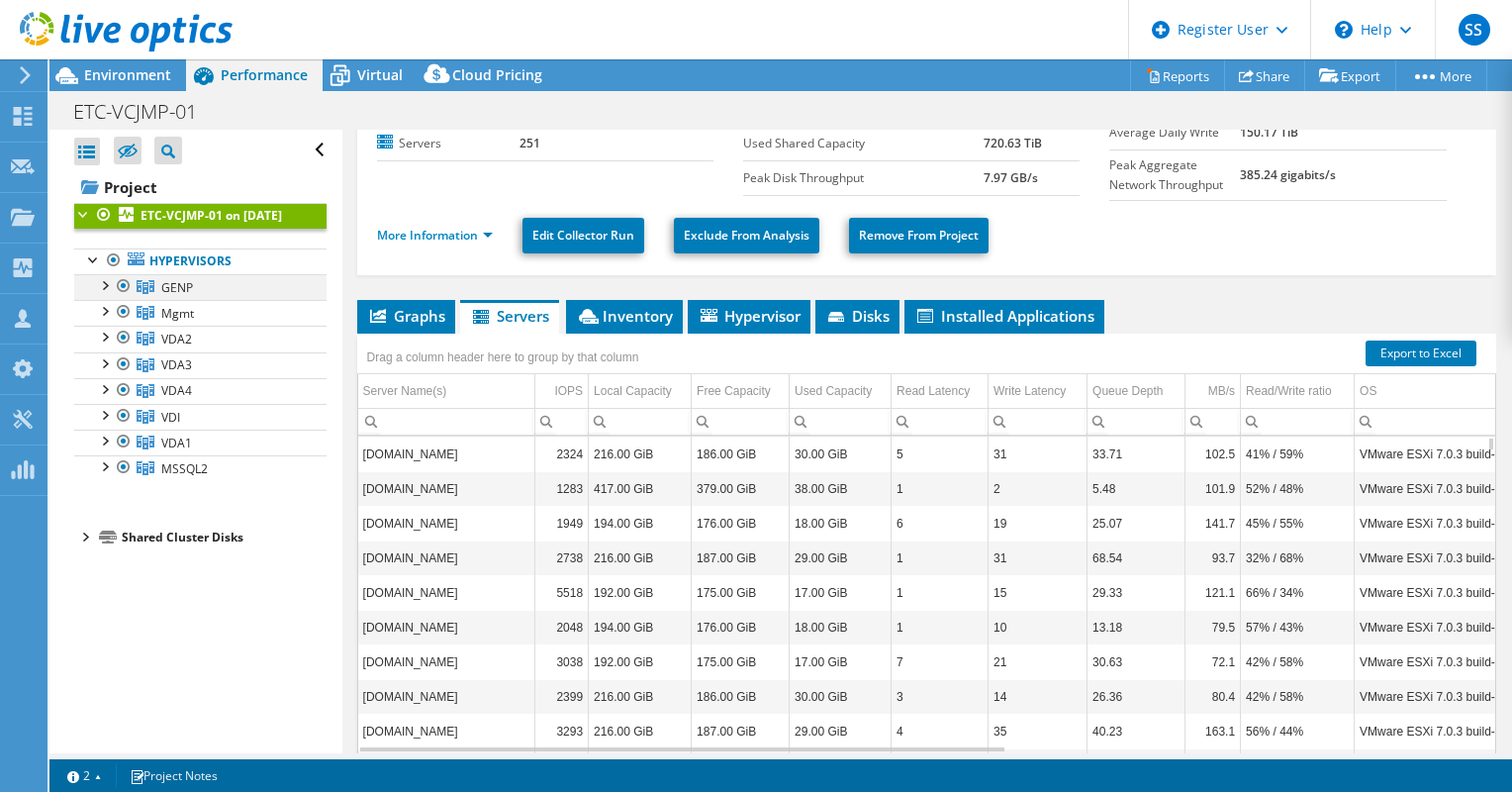 click at bounding box center (104, 284) 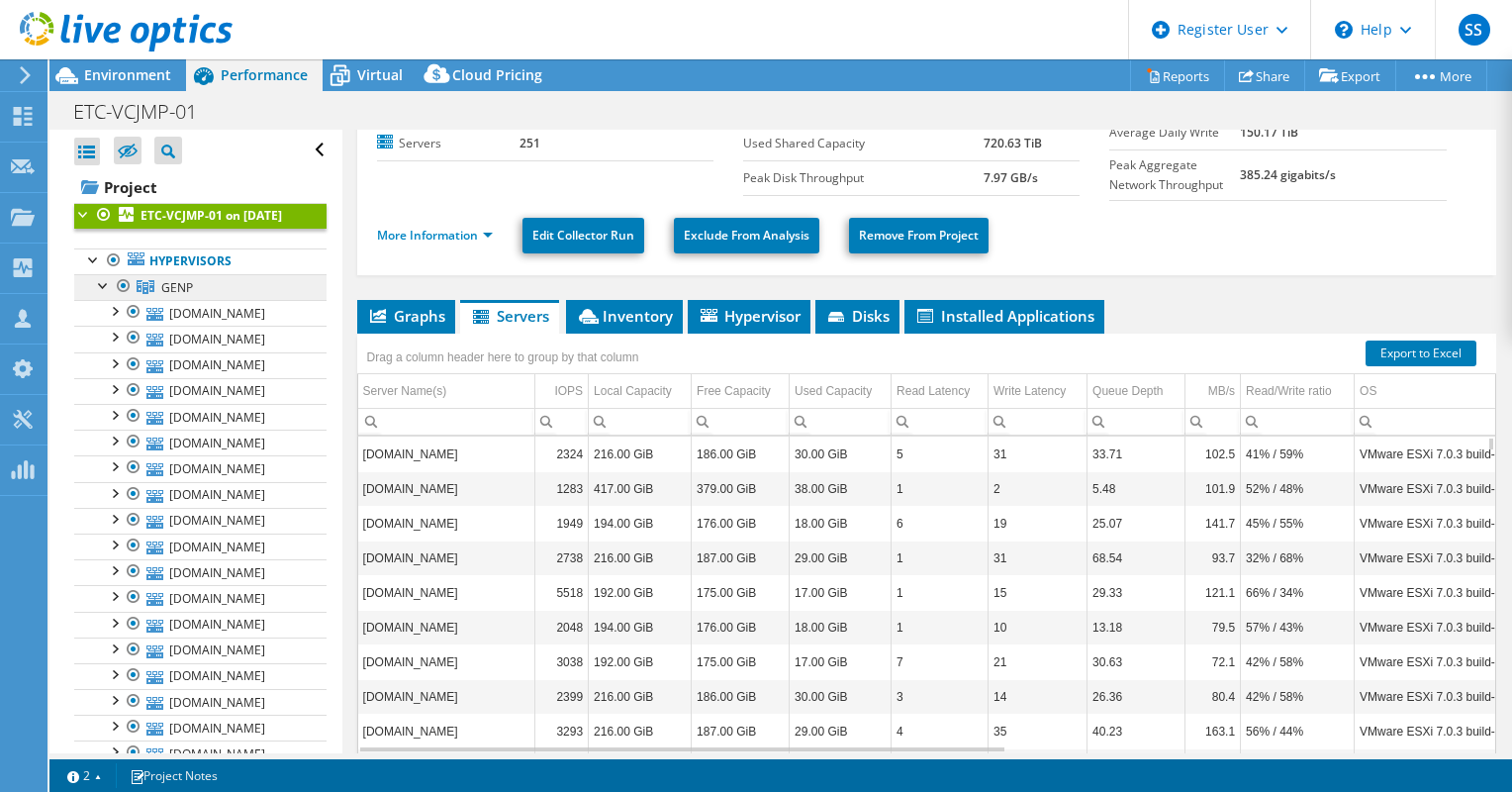 click on "GENP" at bounding box center (177, 287) 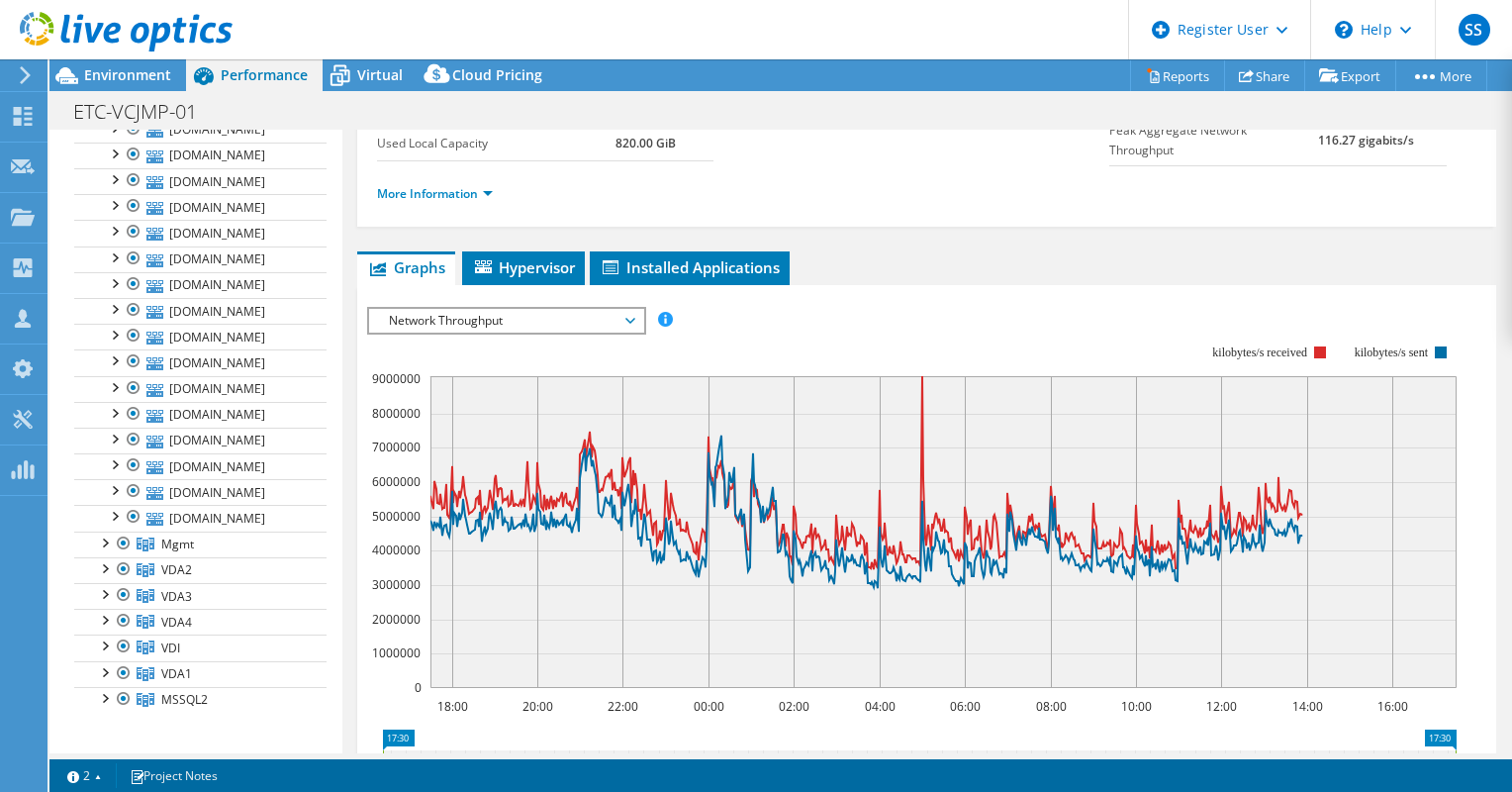 scroll, scrollTop: 686, scrollLeft: 0, axis: vertical 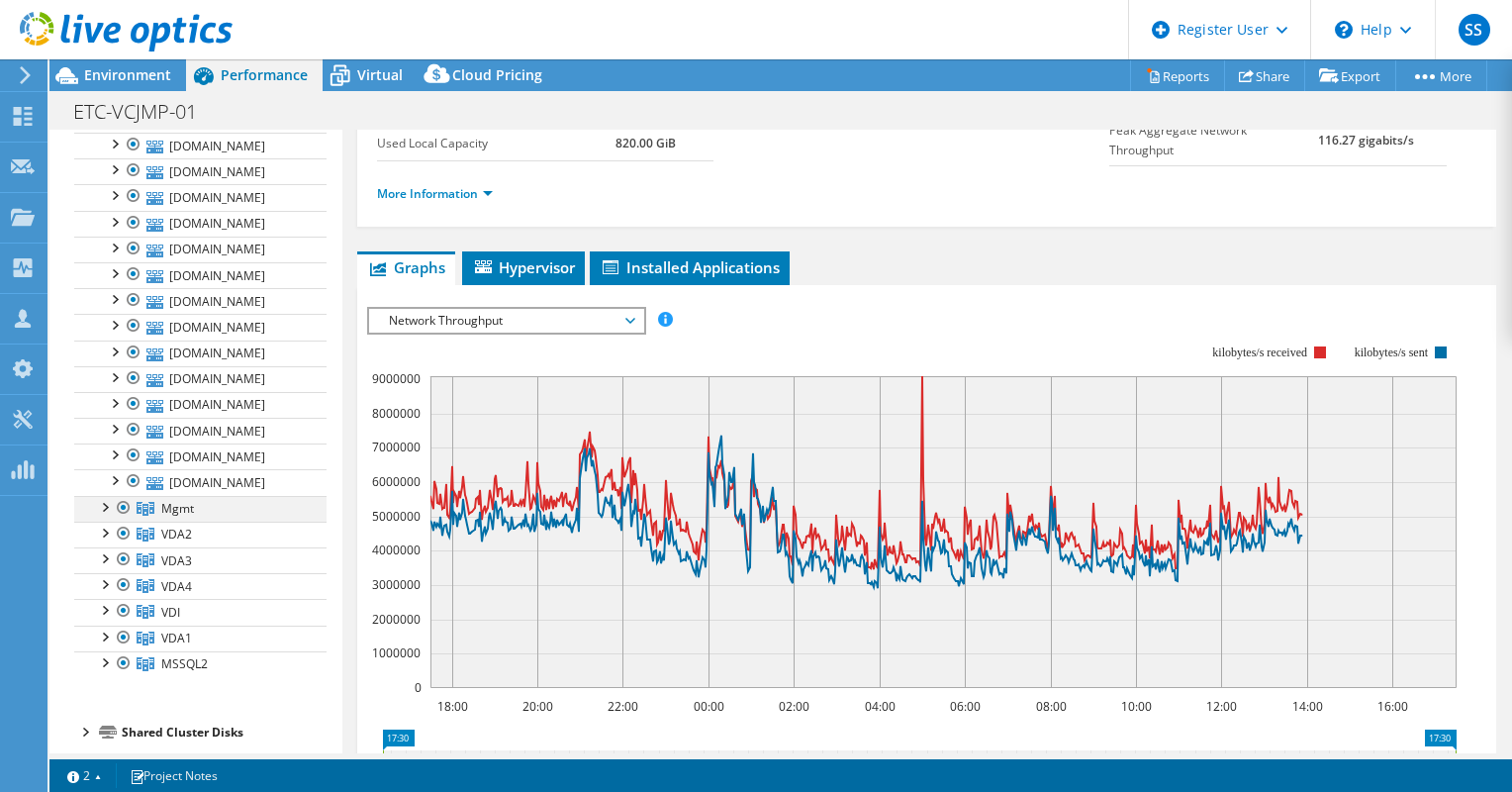 click at bounding box center (104, 506) 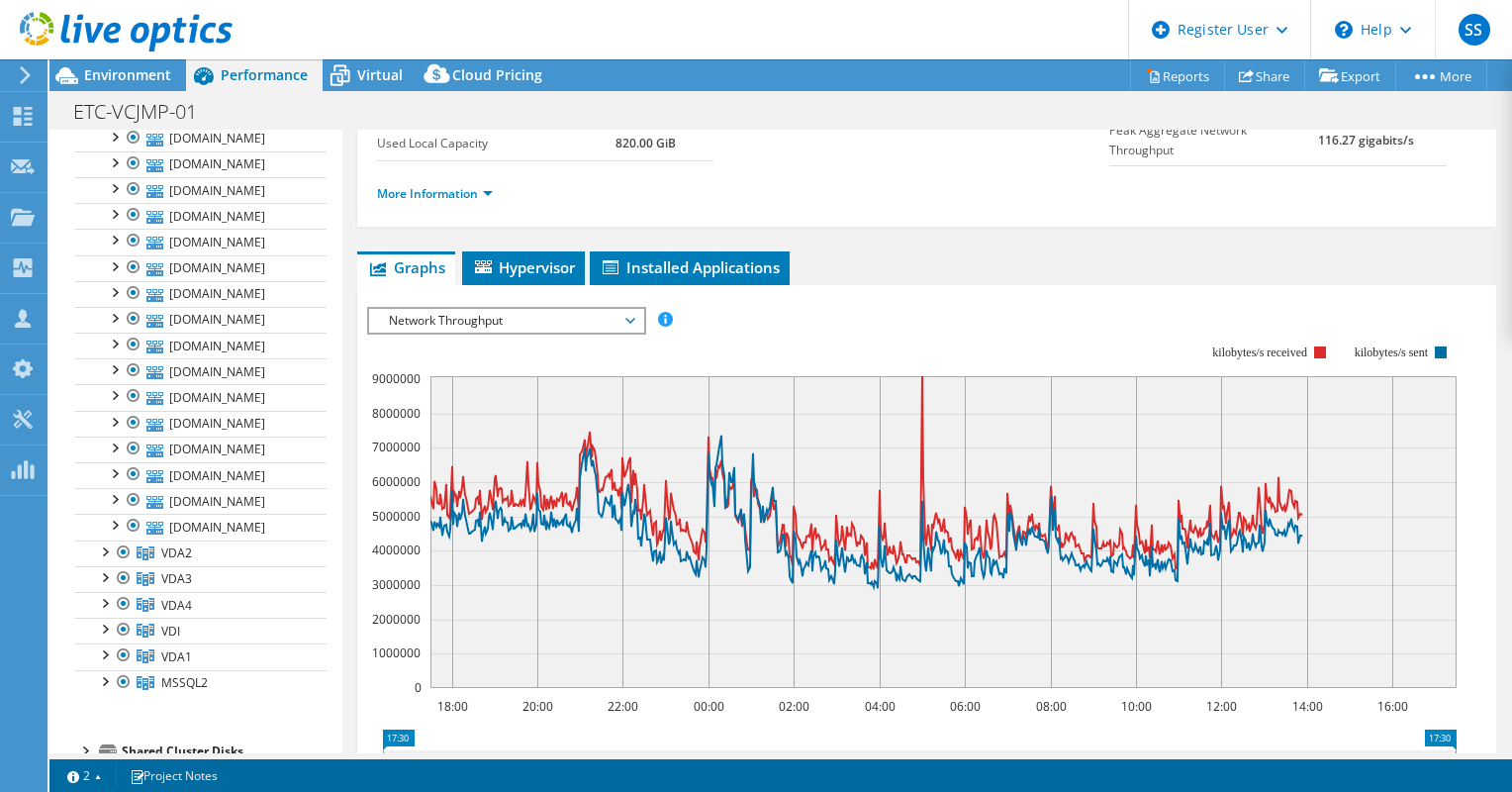 scroll, scrollTop: 2049, scrollLeft: 0, axis: vertical 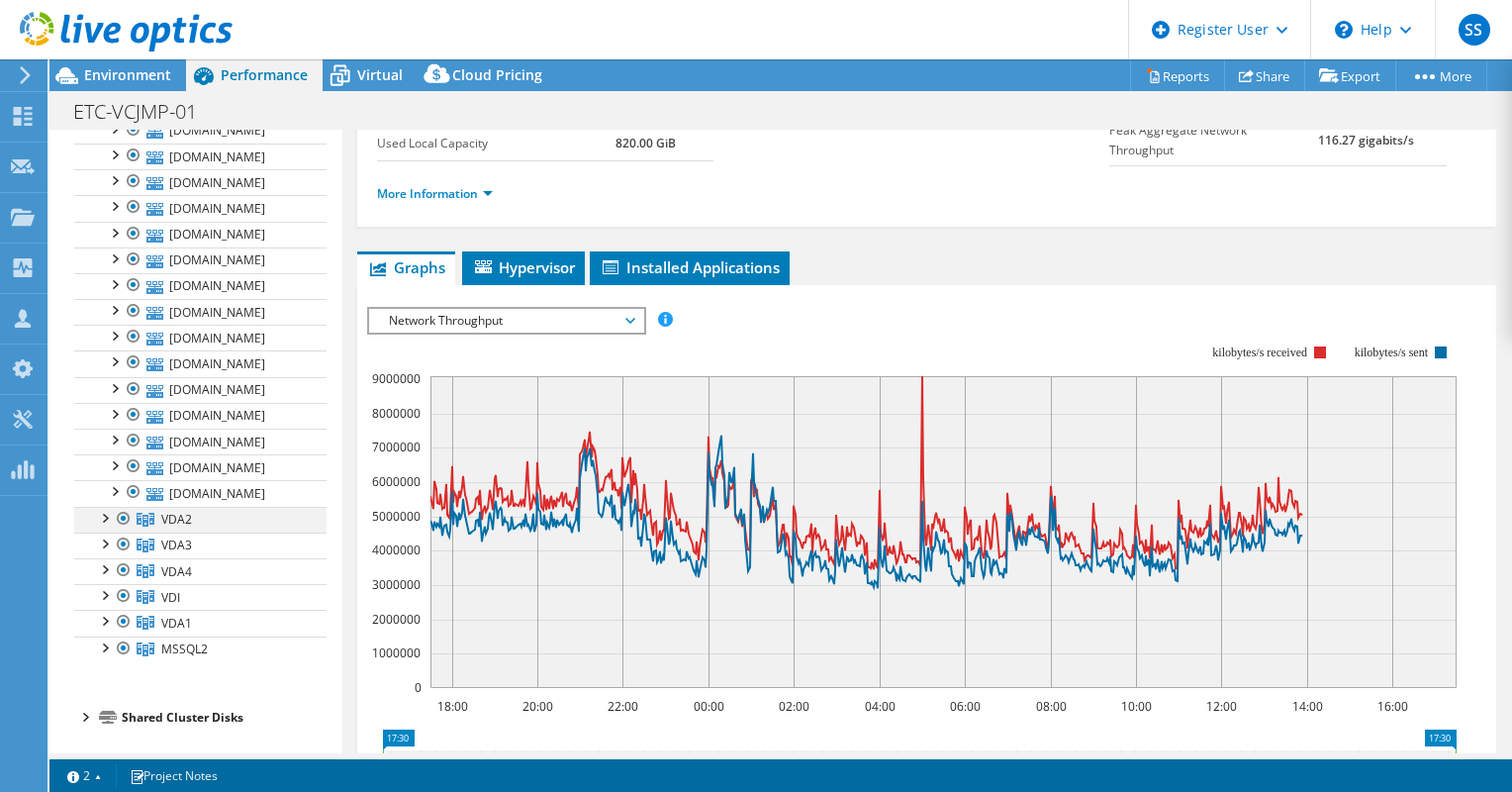 click at bounding box center [104, 517] 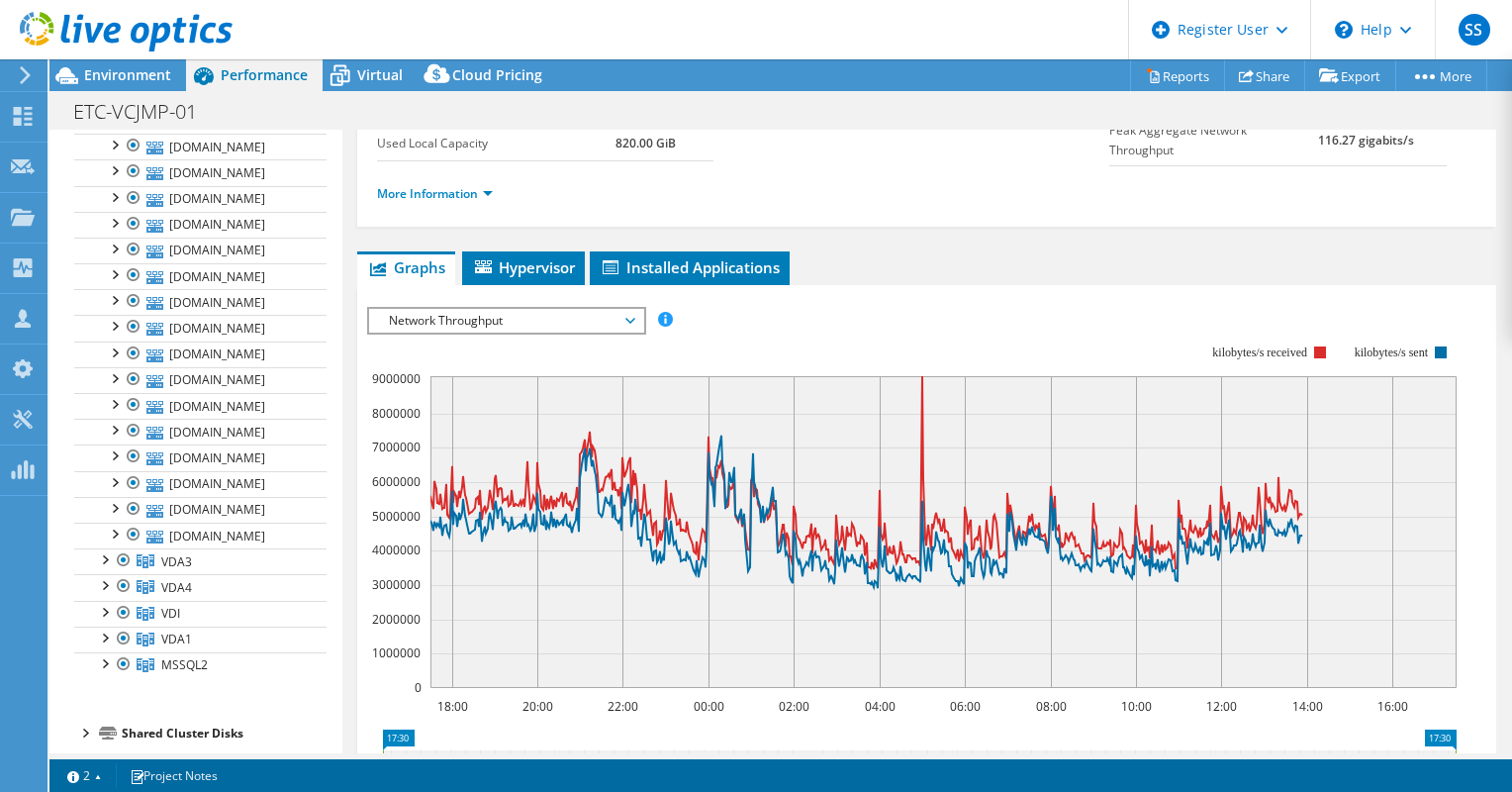 scroll, scrollTop: 2924, scrollLeft: 0, axis: vertical 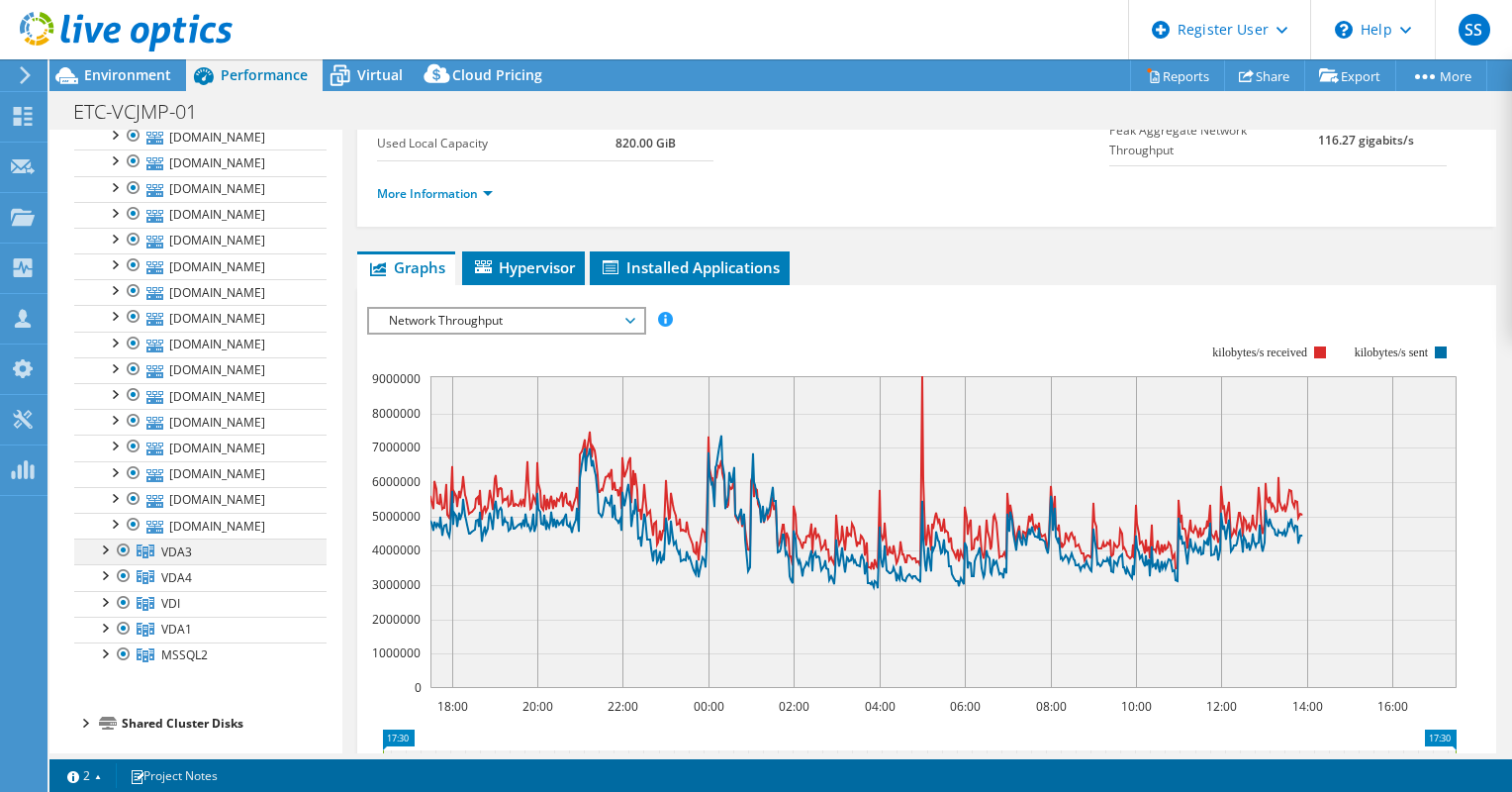 click at bounding box center [104, 548] 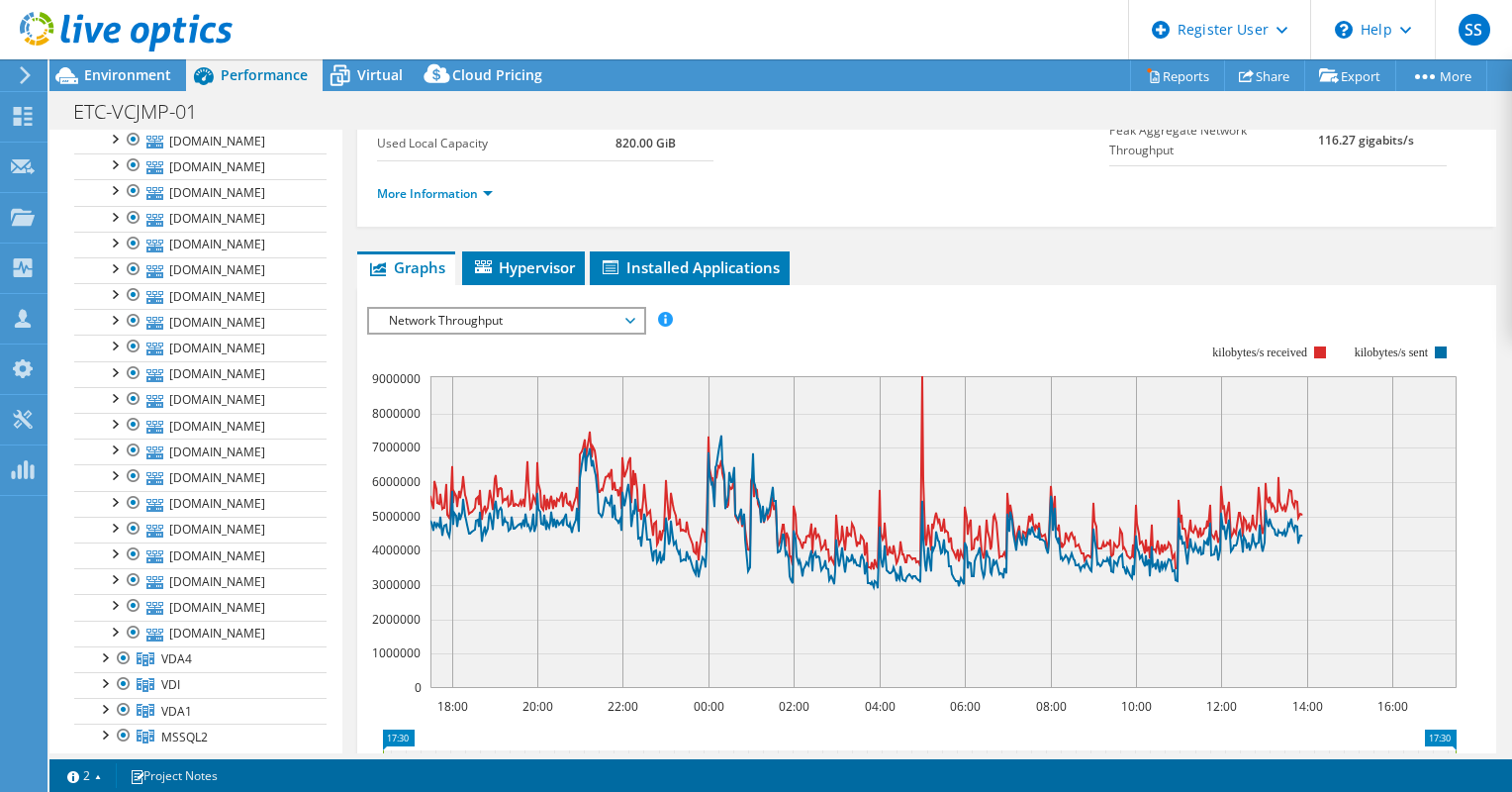 scroll, scrollTop: 3800, scrollLeft: 0, axis: vertical 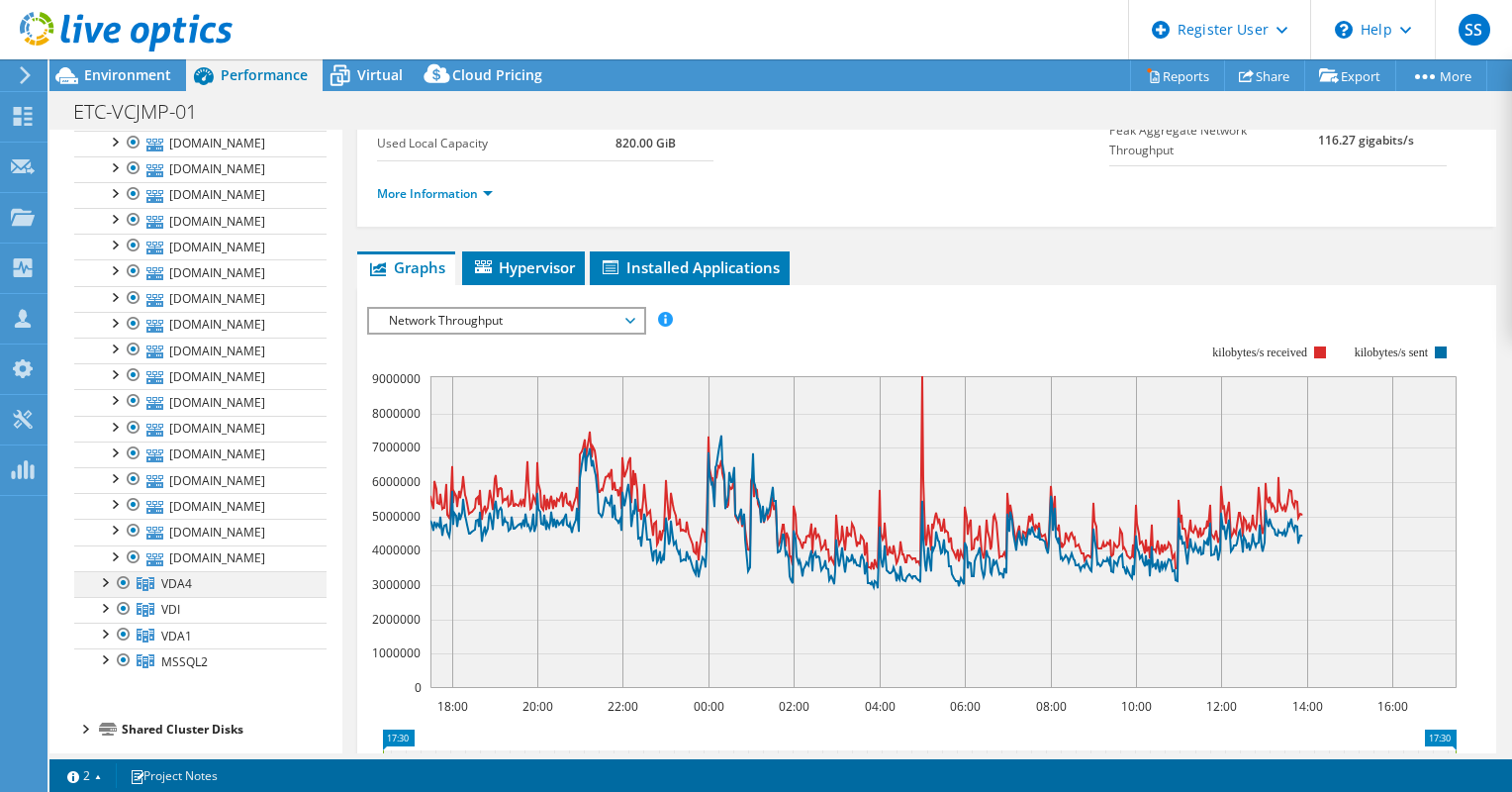 click at bounding box center [104, 581] 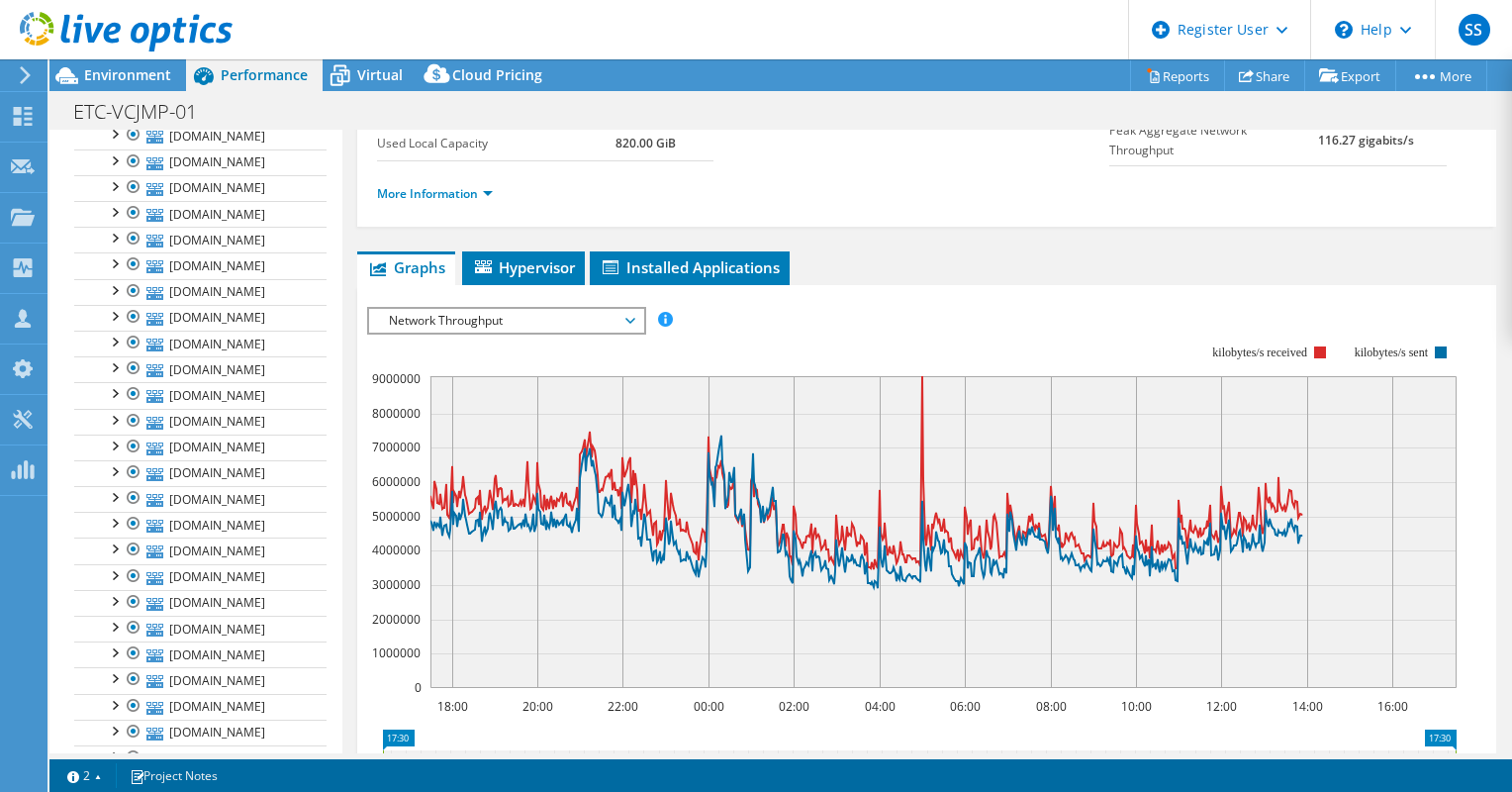 scroll, scrollTop: 4675, scrollLeft: 0, axis: vertical 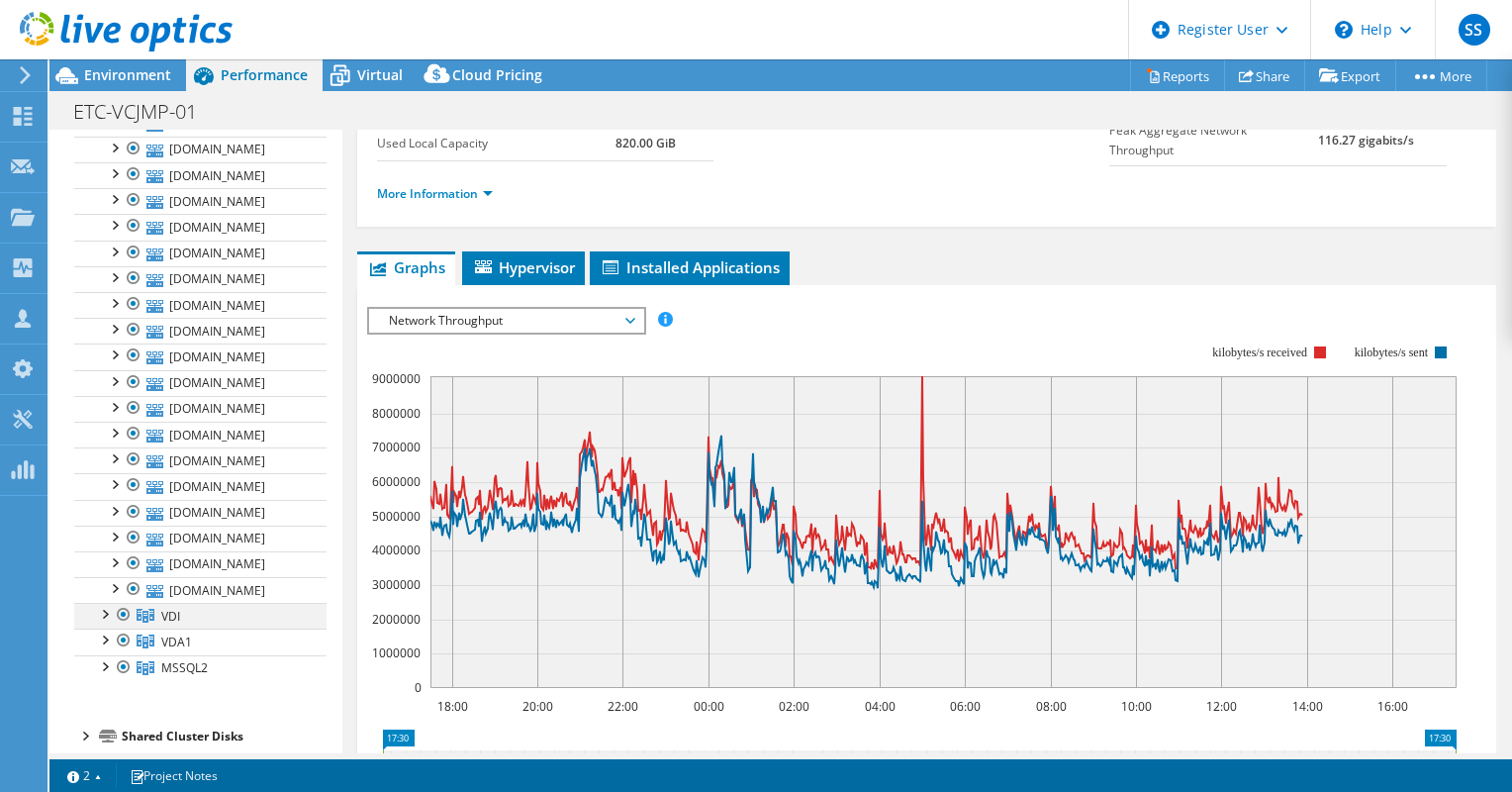 click at bounding box center [104, 613] 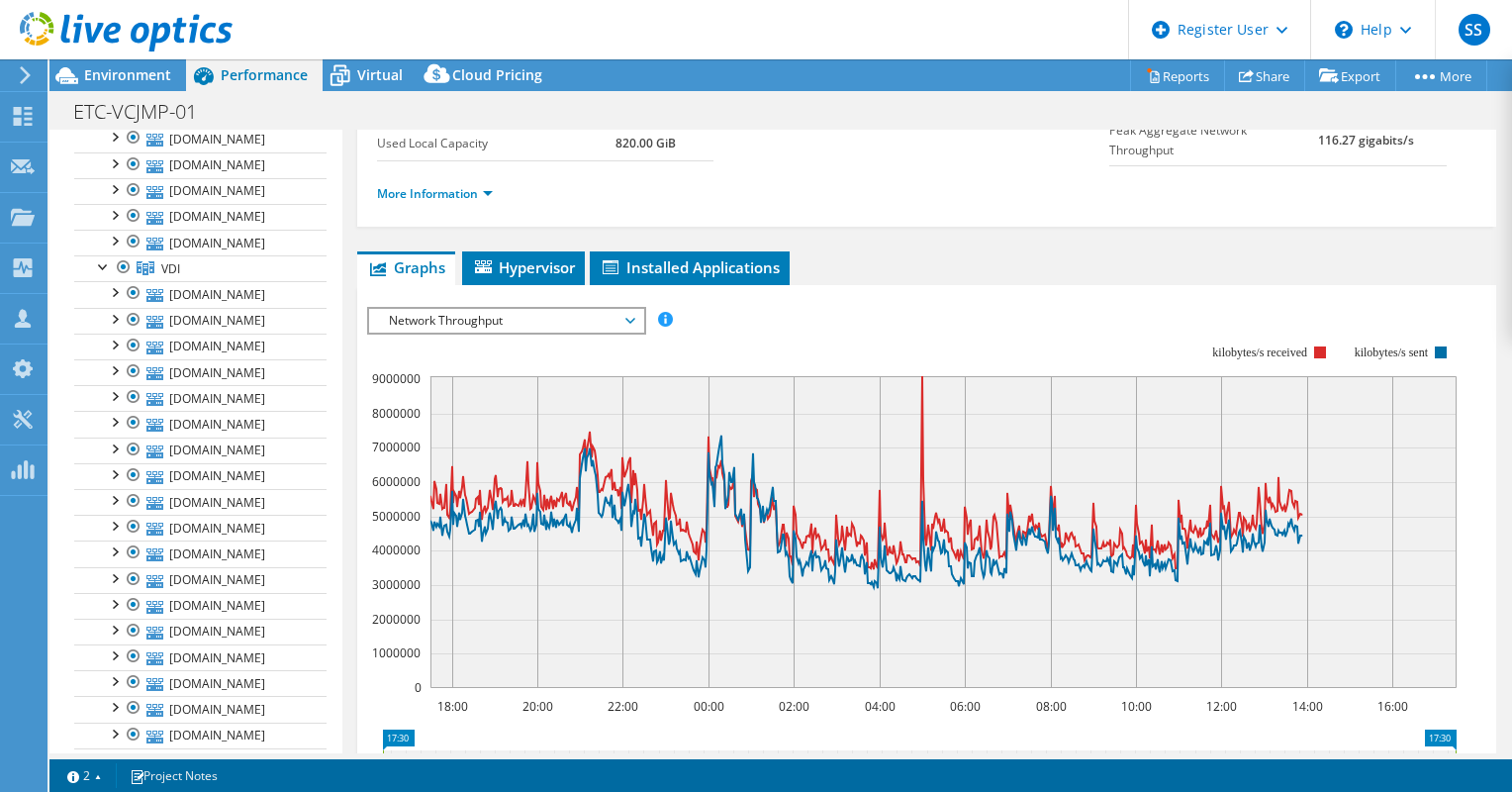 scroll, scrollTop: 5344, scrollLeft: 0, axis: vertical 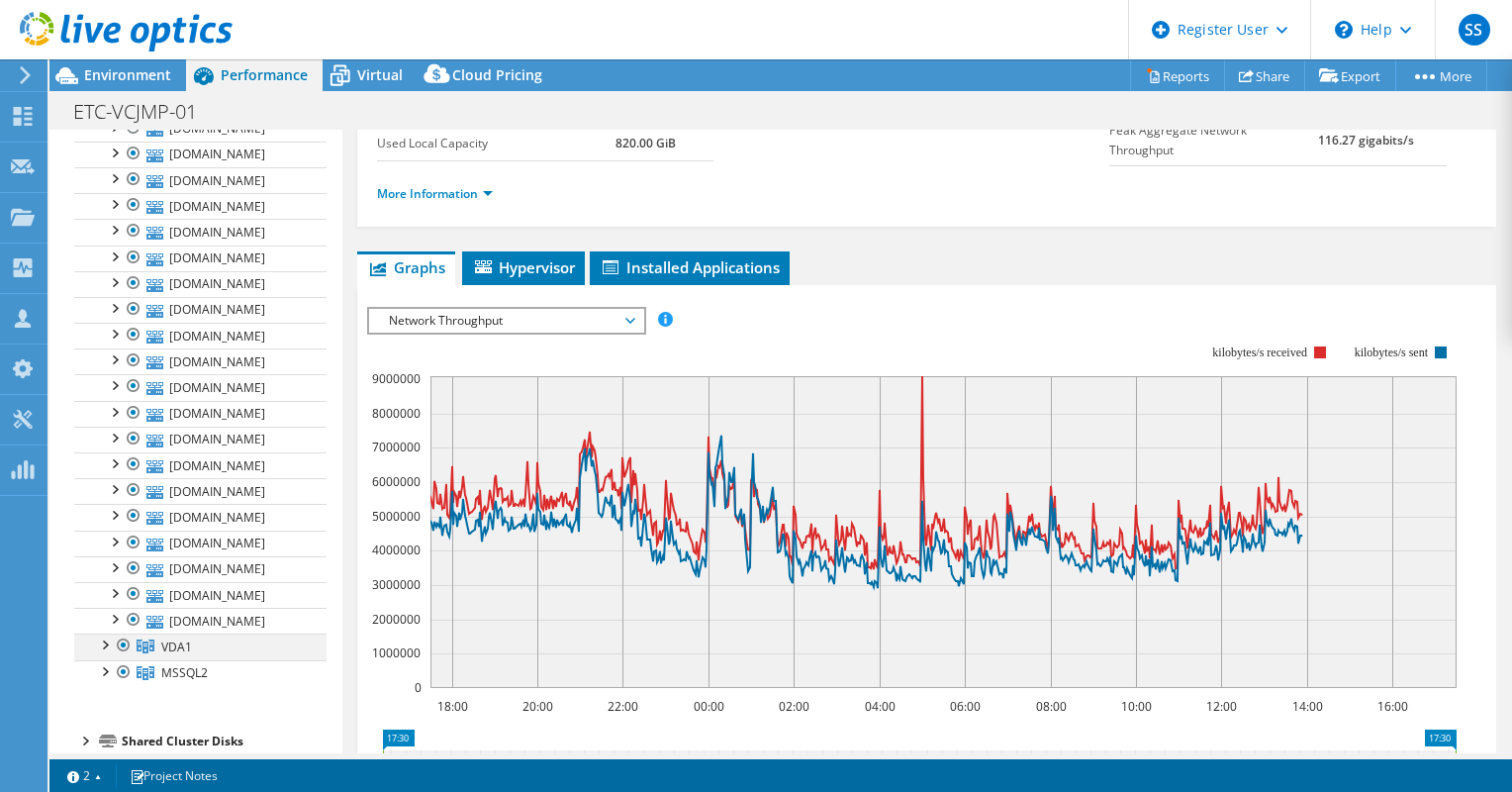 click at bounding box center (104, 644) 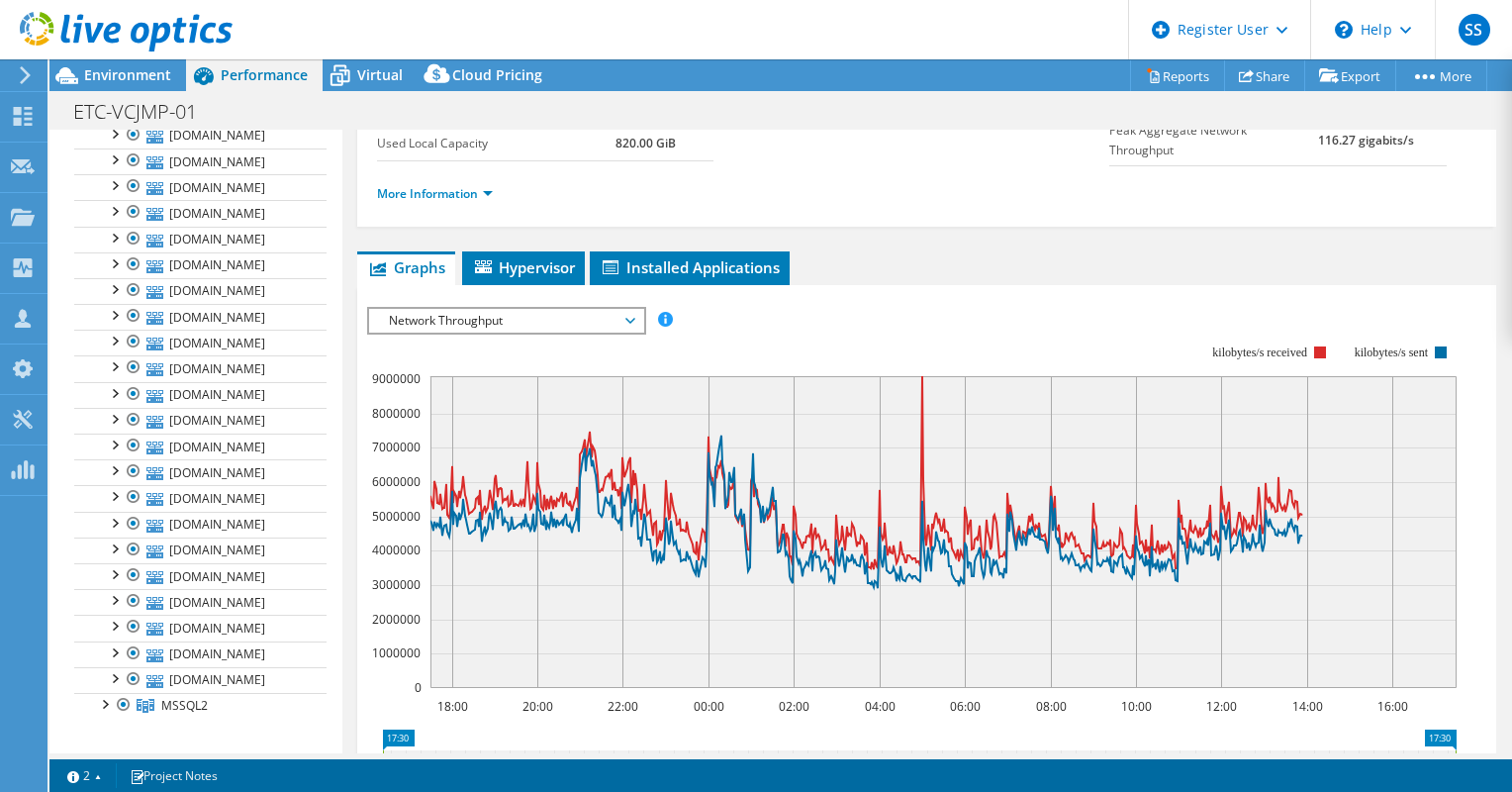 scroll, scrollTop: 6219, scrollLeft: 0, axis: vertical 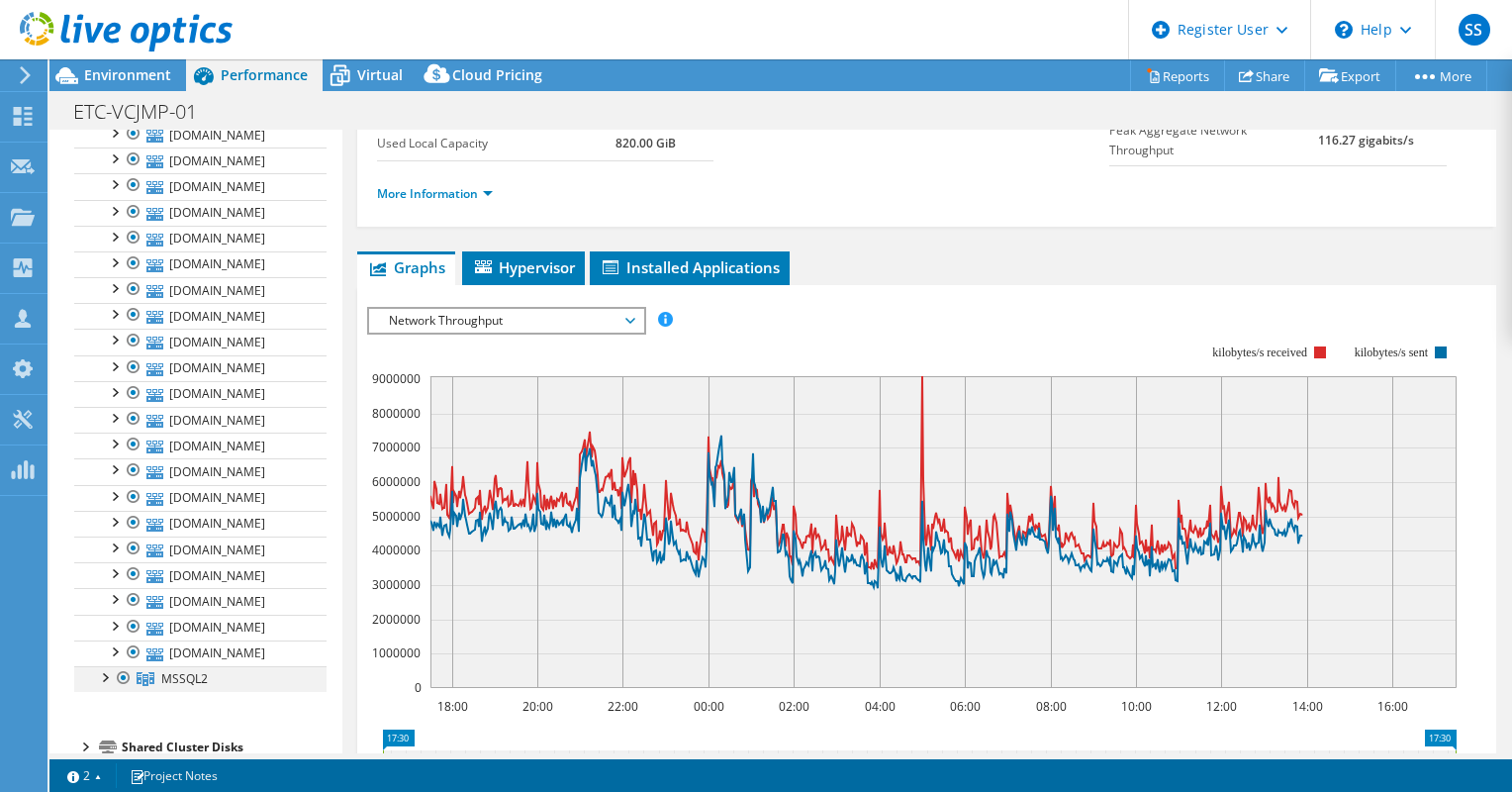 click at bounding box center [104, 676] 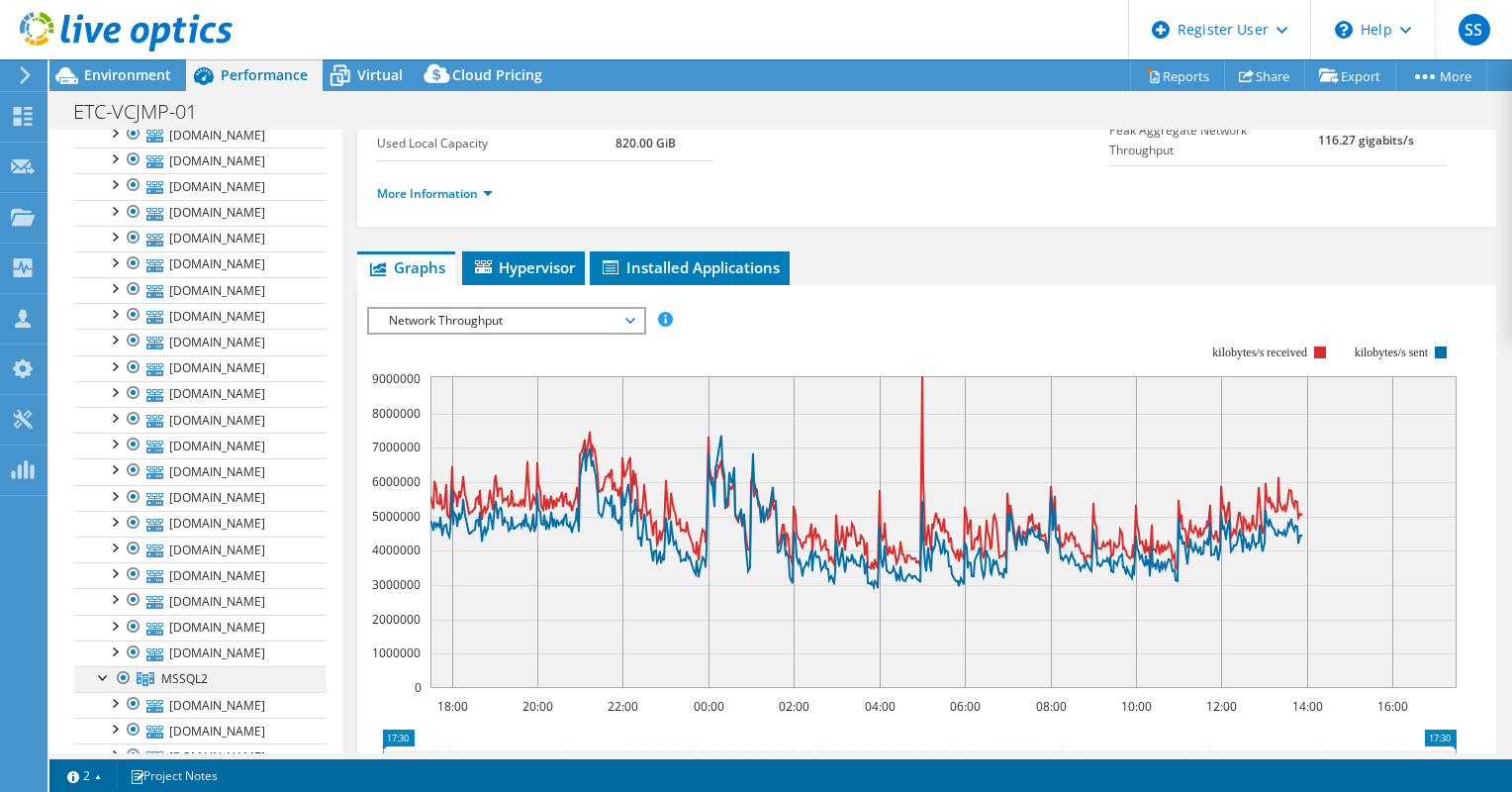 click at bounding box center [104, 676] 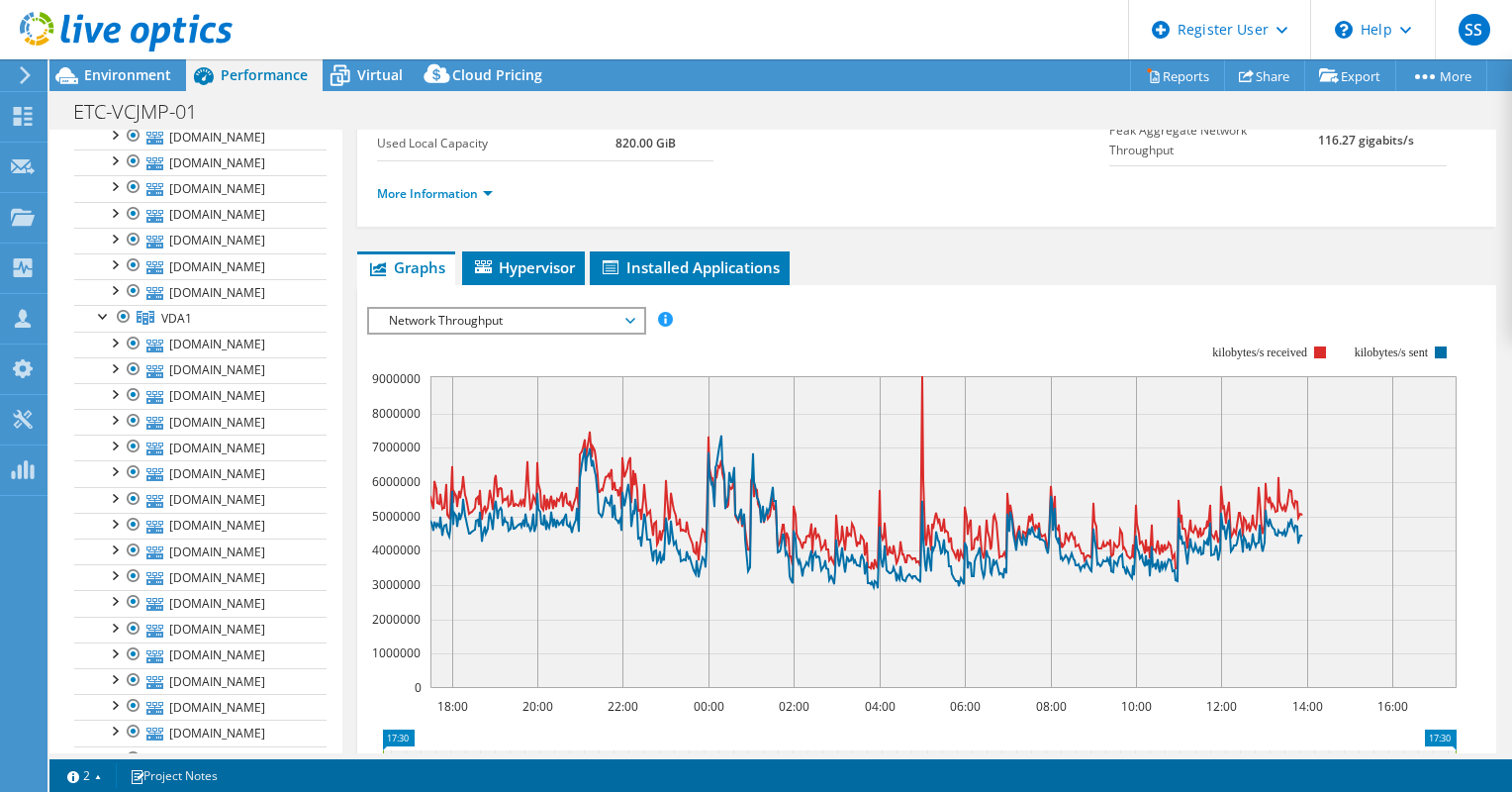 scroll, scrollTop: 5127, scrollLeft: 0, axis: vertical 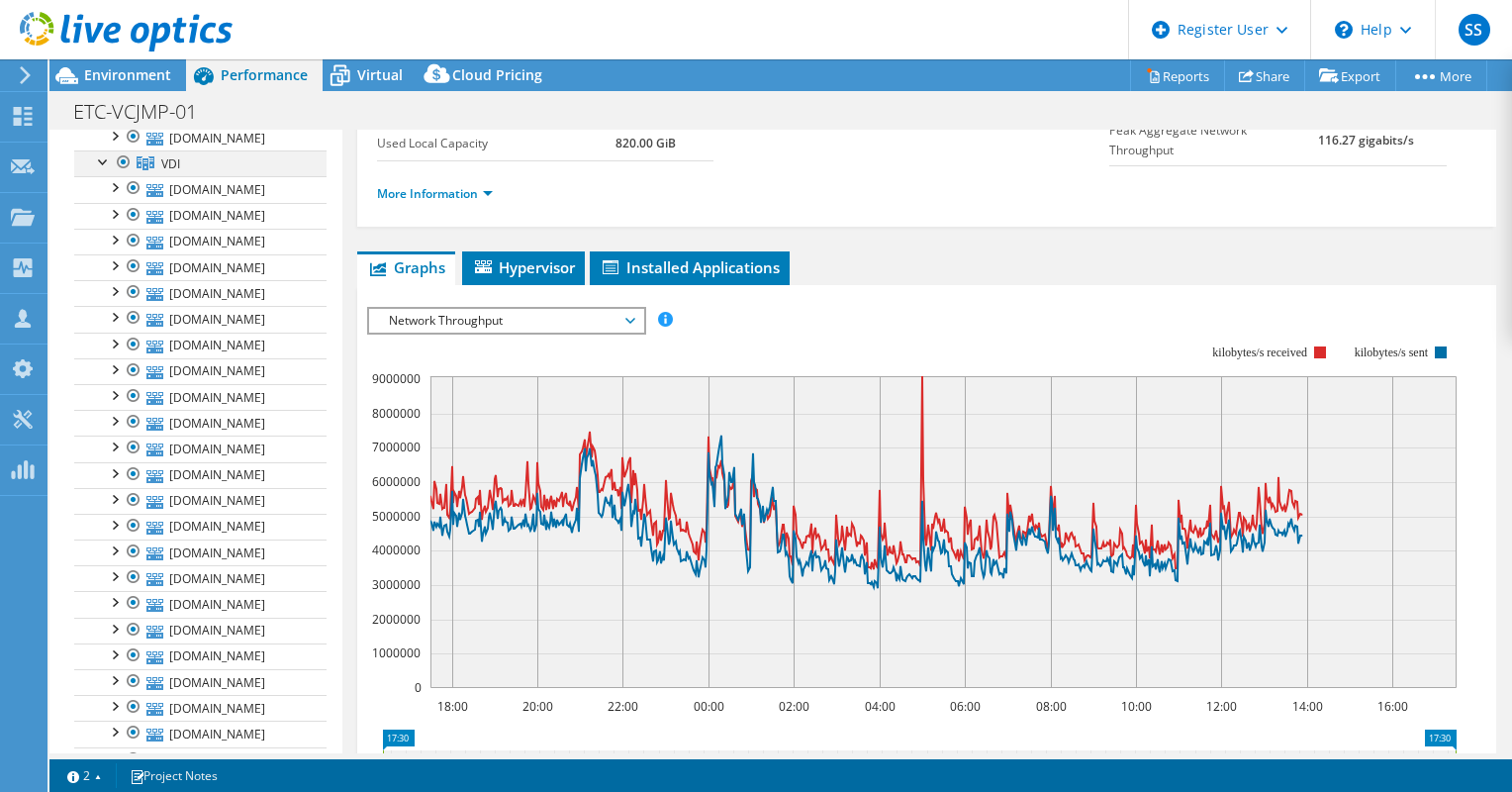 click at bounding box center [104, 160] 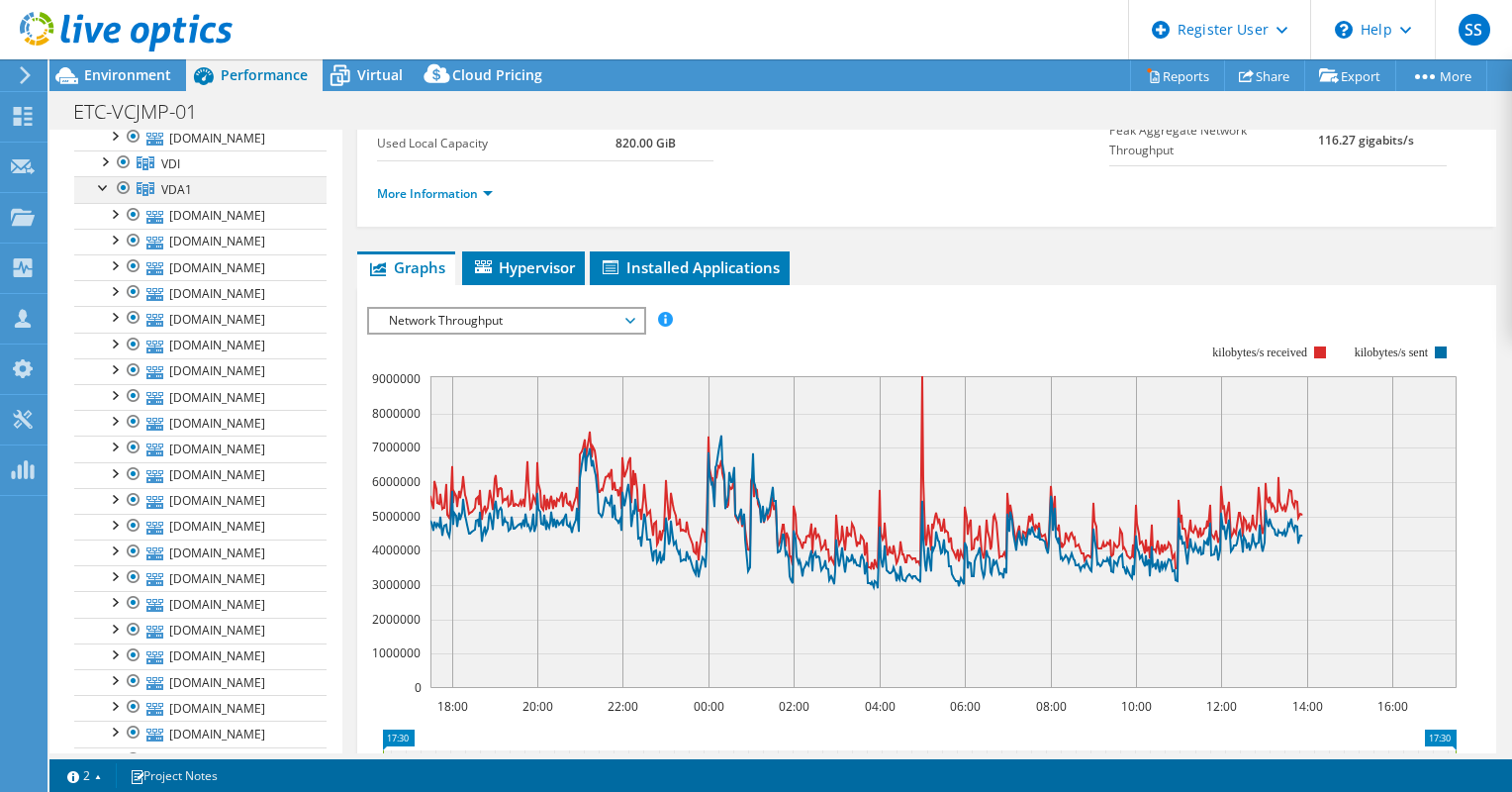 click at bounding box center [104, 186] 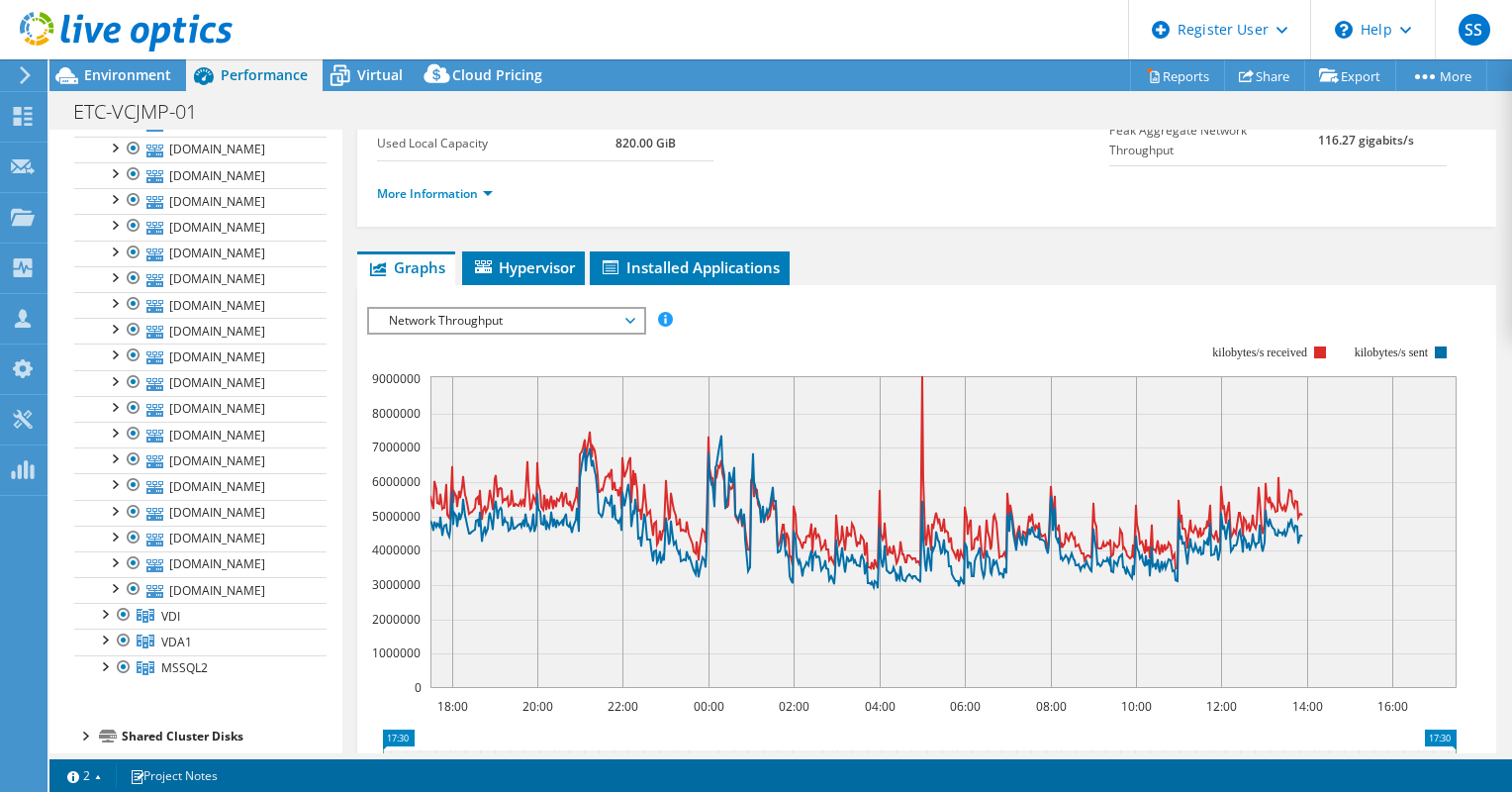 scroll, scrollTop: 4128, scrollLeft: 0, axis: vertical 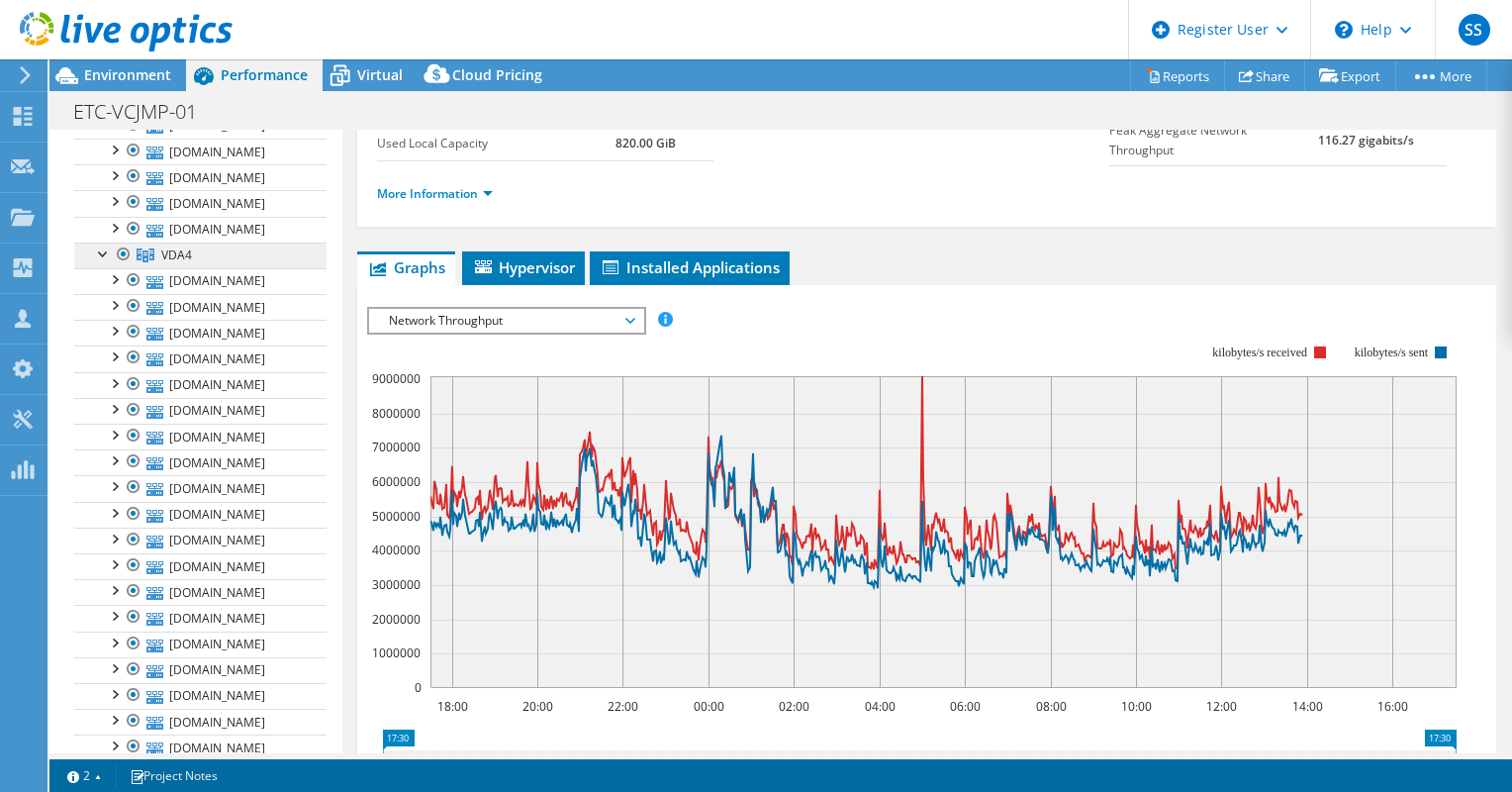 click on "VDA4" at bounding box center [200, -3841] 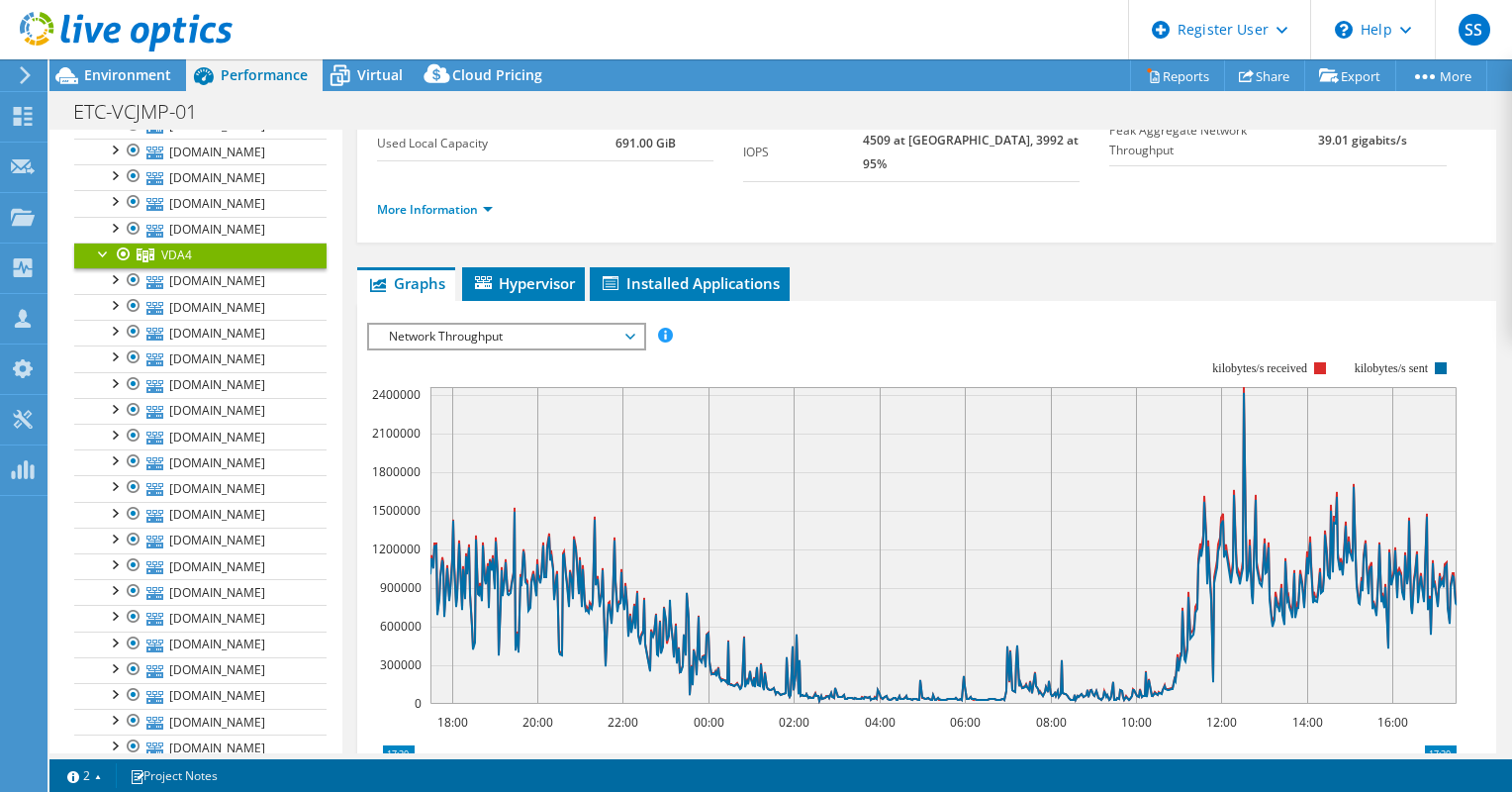 click at bounding box center (104, 252) 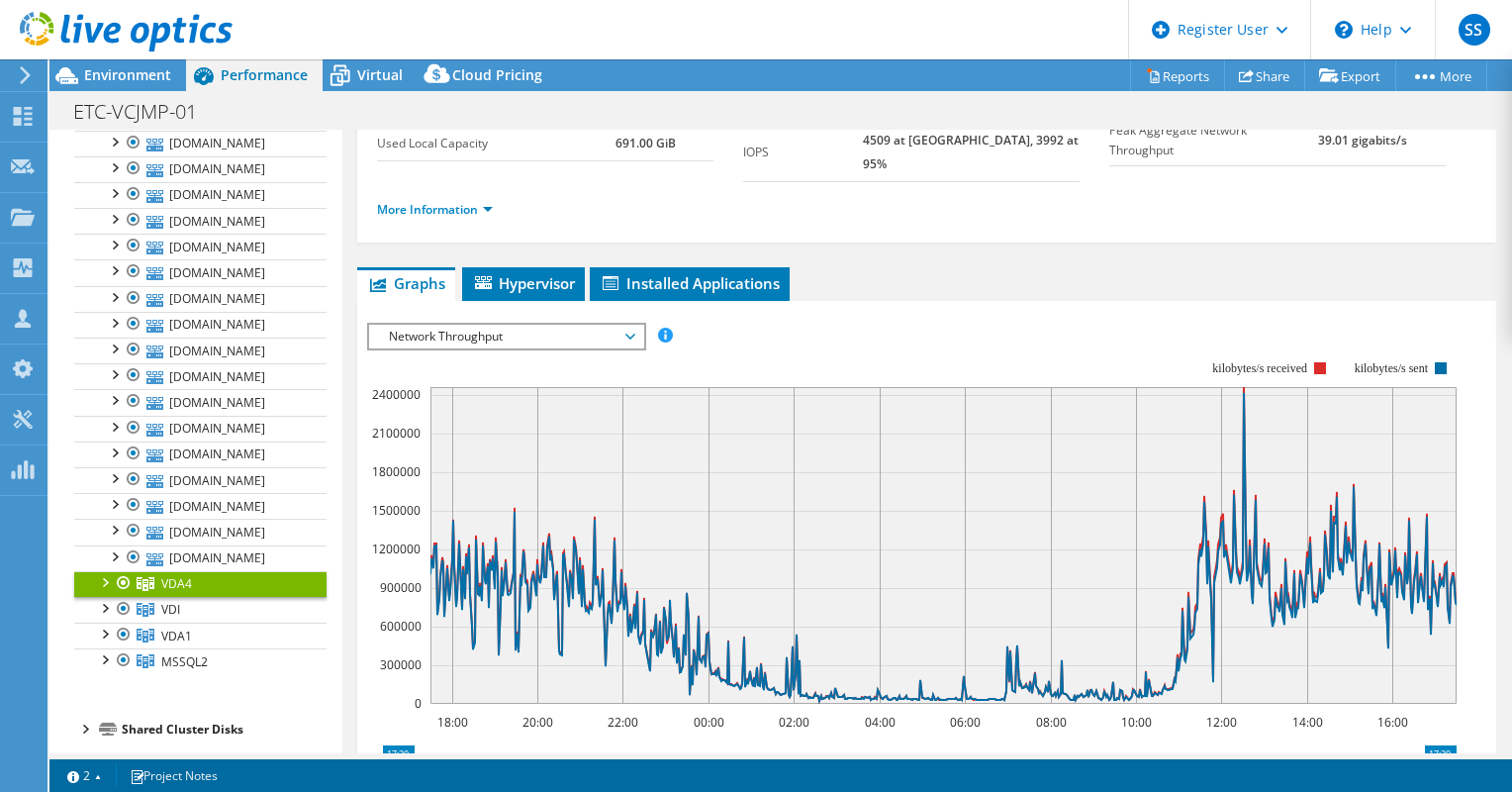 scroll, scrollTop: 3253, scrollLeft: 0, axis: vertical 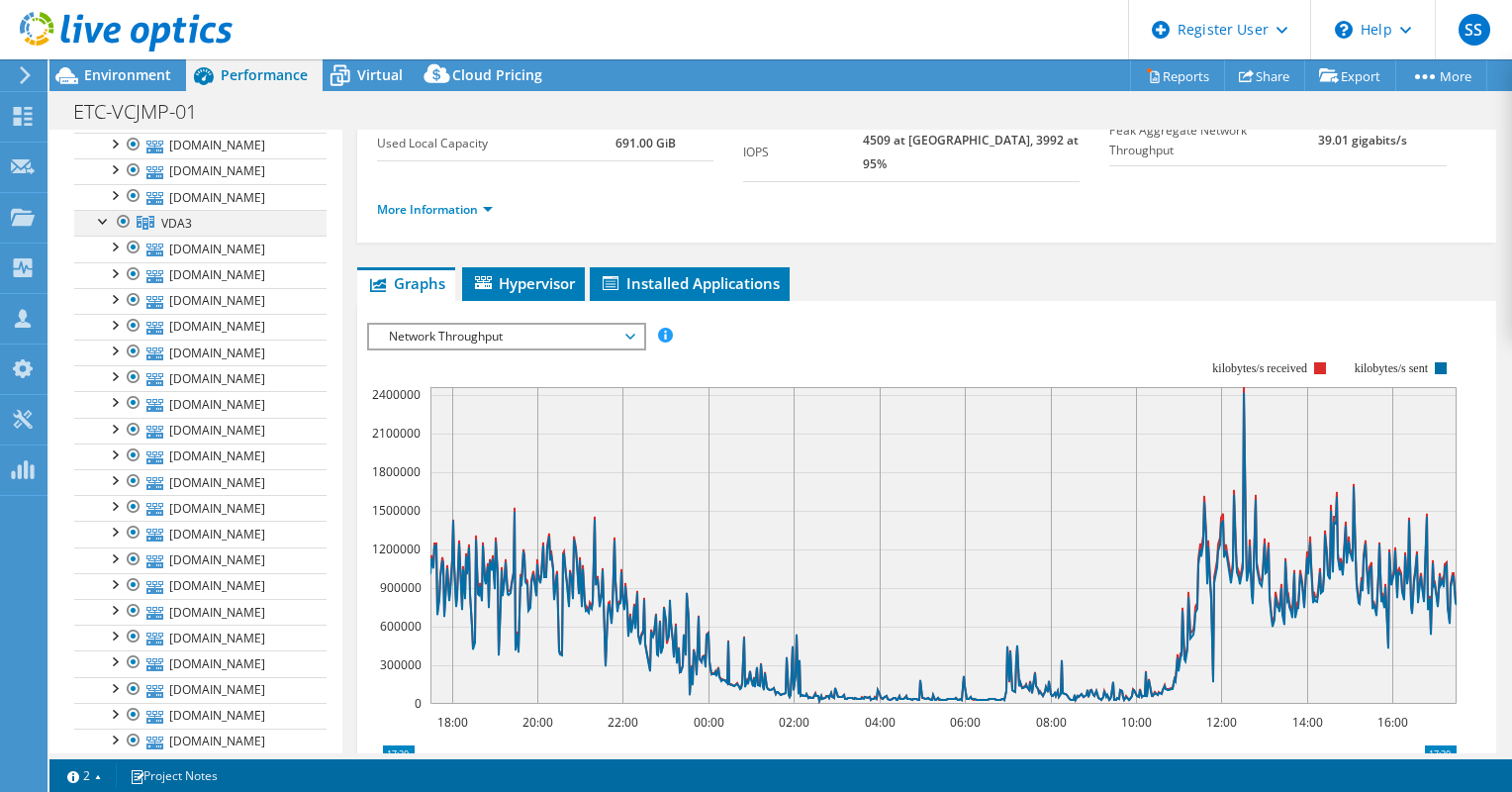 click at bounding box center (104, 220) 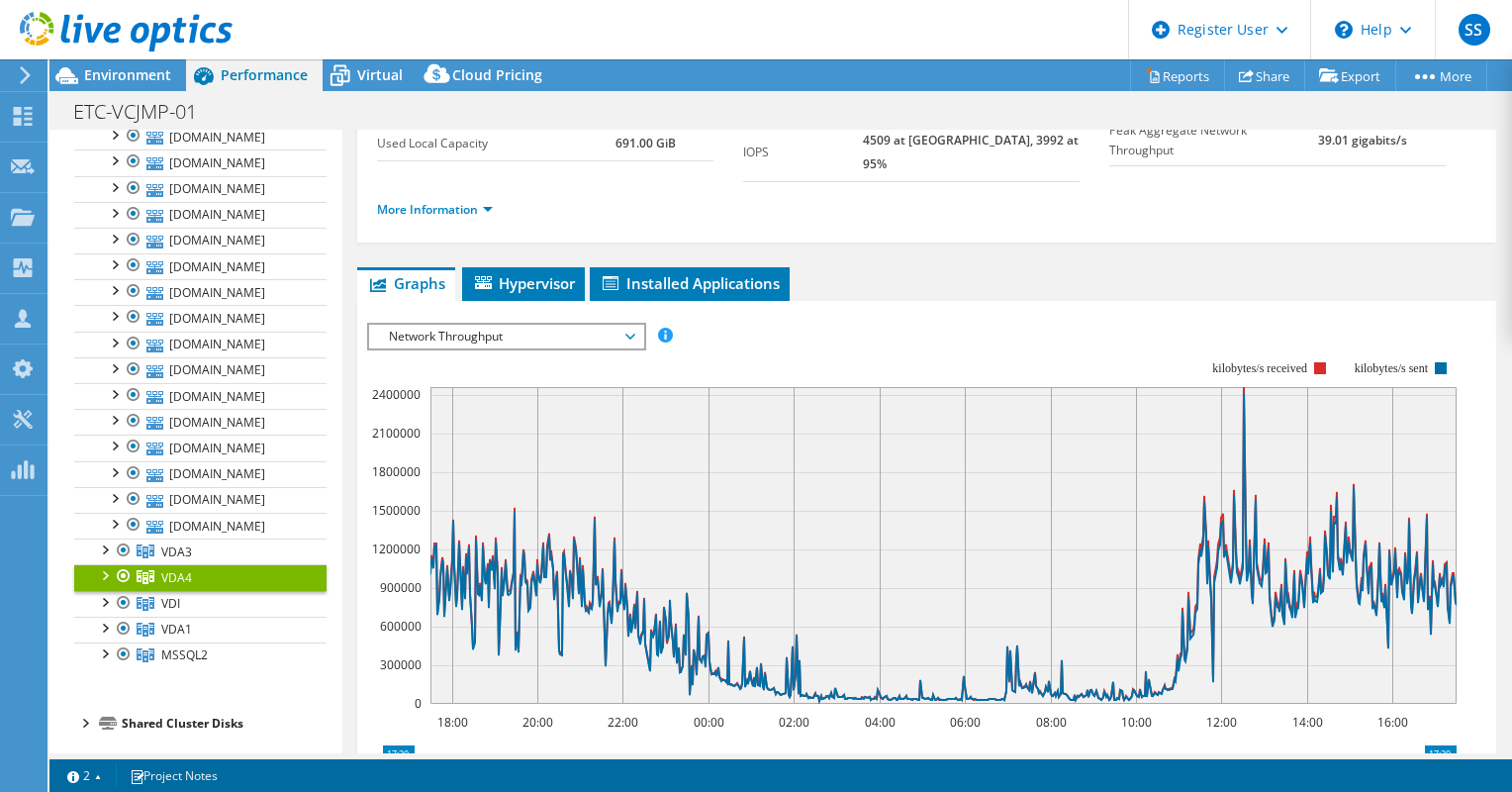 scroll, scrollTop: 2378, scrollLeft: 0, axis: vertical 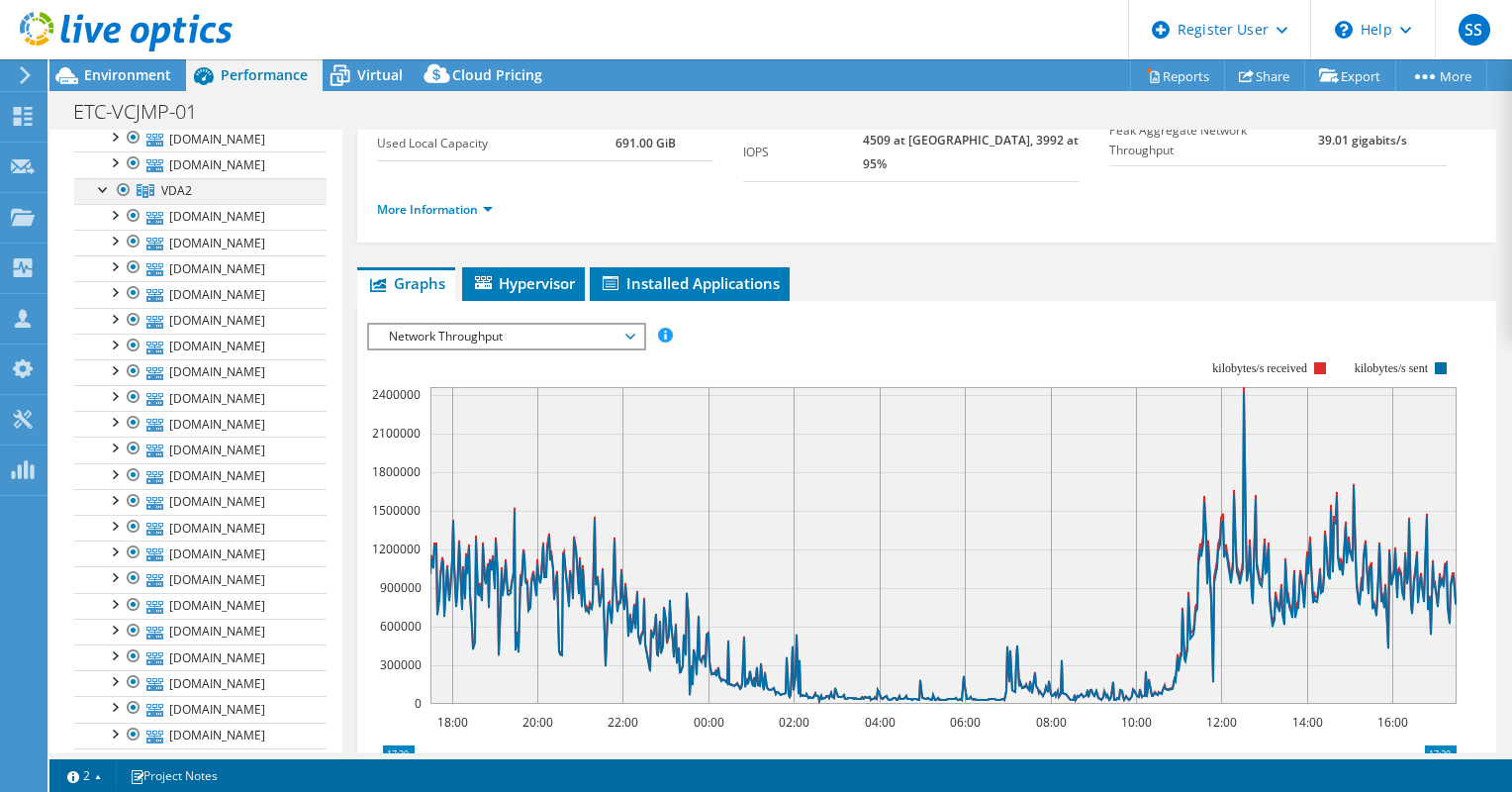 click at bounding box center (104, 188) 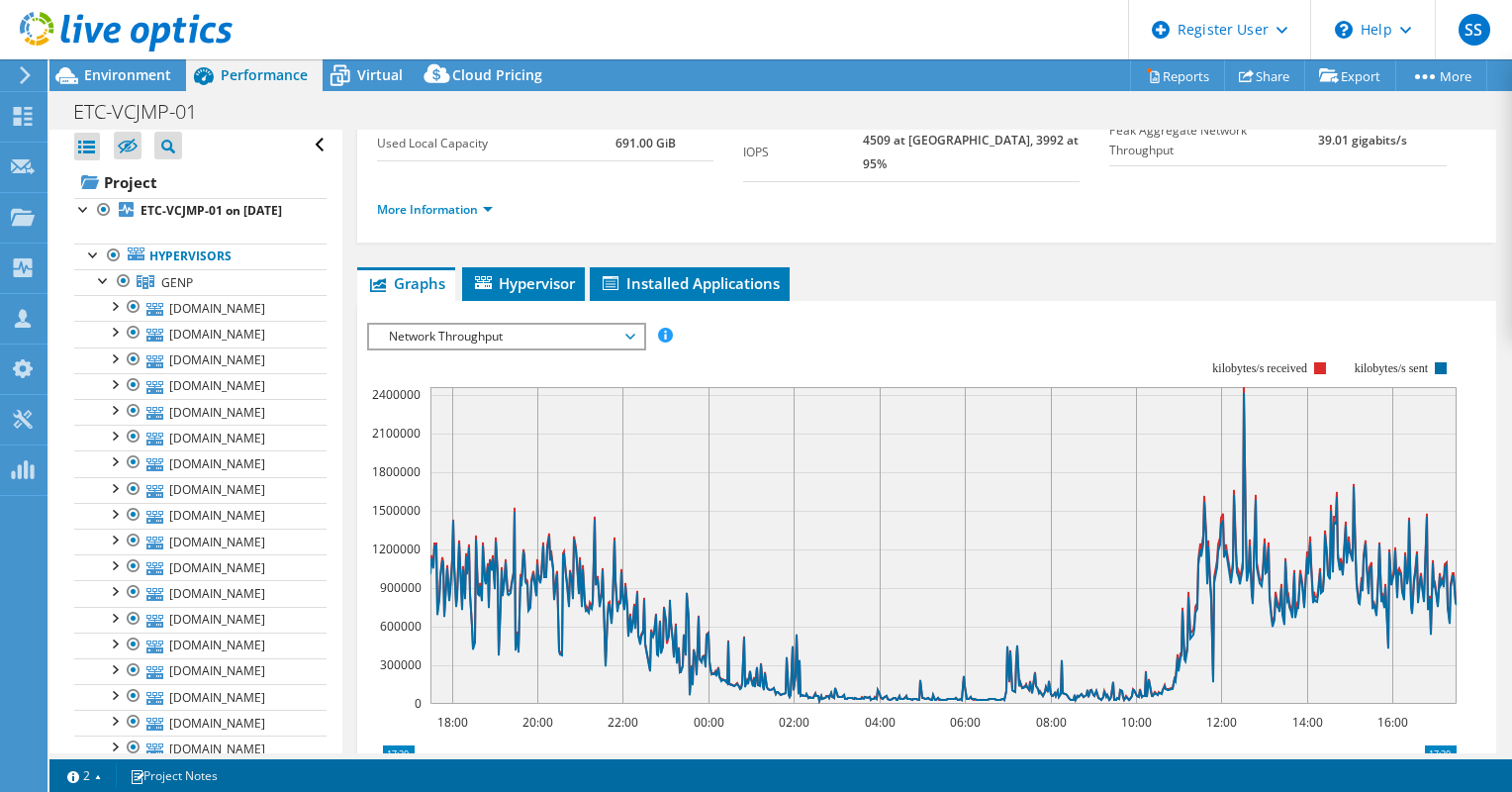 scroll, scrollTop: 0, scrollLeft: 0, axis: both 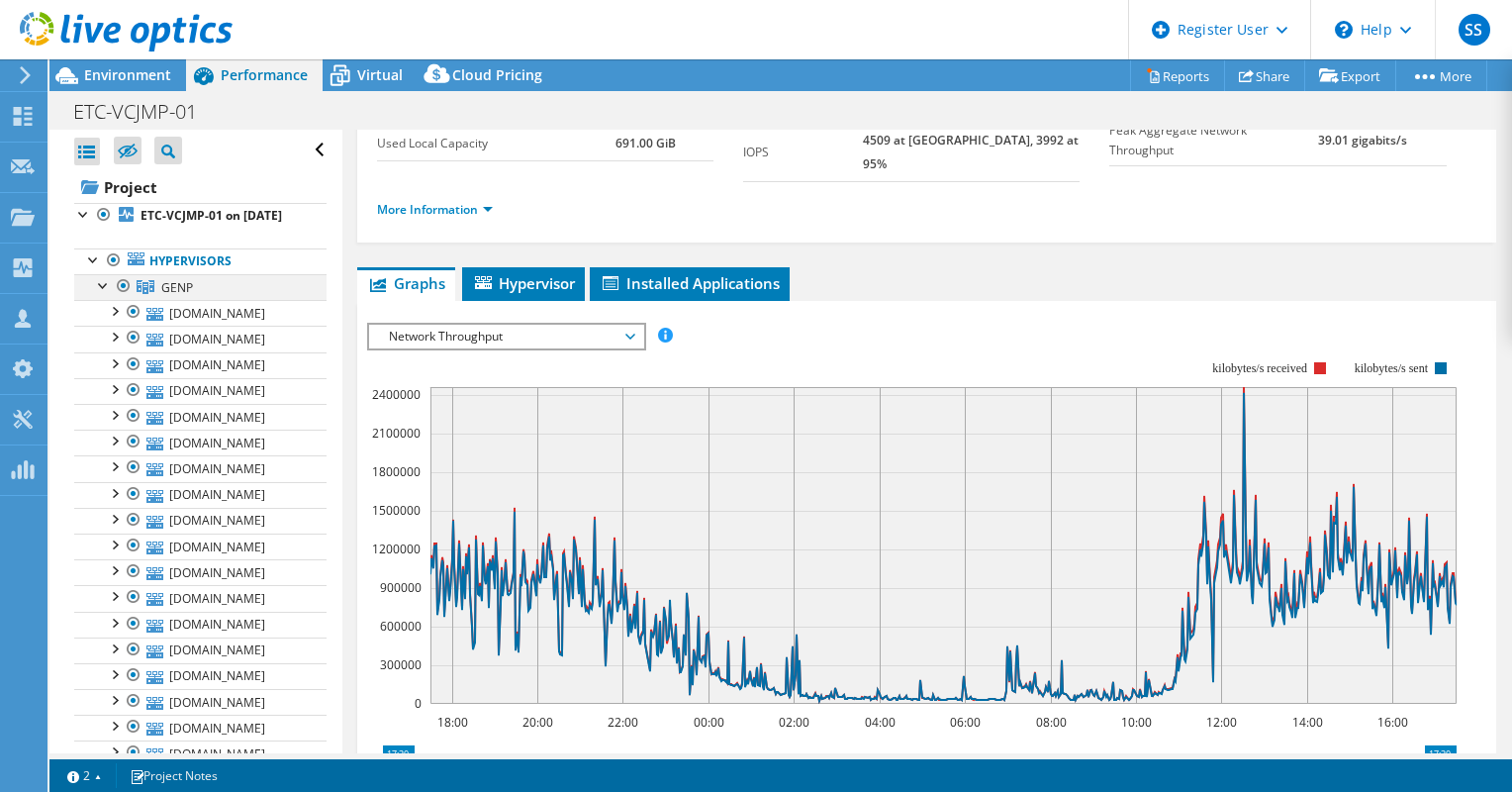 click at bounding box center (104, 284) 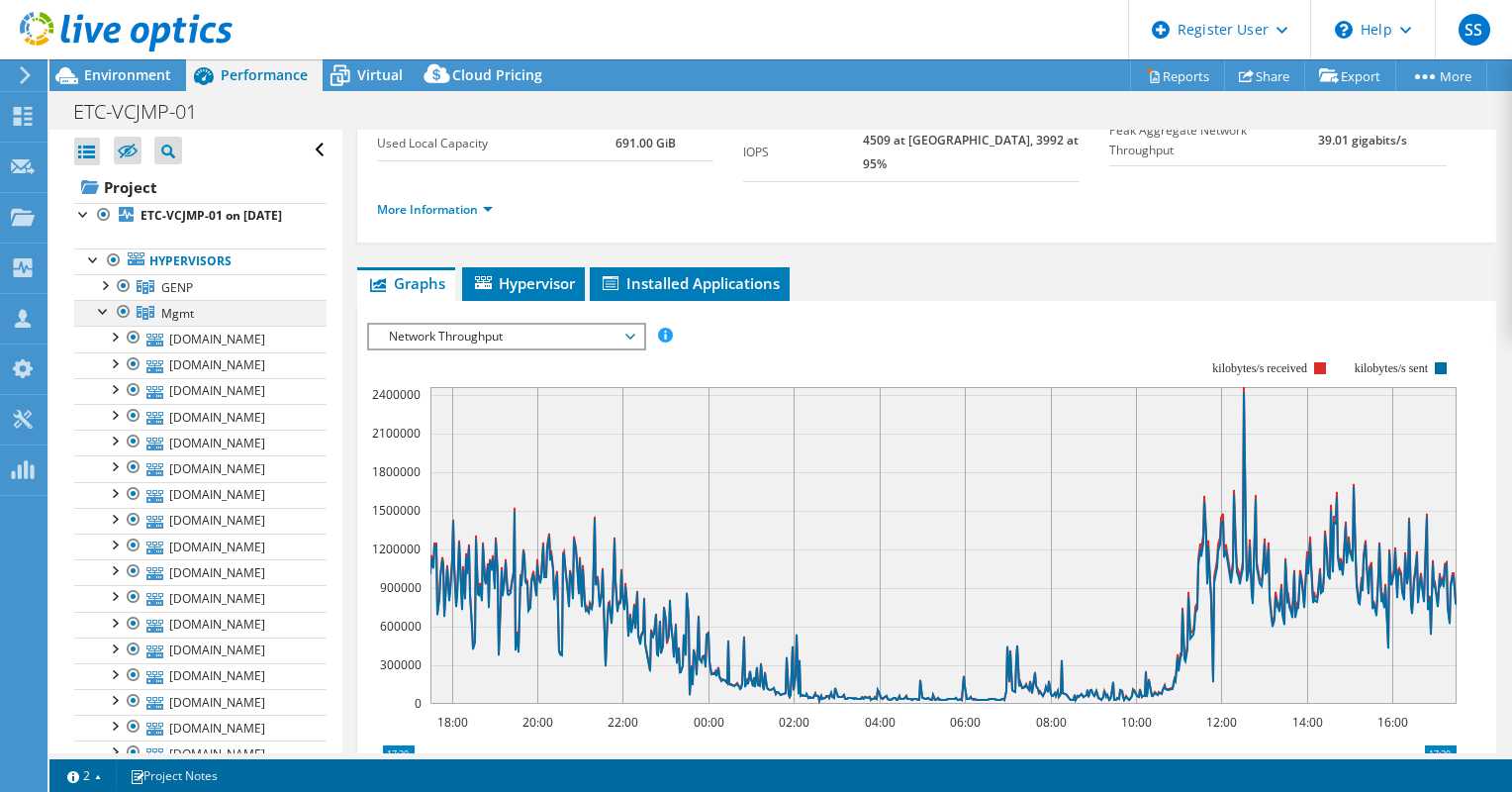 click at bounding box center (104, 310) 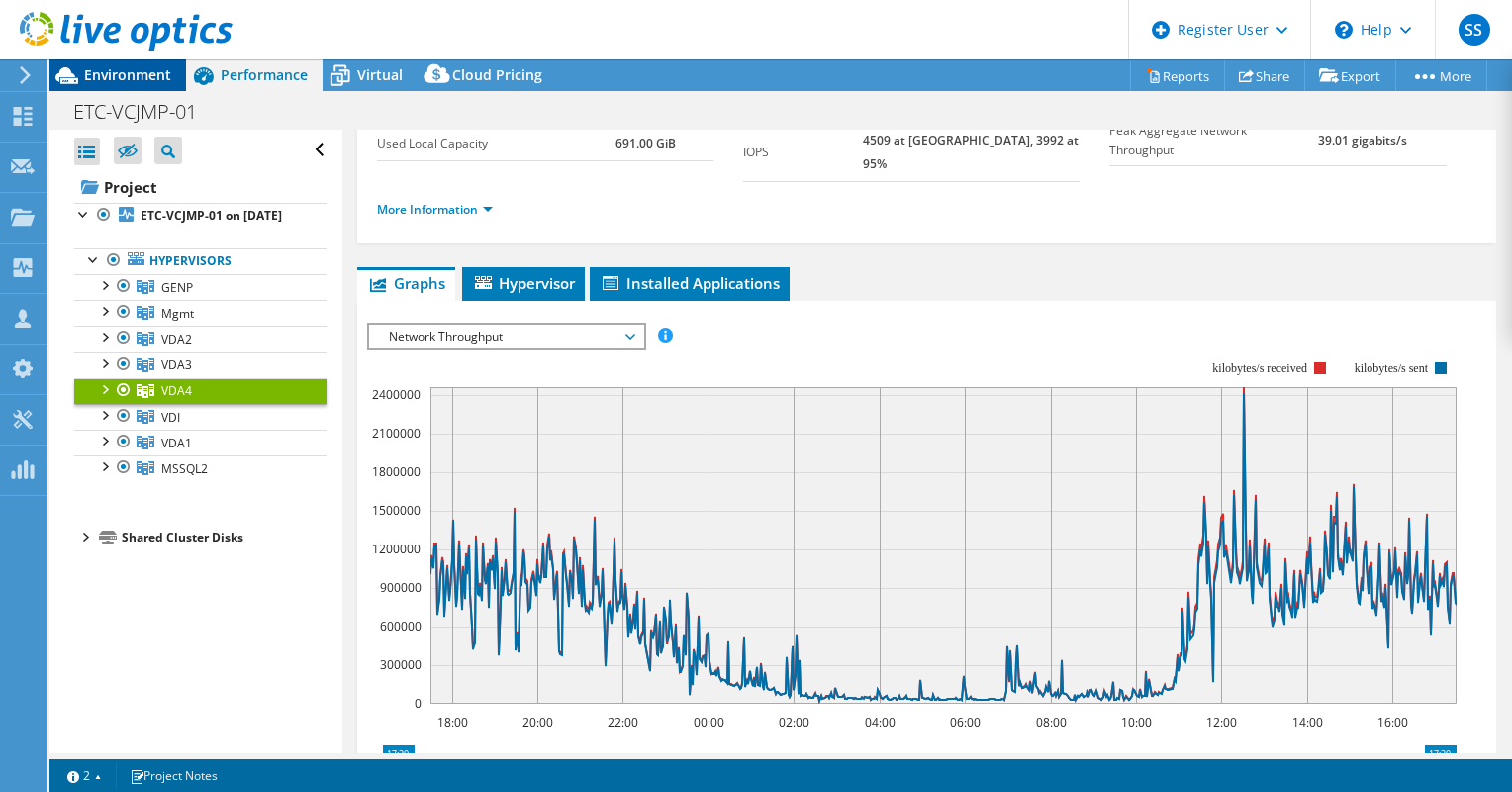 click on "Environment" at bounding box center (128, 74) 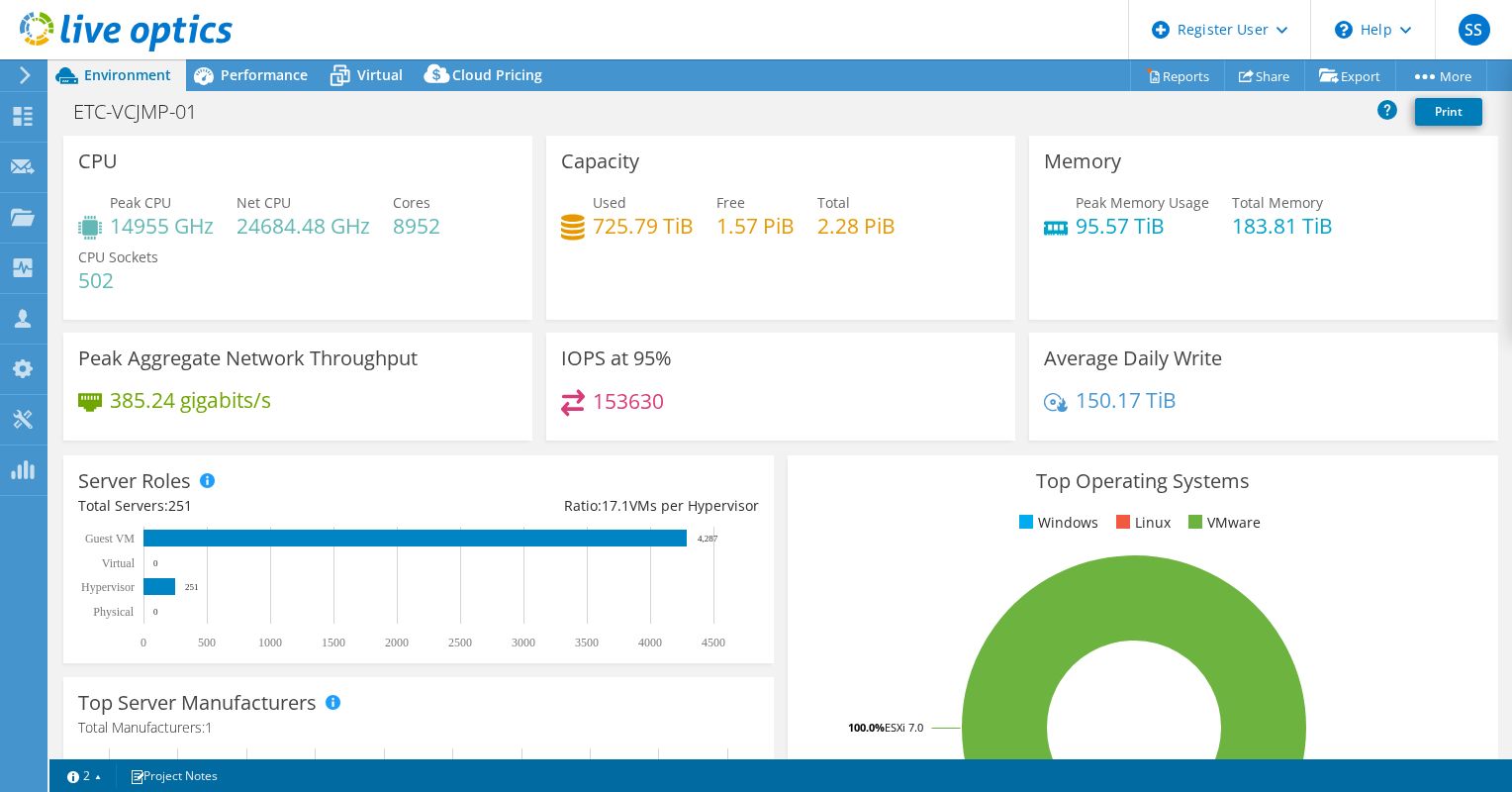click on "Environment" at bounding box center [128, 74] 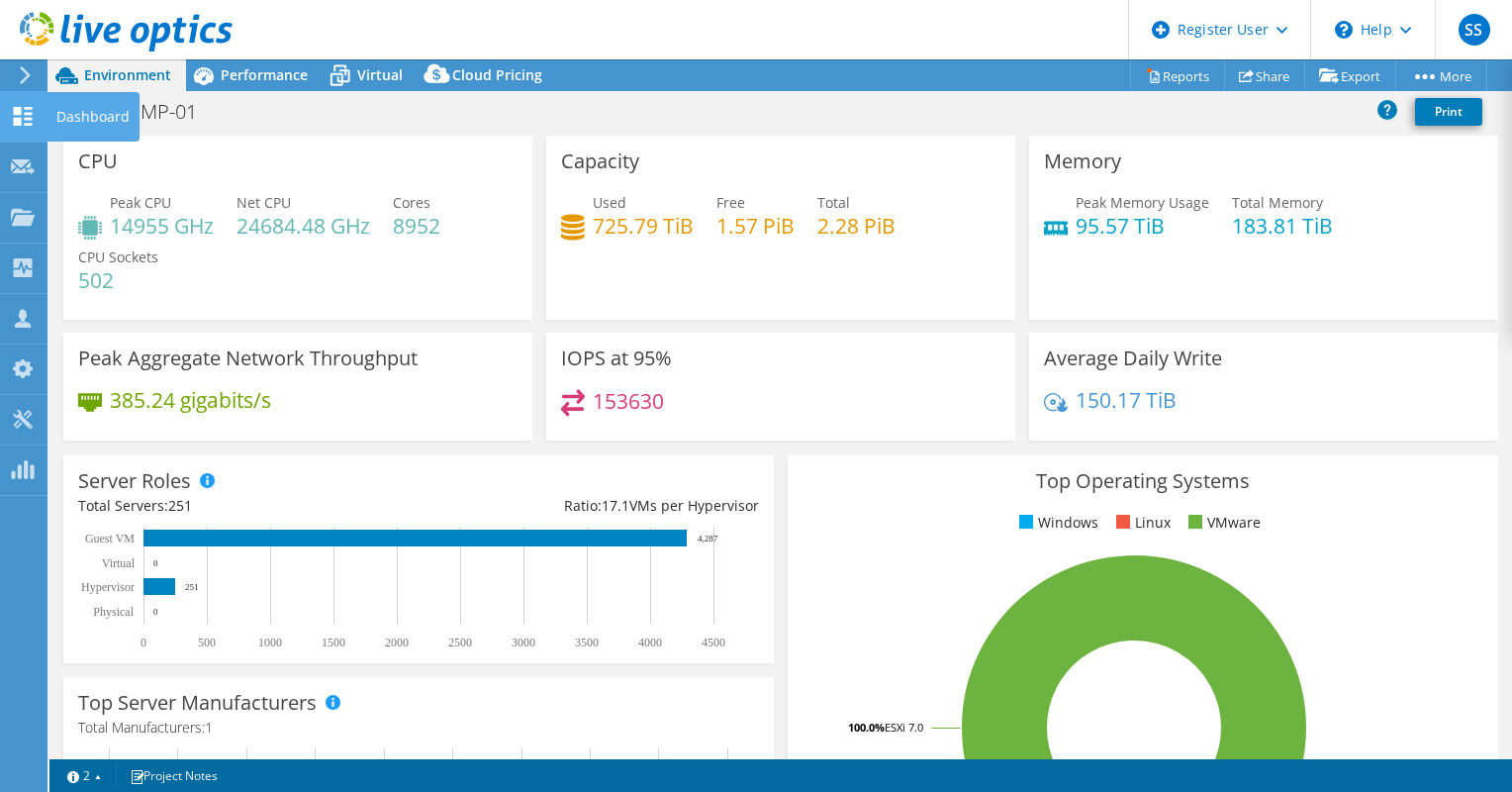 click on "Dashboard" at bounding box center [93, 117] 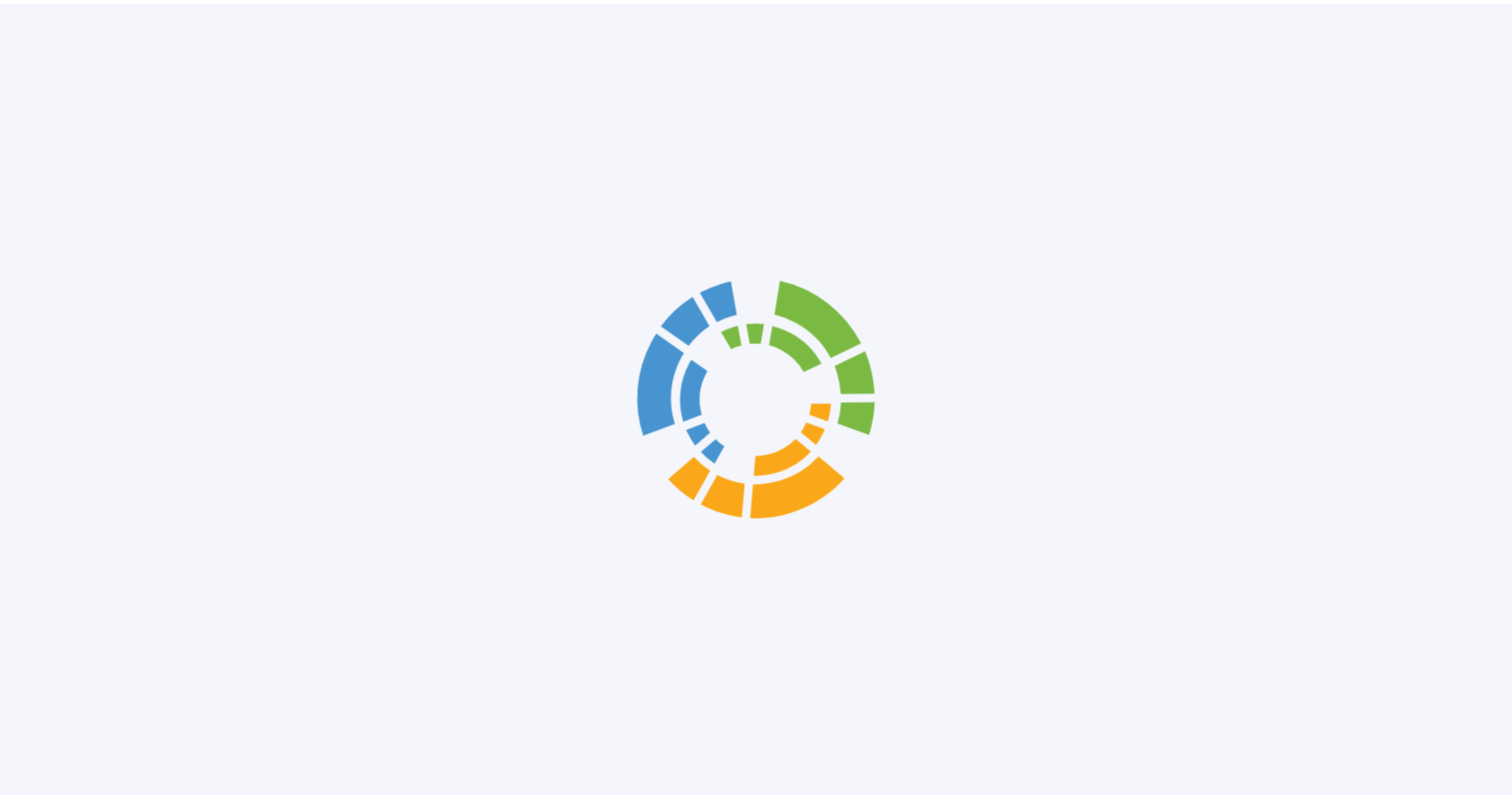 scroll, scrollTop: 0, scrollLeft: 0, axis: both 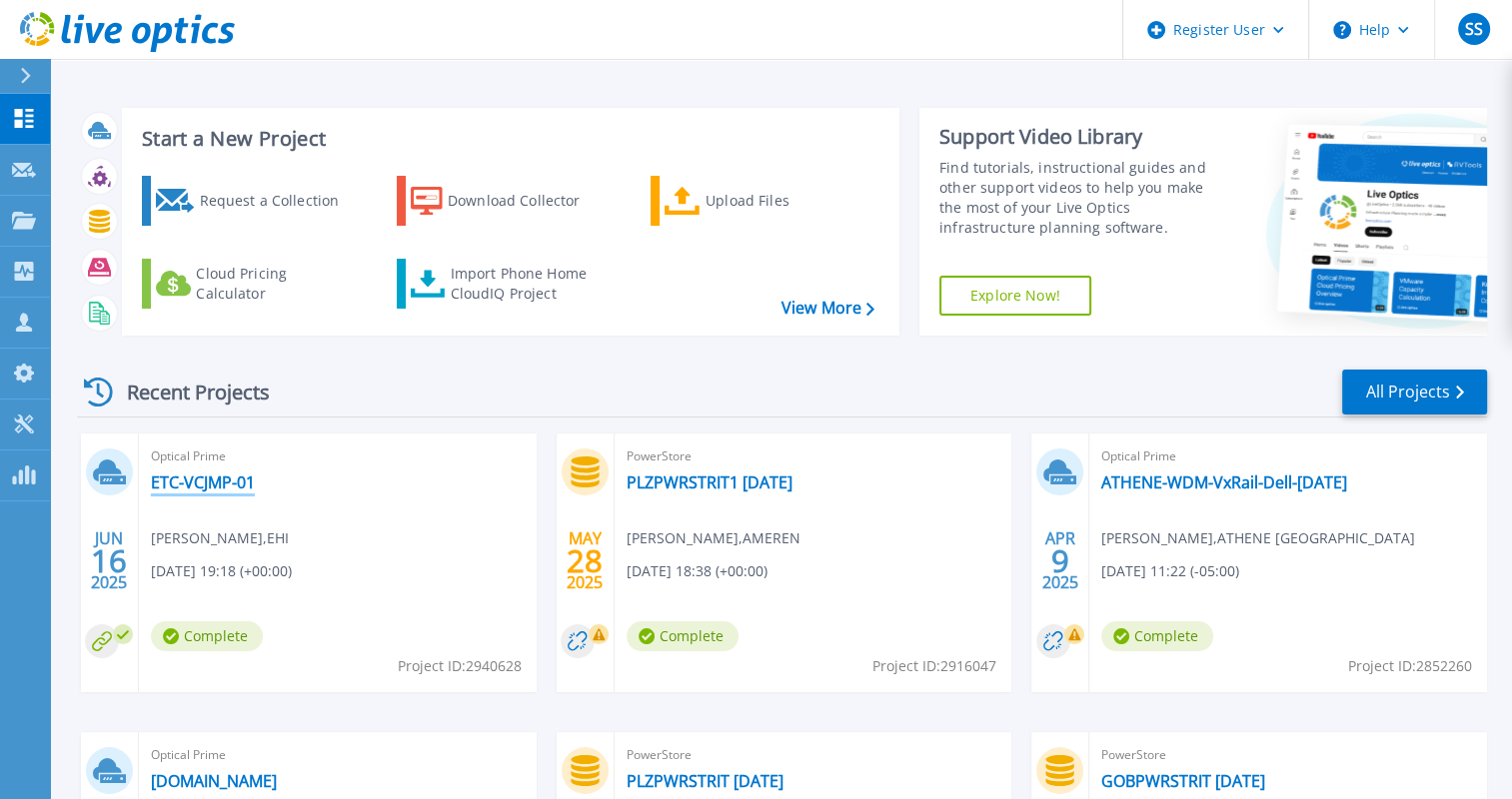 click on "ETC-VCJMP-01" at bounding box center (203, 482) 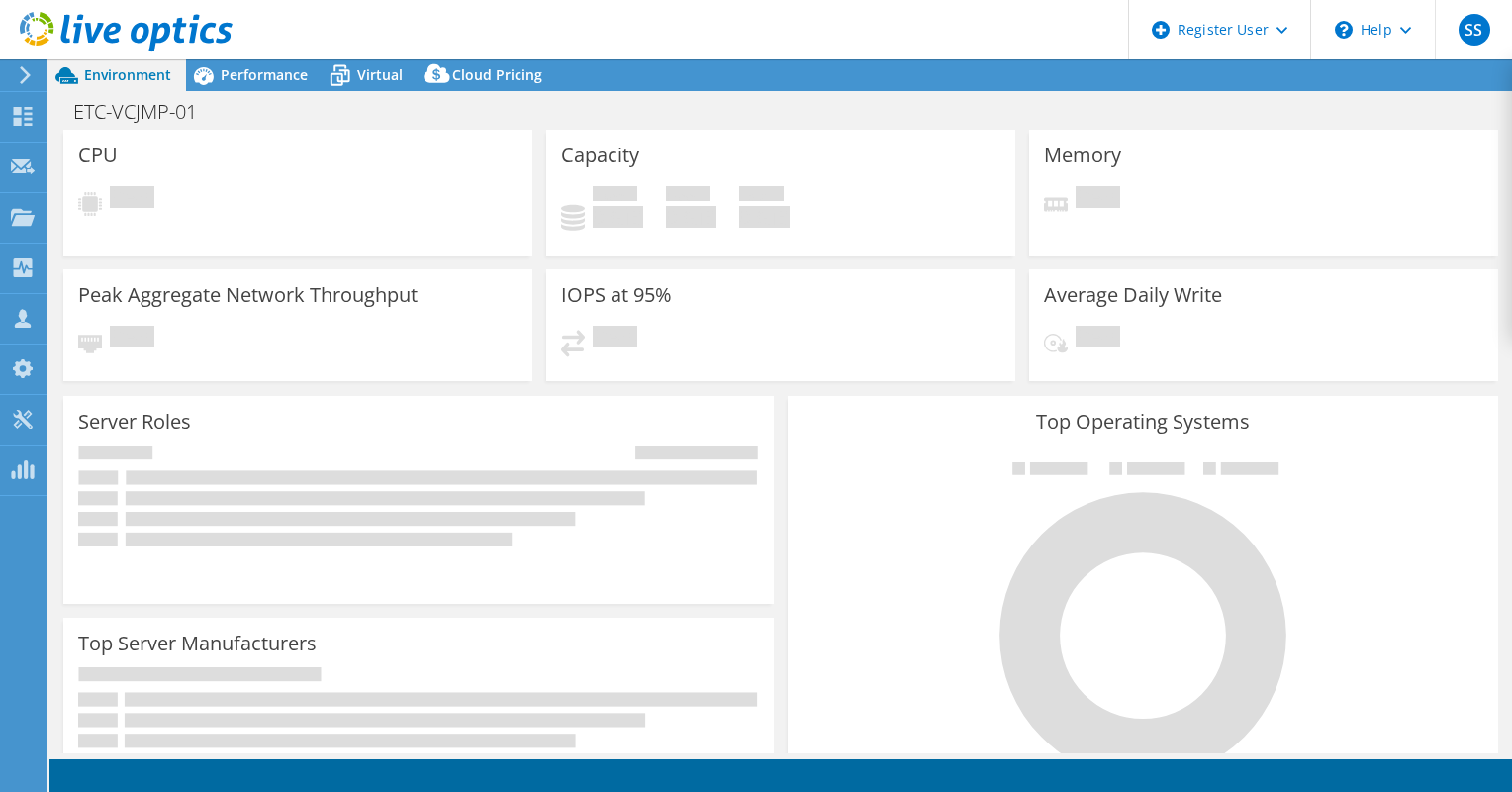 scroll, scrollTop: 0, scrollLeft: 0, axis: both 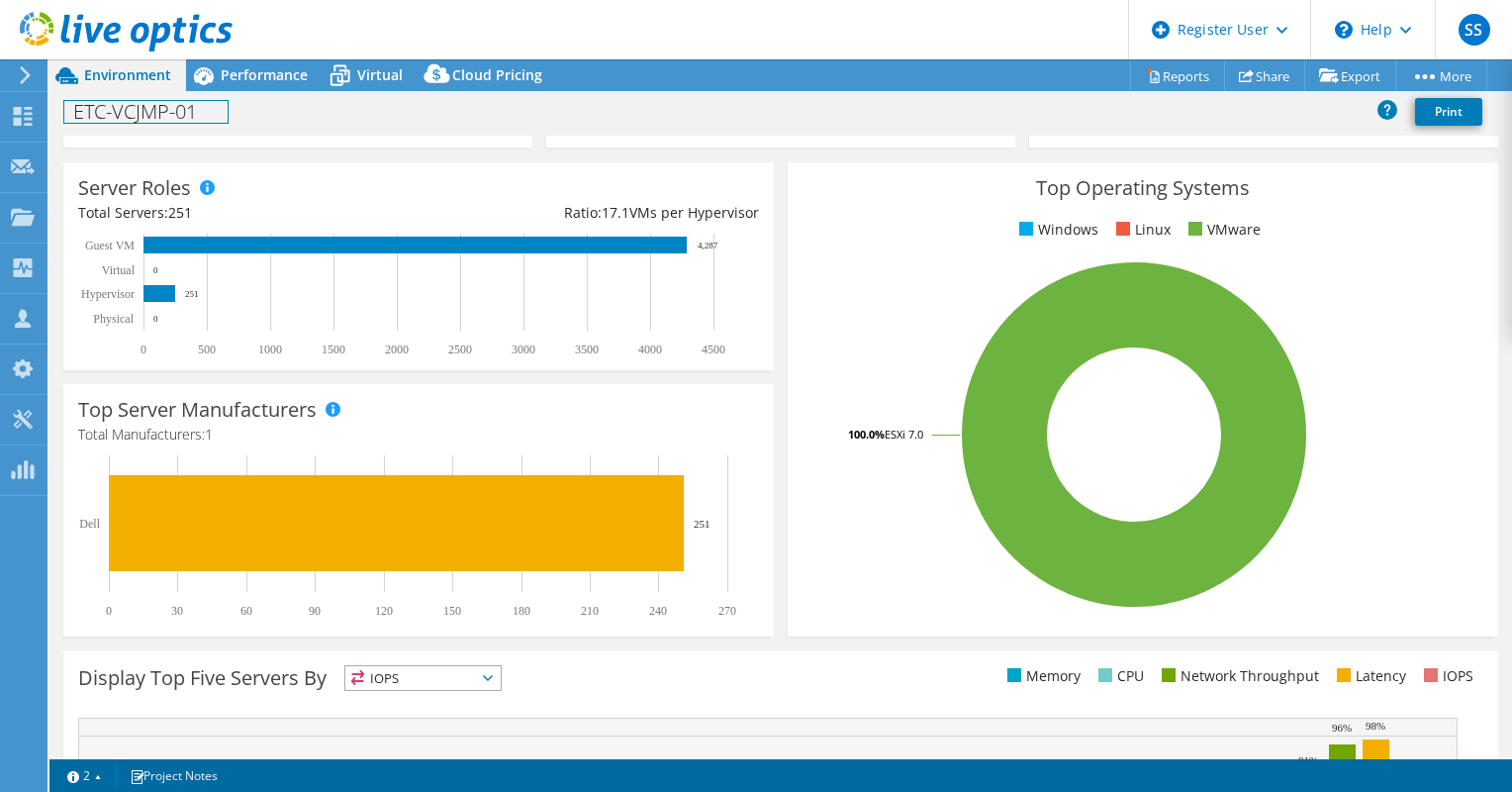 click on "ETC-VCJMP-01" at bounding box center [145, 112] 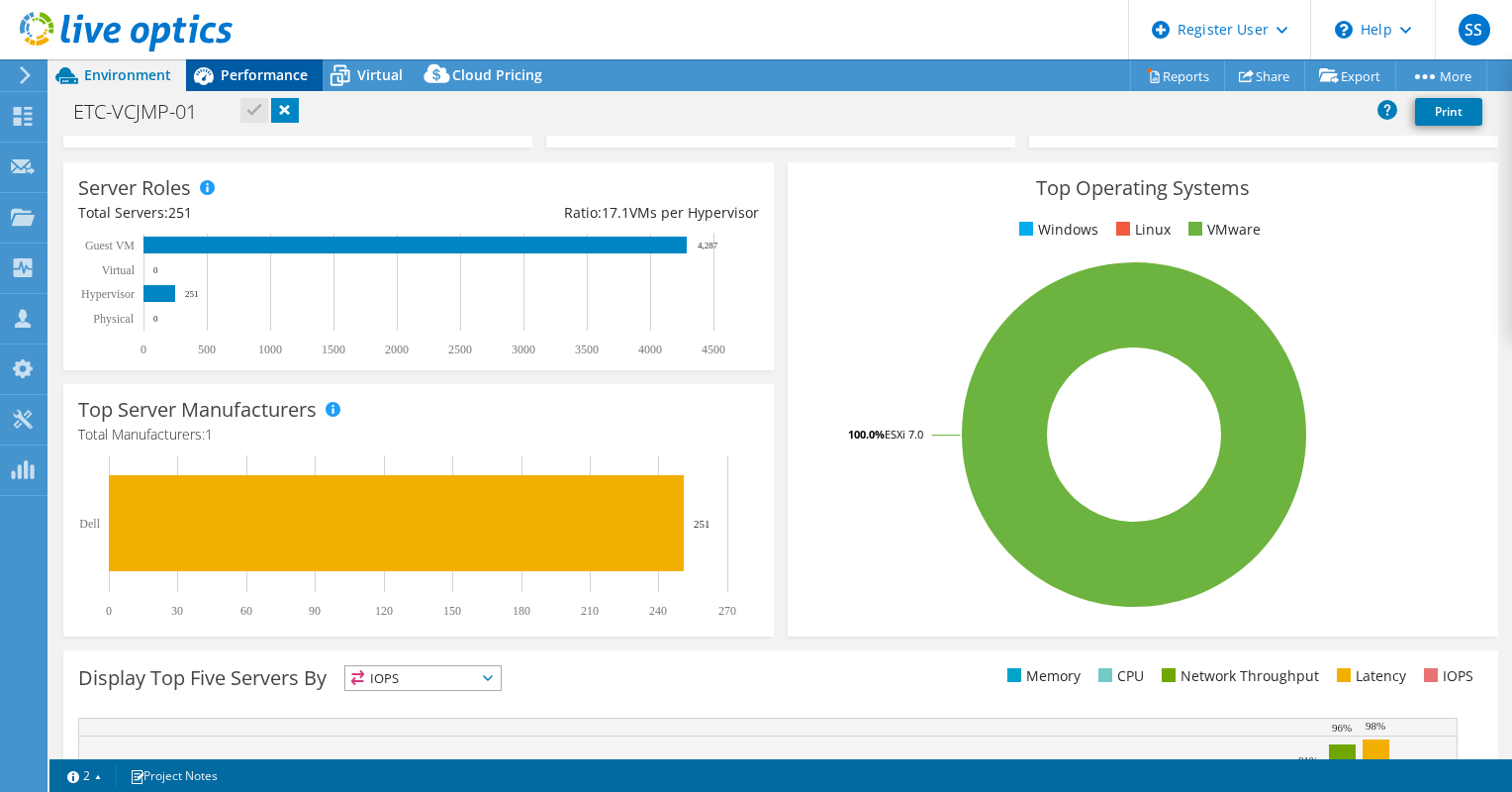click on "Performance" at bounding box center (264, 74) 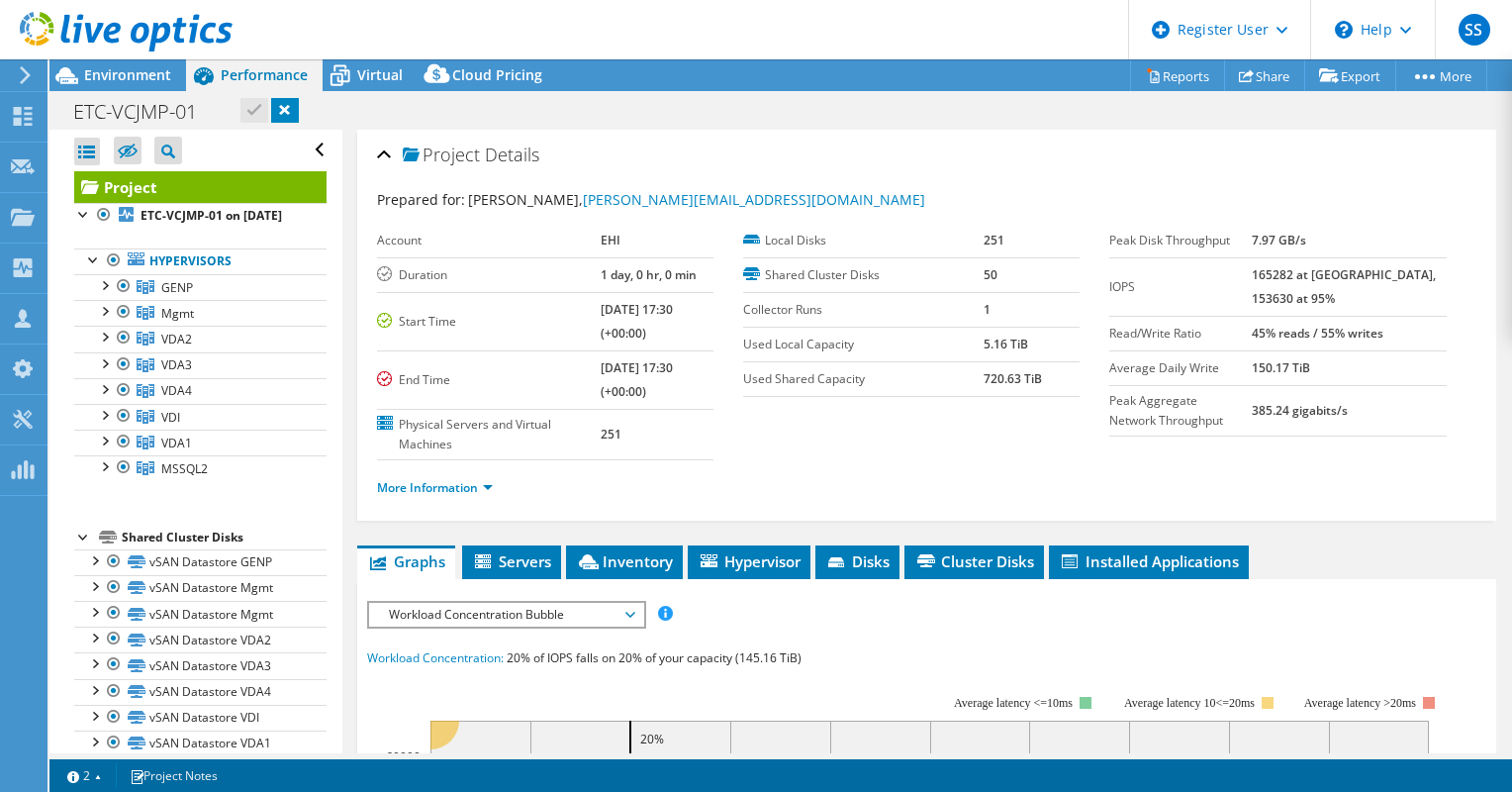 scroll, scrollTop: 0, scrollLeft: 0, axis: both 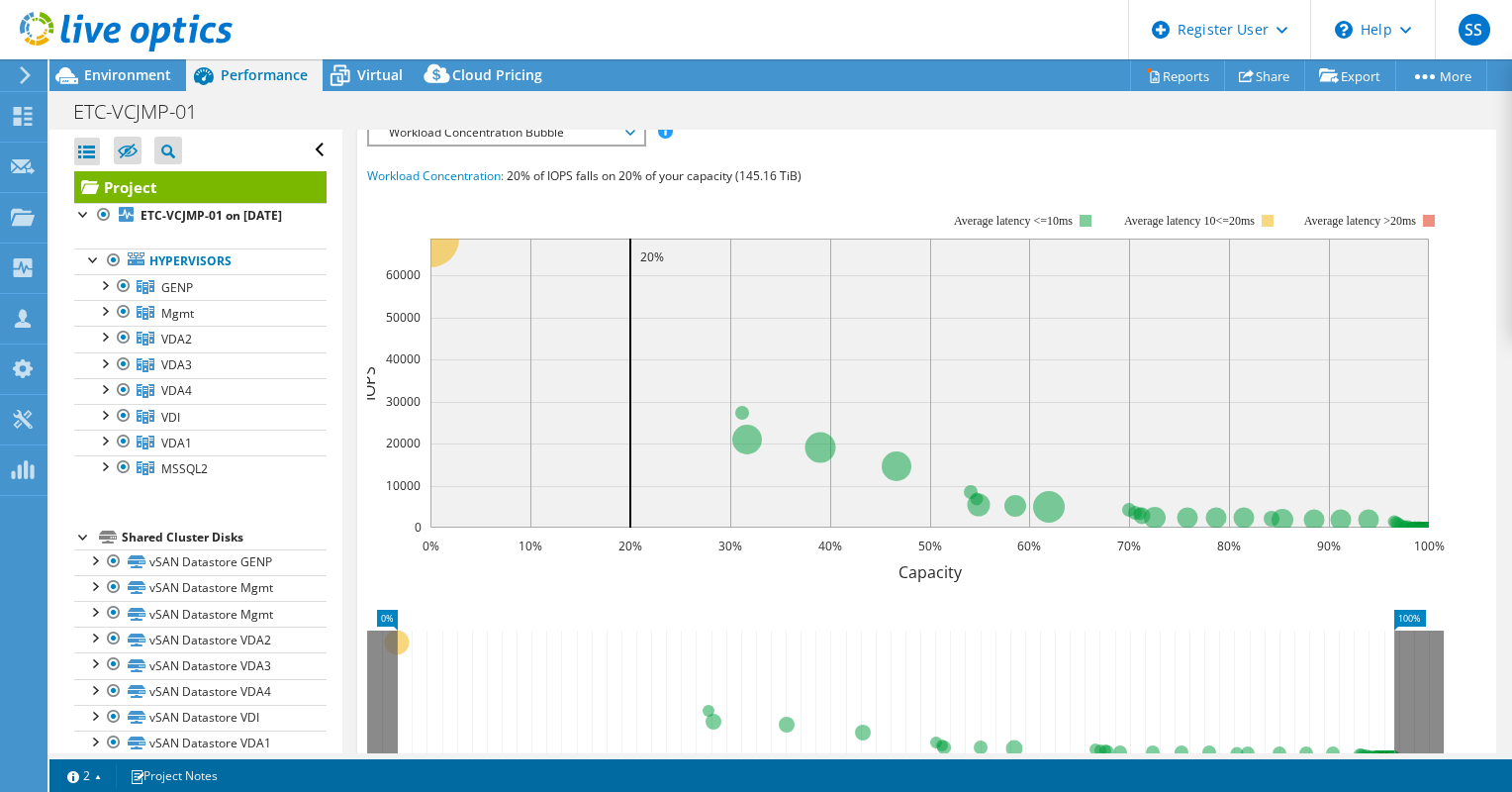 click on "Workload Concentration Bubble" at bounding box center (506, 133) 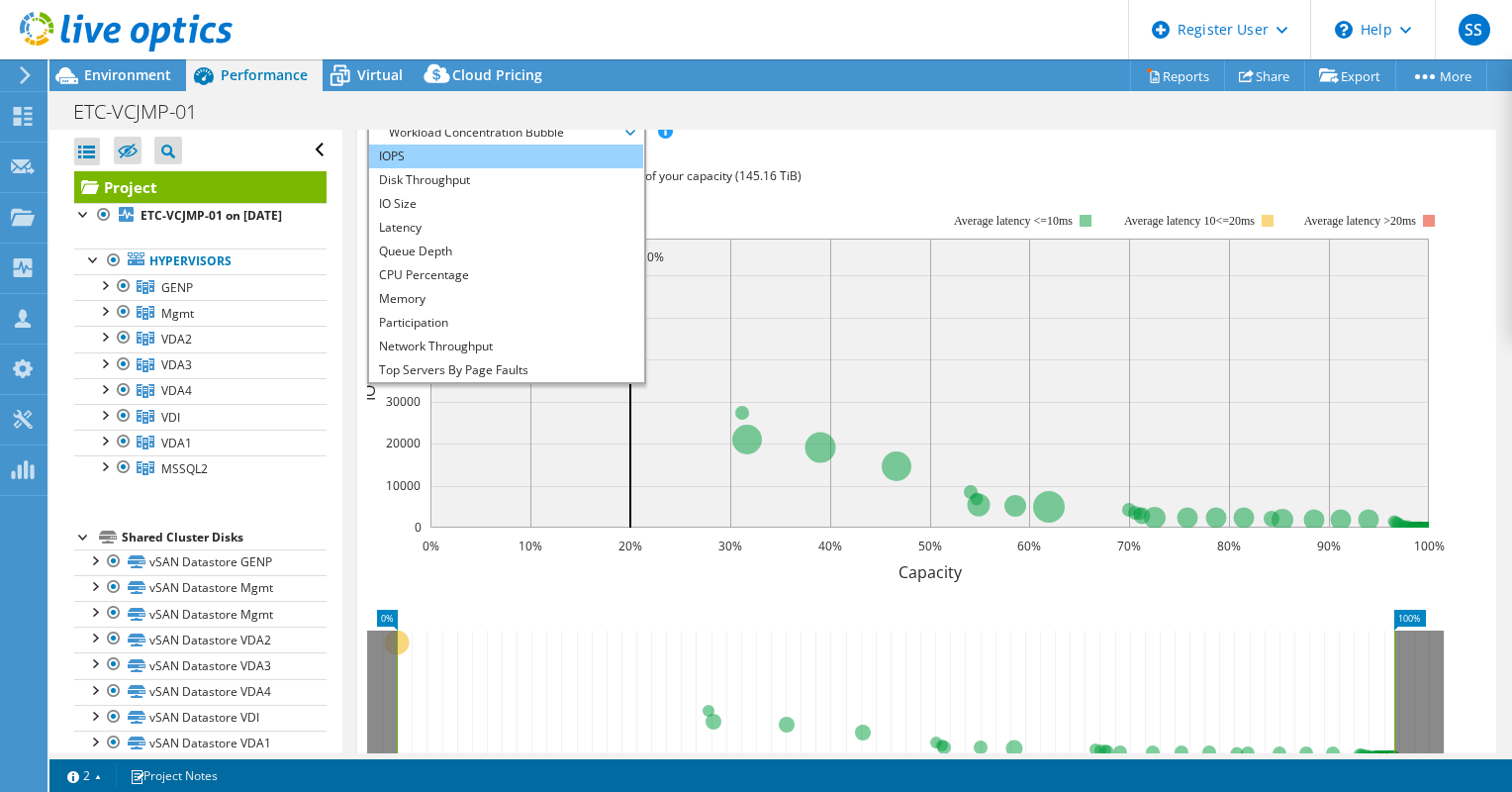 click on "IOPS" at bounding box center (506, 156) 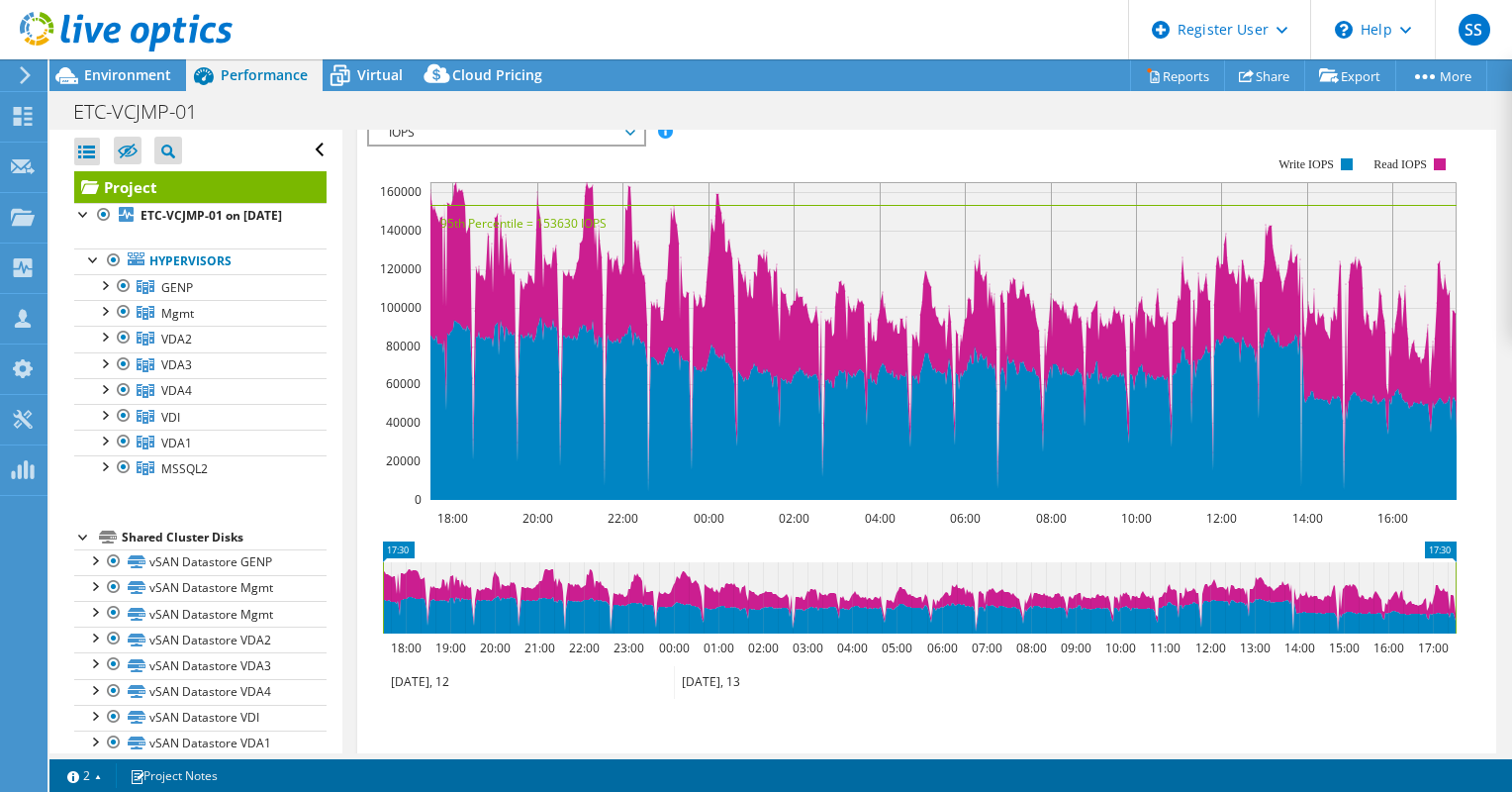 click on "ETC-VCJMP-01
Print" at bounding box center [781, 111] 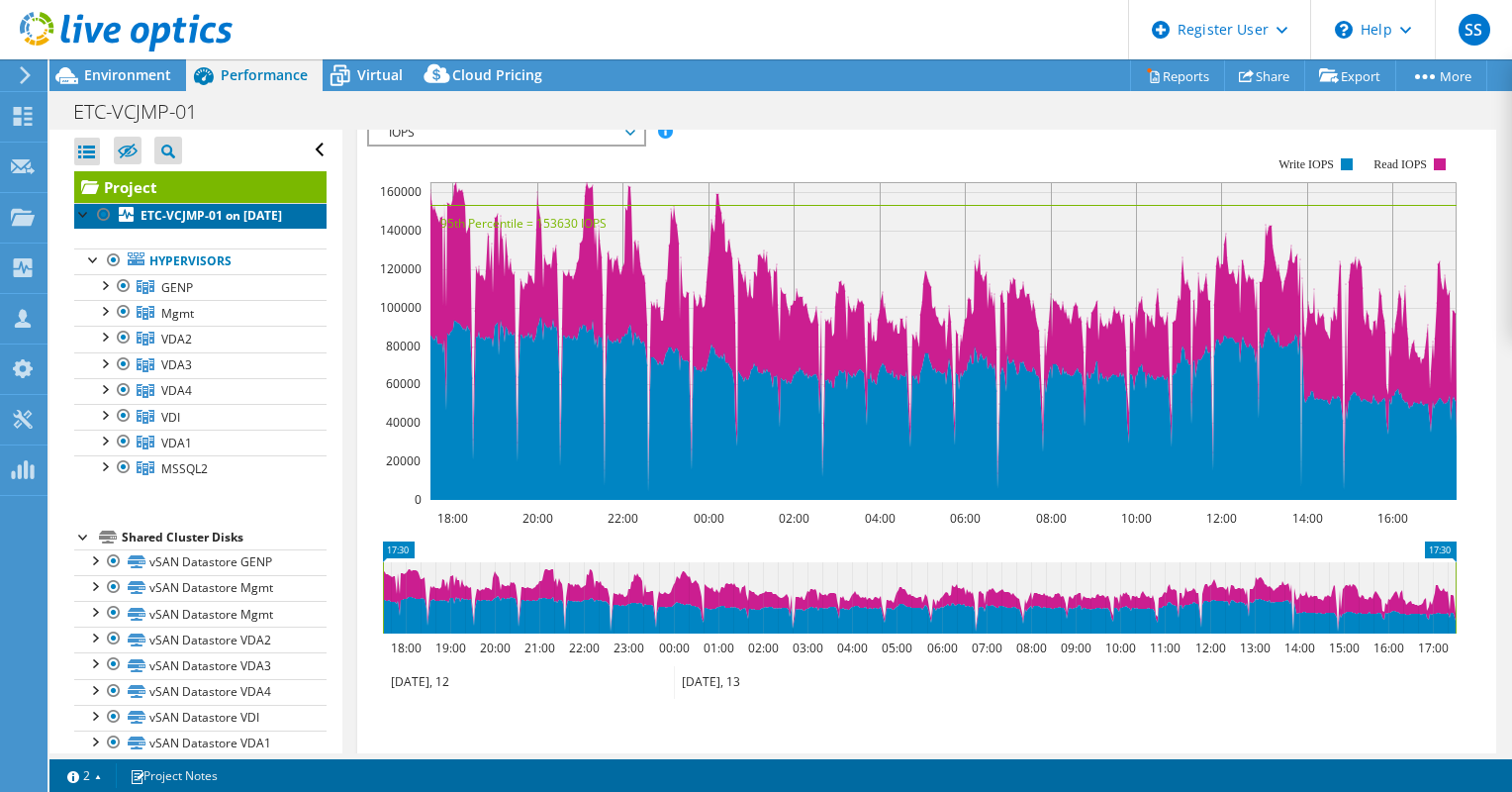 click on "ETC-VCJMP-01 on [DATE]" at bounding box center (211, 215) 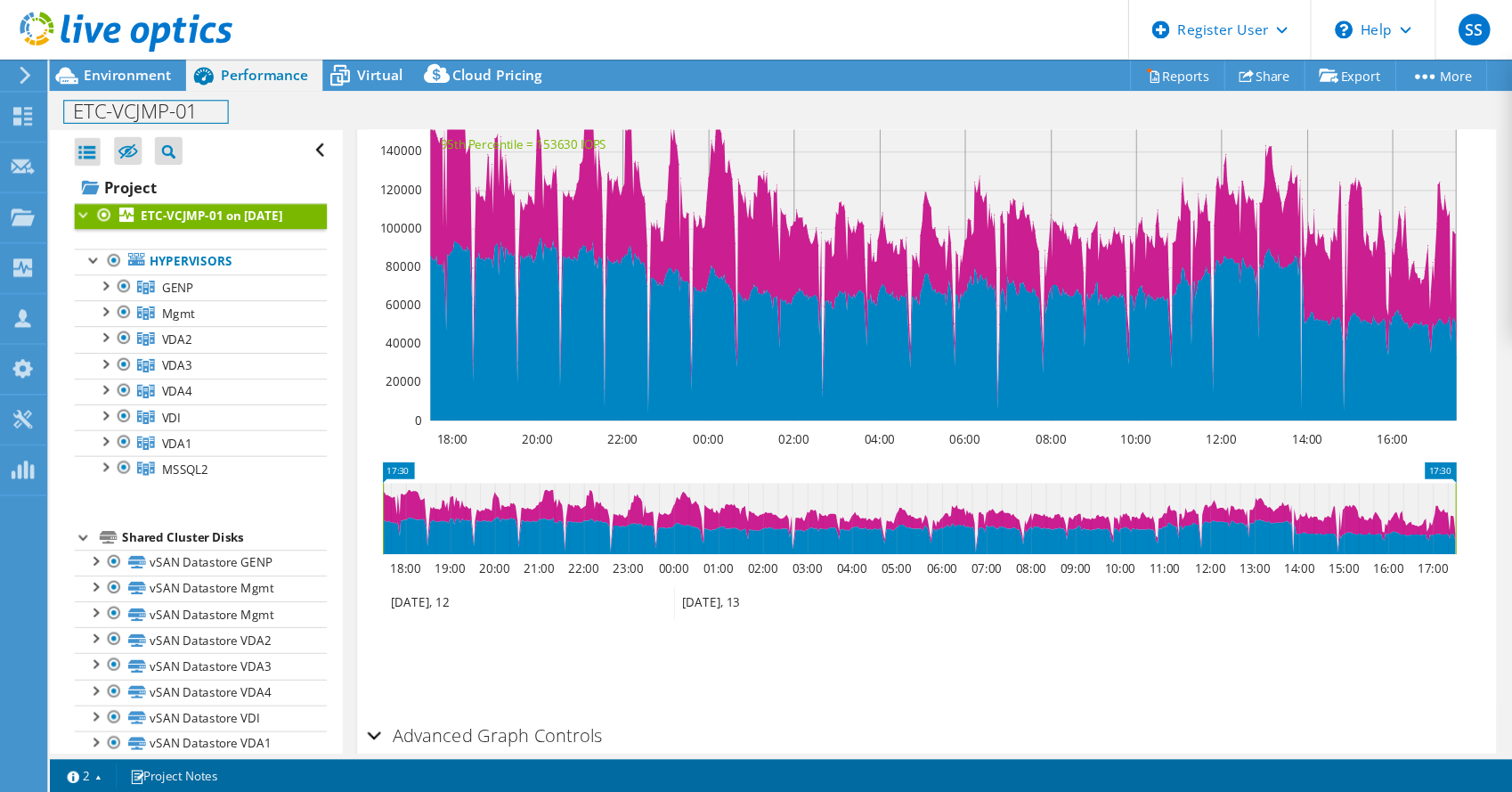 scroll, scrollTop: 363, scrollLeft: 0, axis: vertical 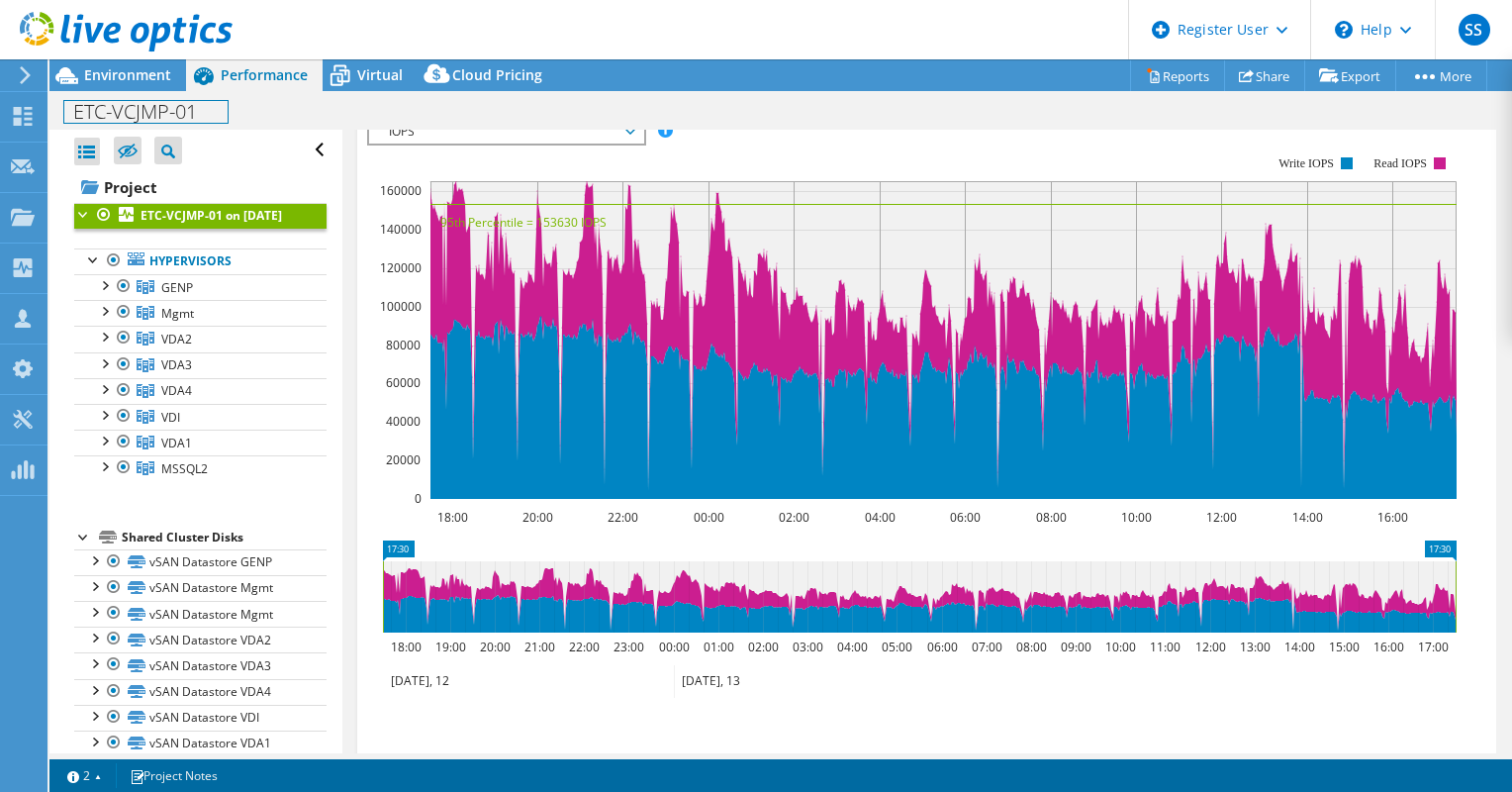 click on "ETC-VCJMP-01
Print" at bounding box center (781, 111) 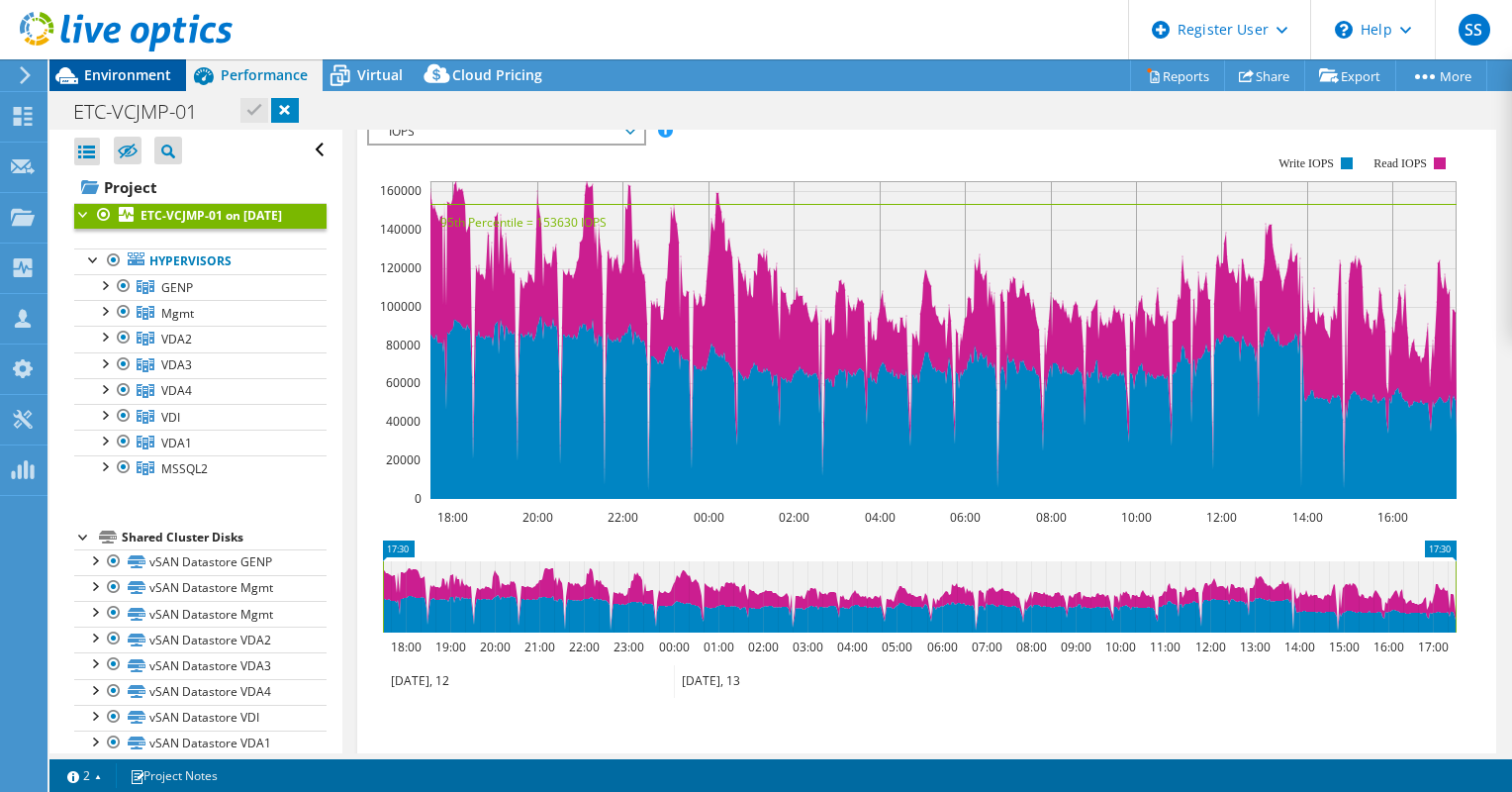 click on "Environment" at bounding box center [128, 74] 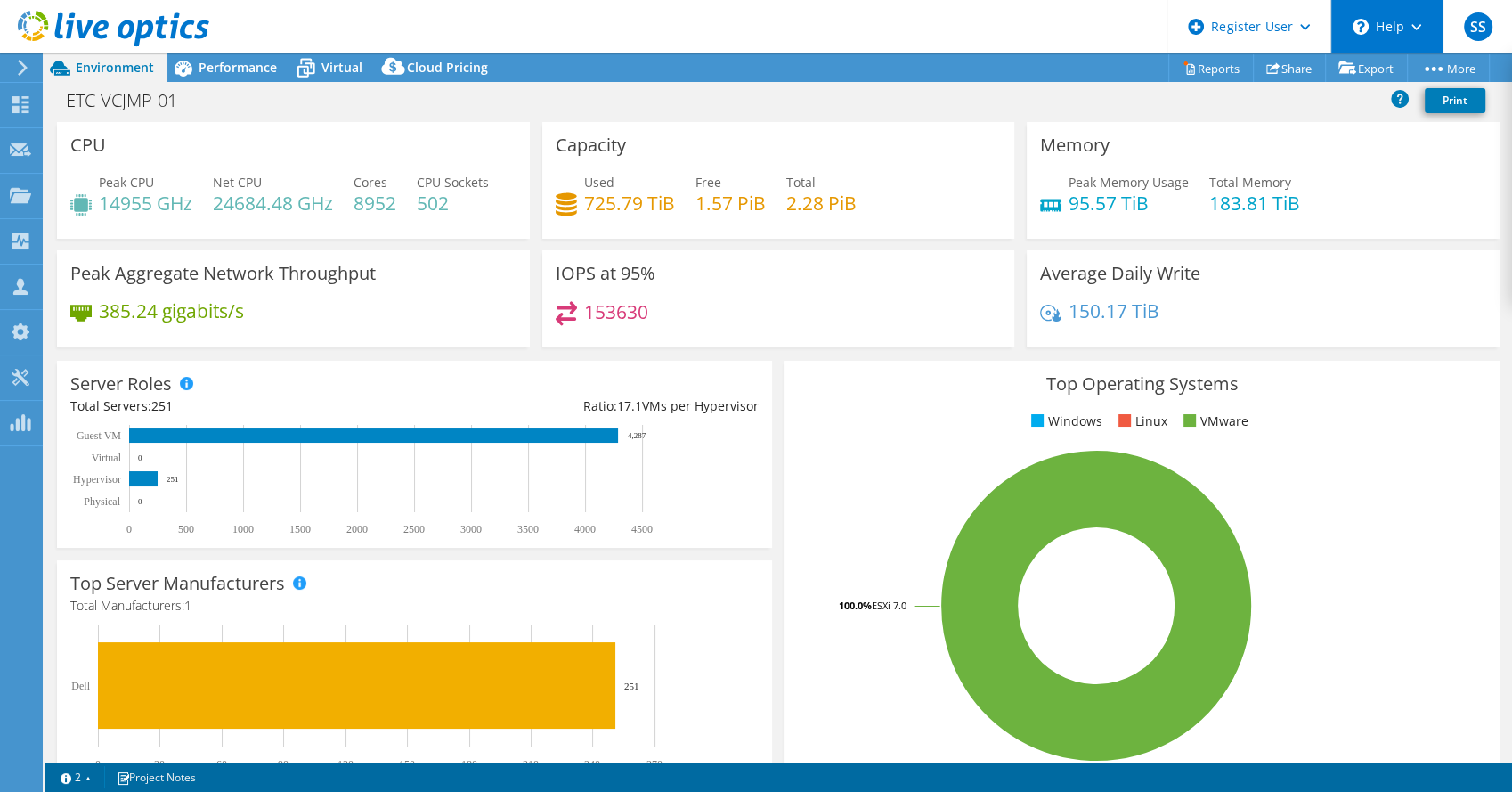 scroll, scrollTop: 363, scrollLeft: 0, axis: vertical 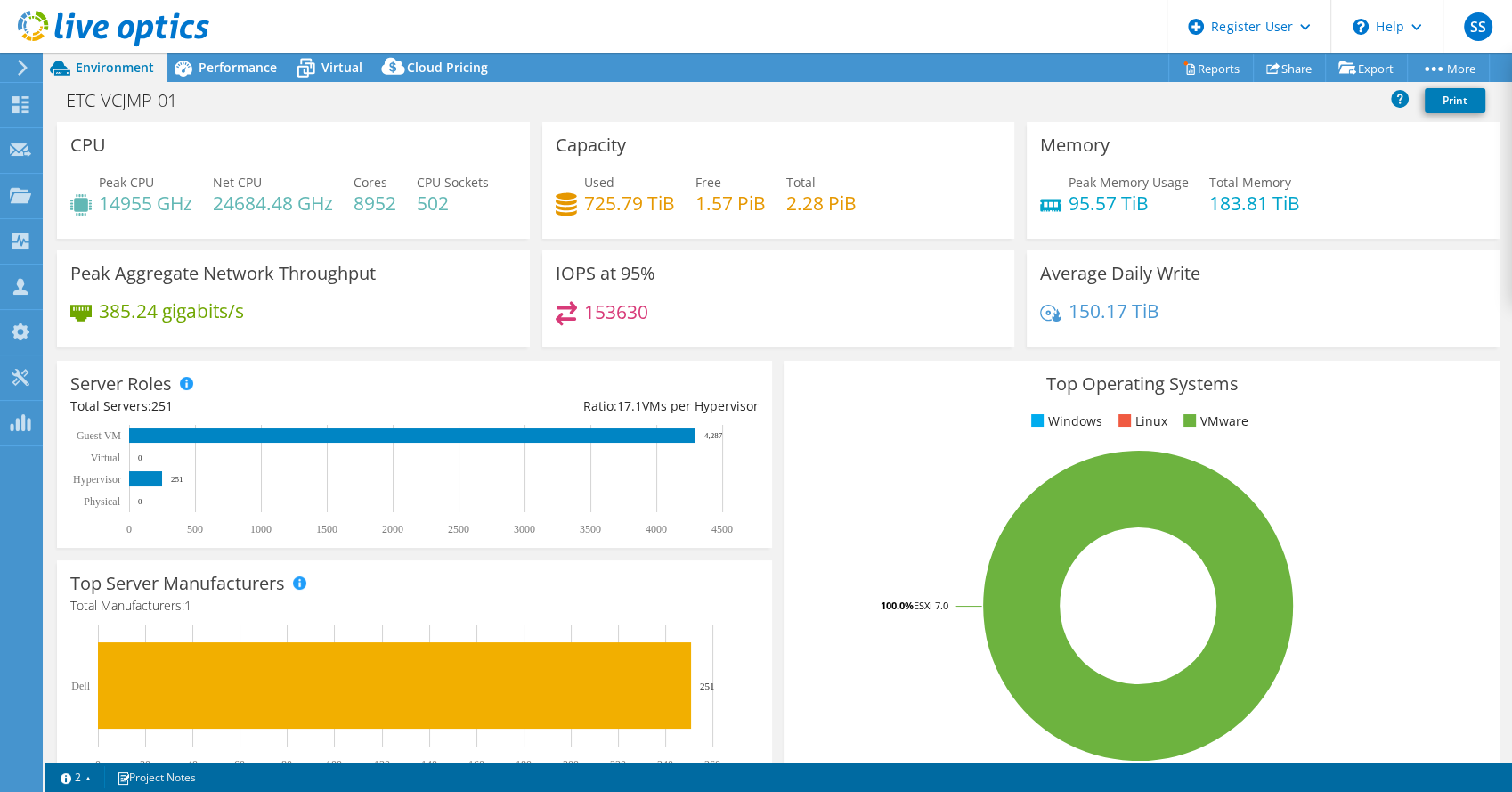drag, startPoint x: 1232, startPoint y: 2, endPoint x: 1063, endPoint y: 103, distance: 196.88067 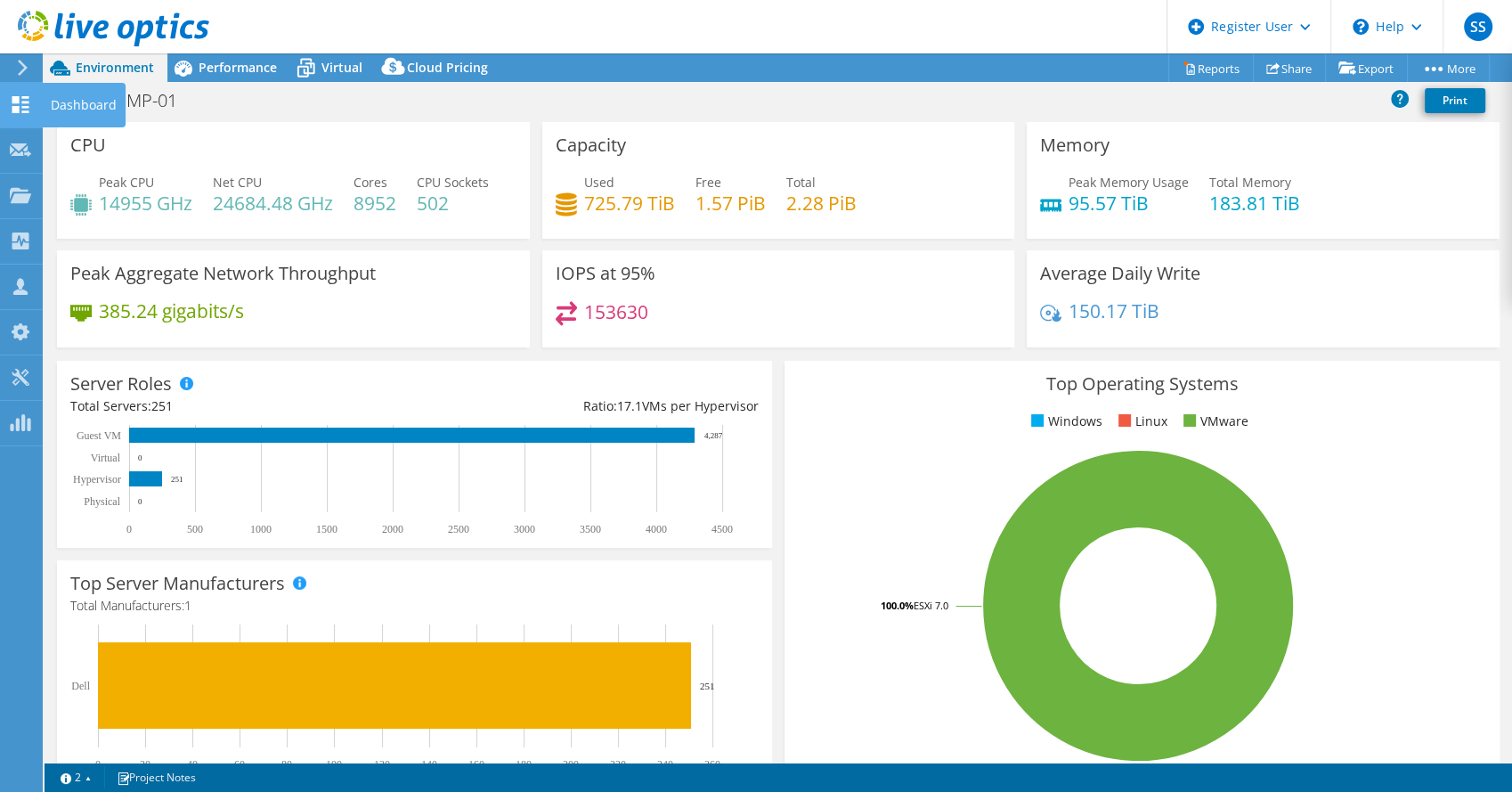 click 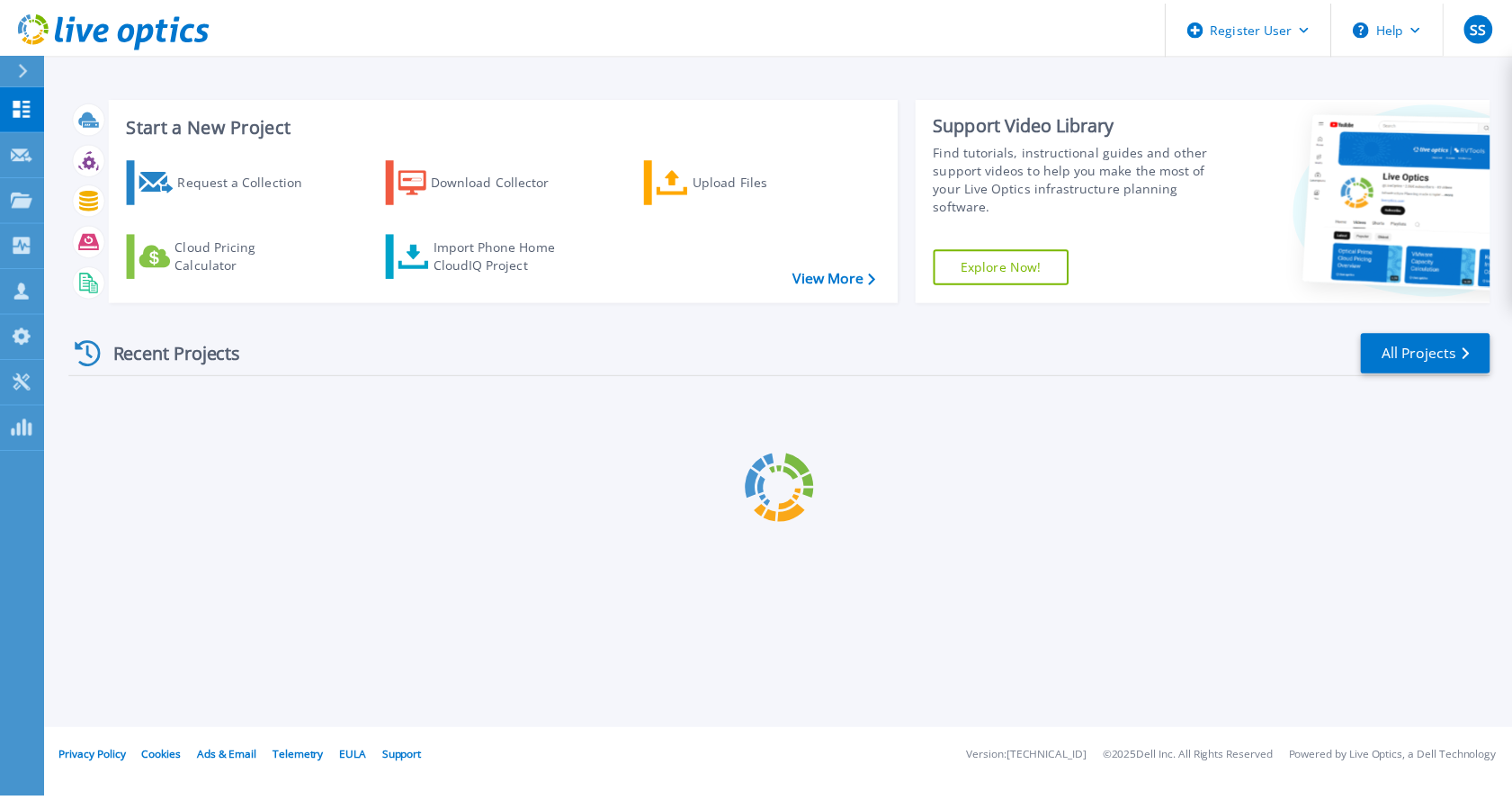 scroll, scrollTop: 0, scrollLeft: 0, axis: both 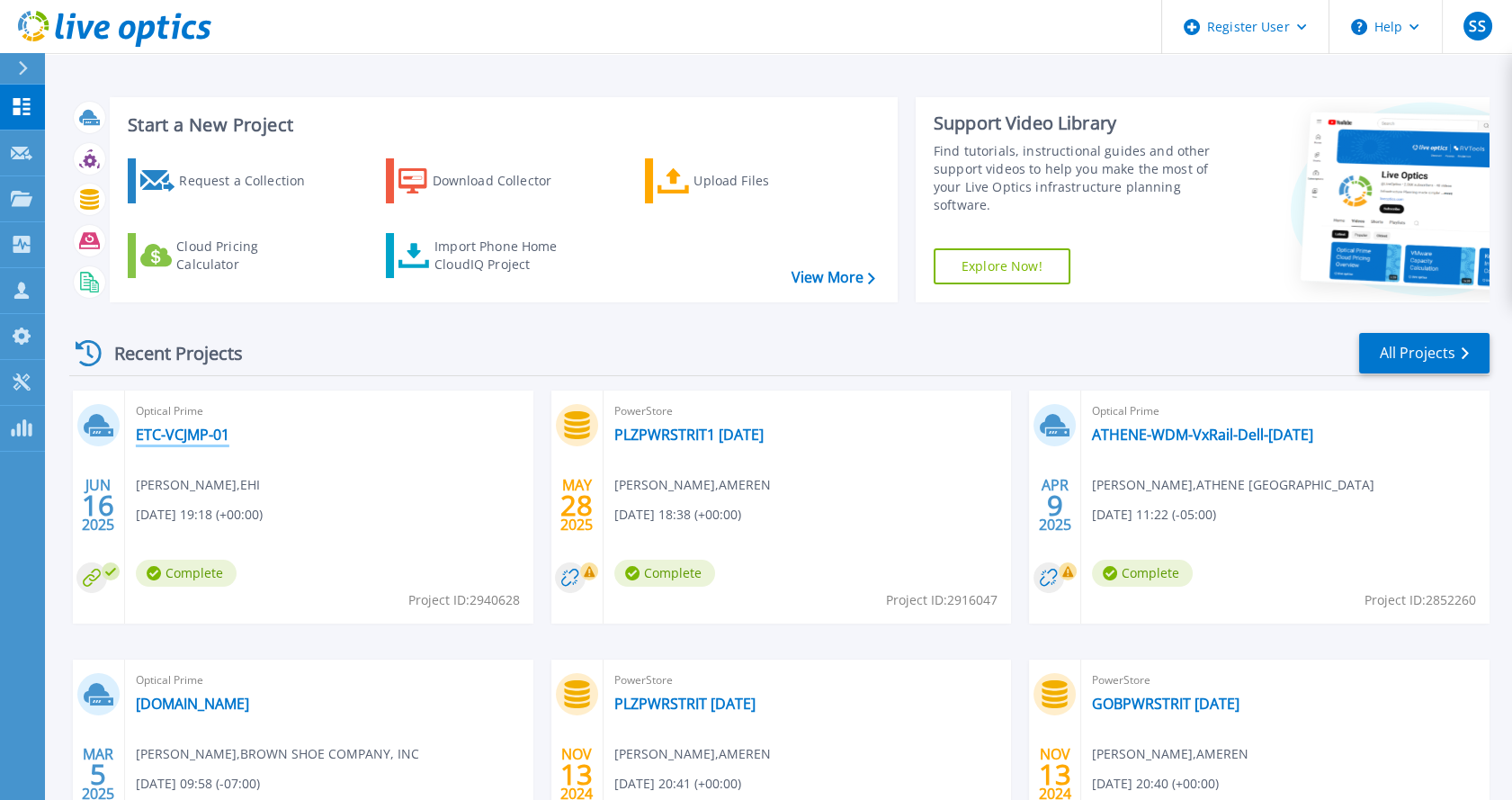 click on "ETC-VCJMP-01" at bounding box center (183, 435) 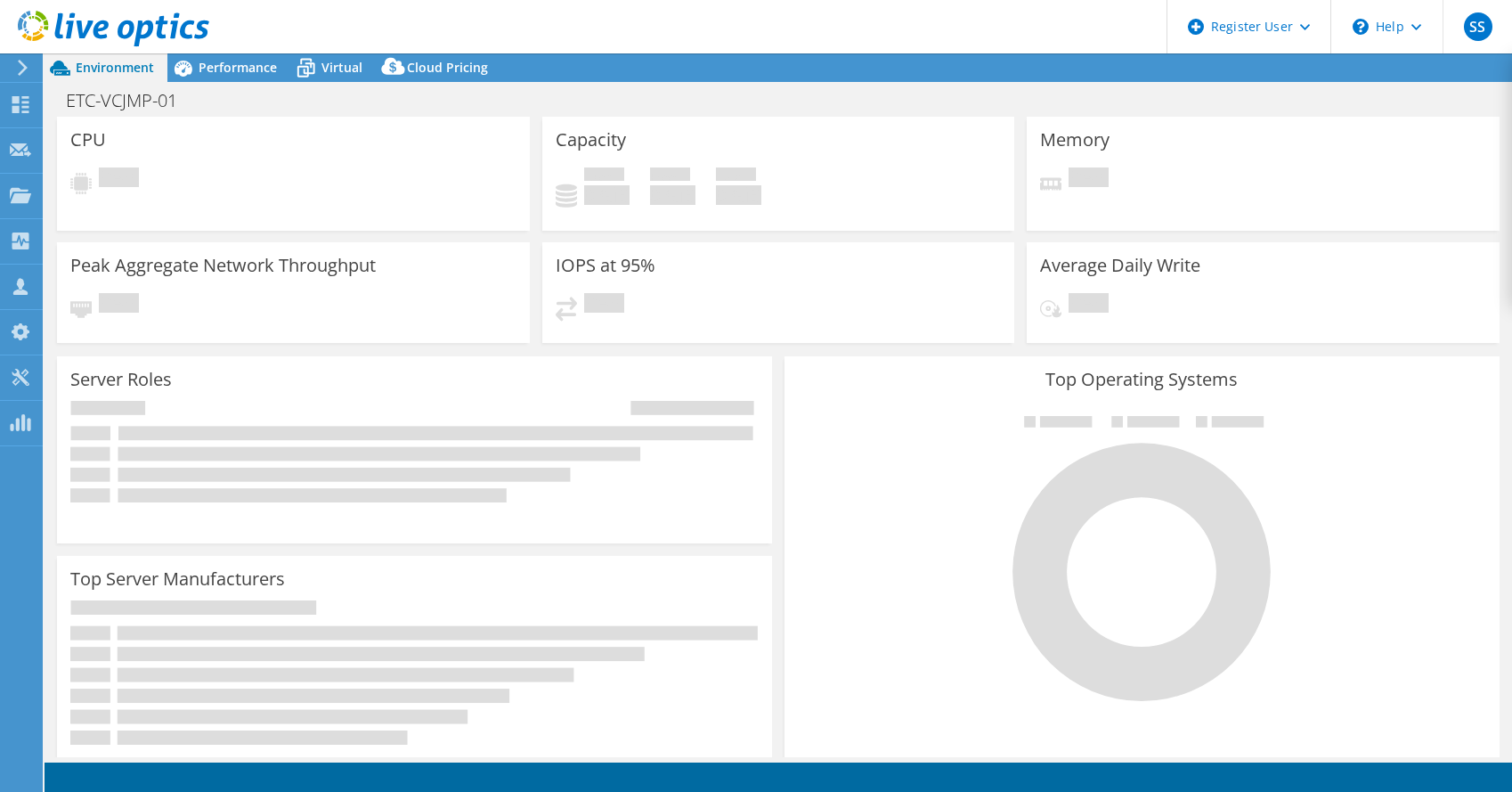 scroll, scrollTop: 0, scrollLeft: 0, axis: both 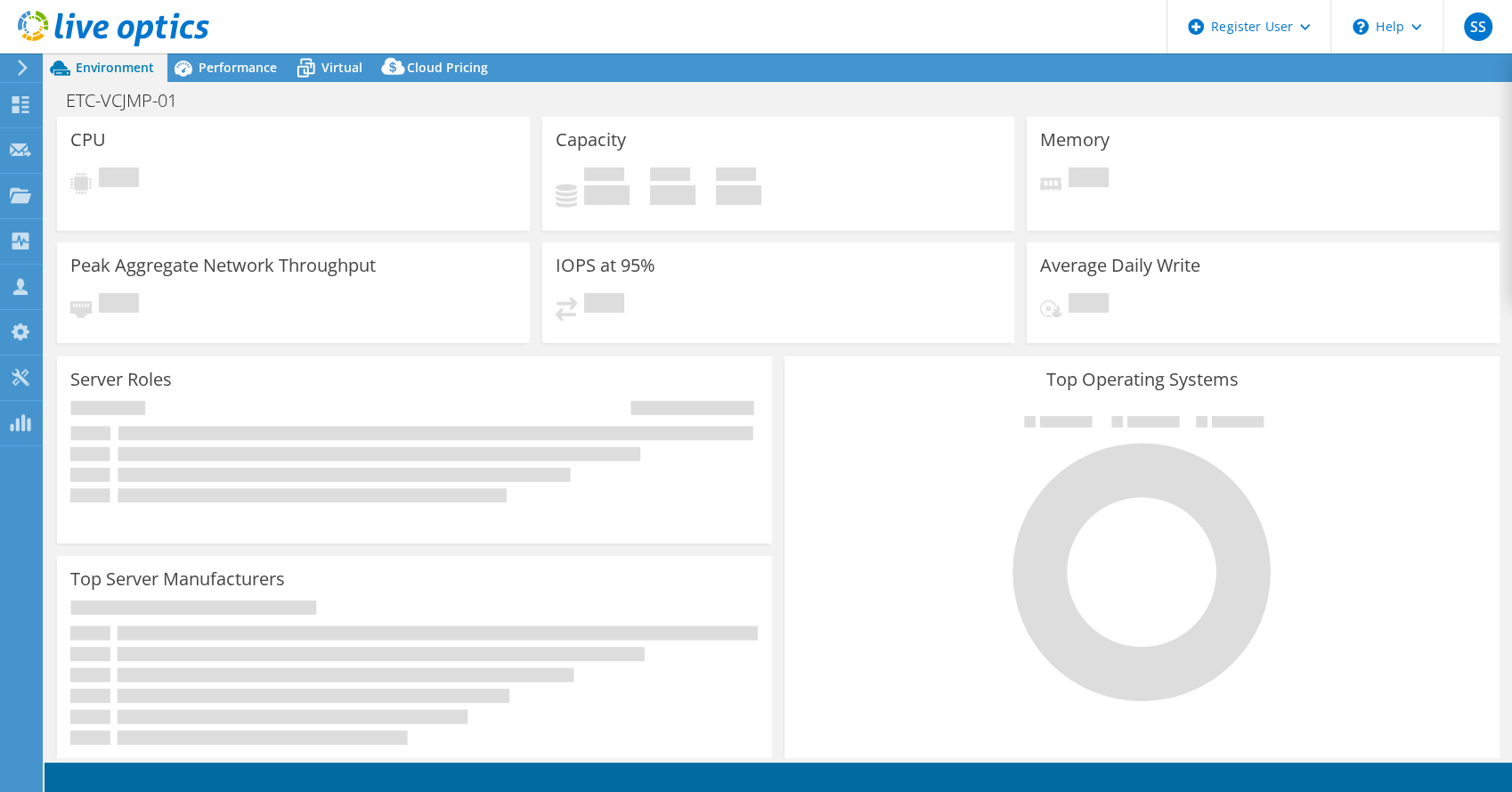 select on "USD" 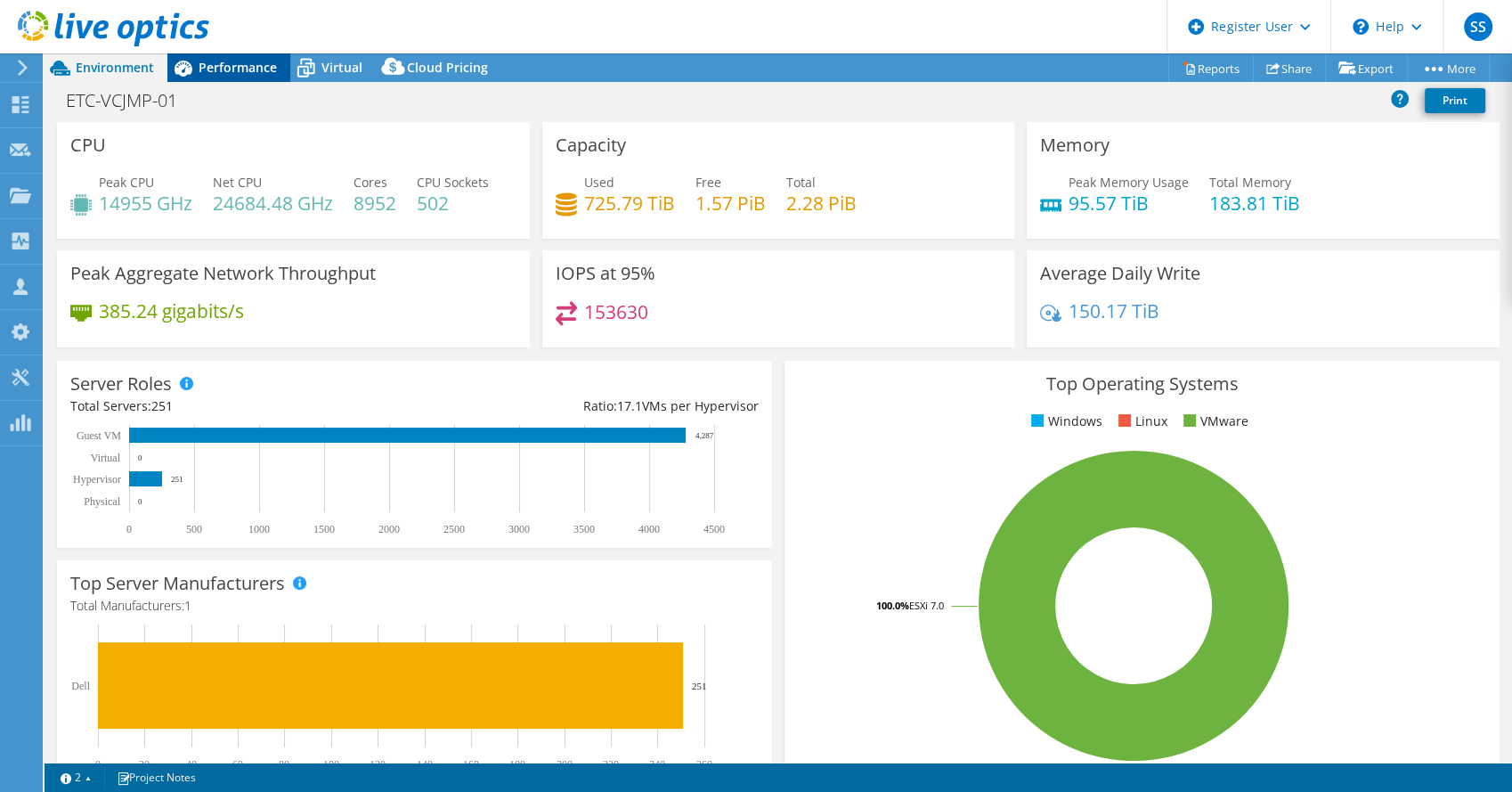 click on "Performance" at bounding box center (238, 67) 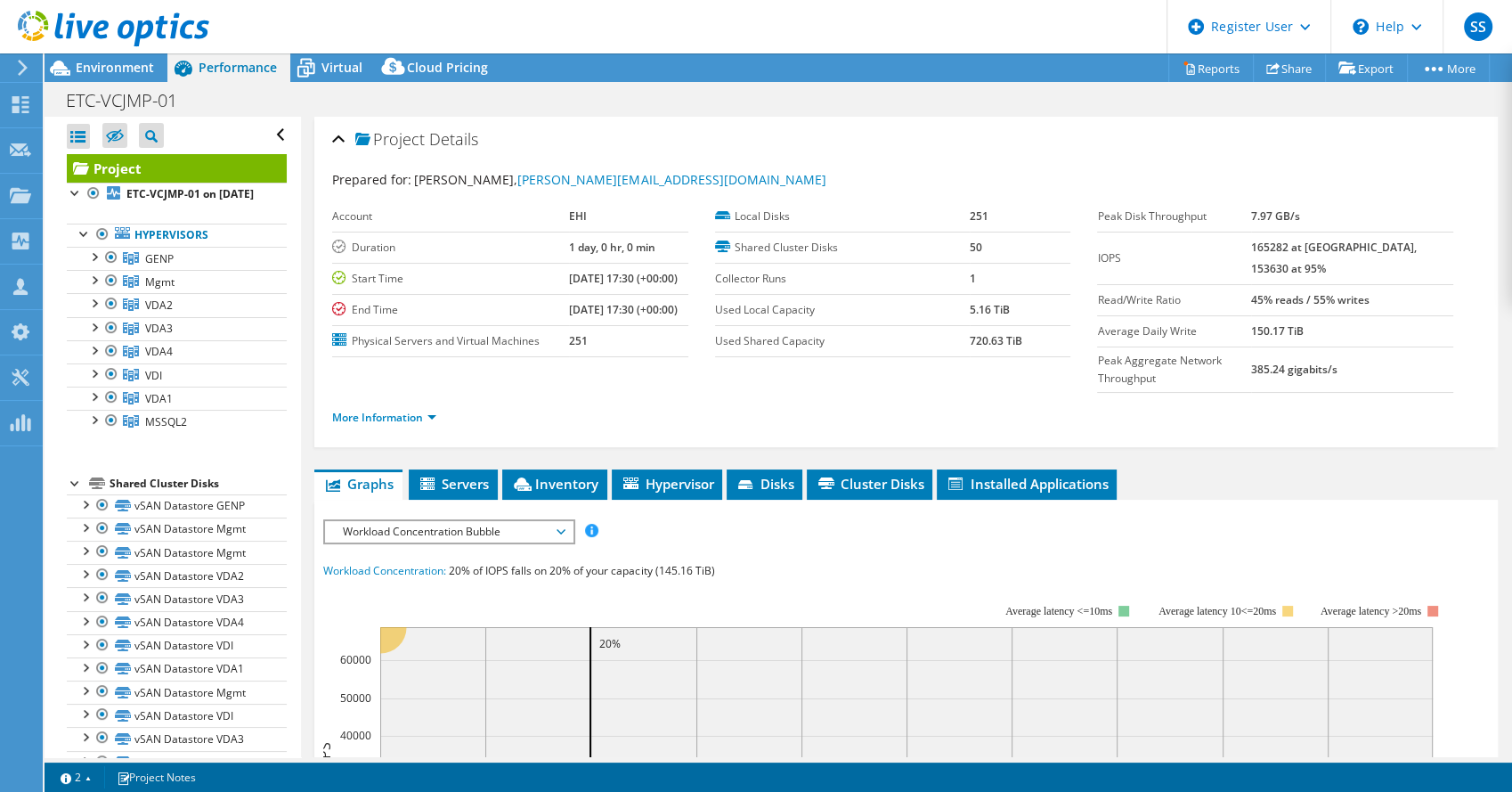 click on "Graphs
Servers
Inventory
Hypervisor
Disks
Cluster Disks
Installed Applications" at bounding box center (906, 485) 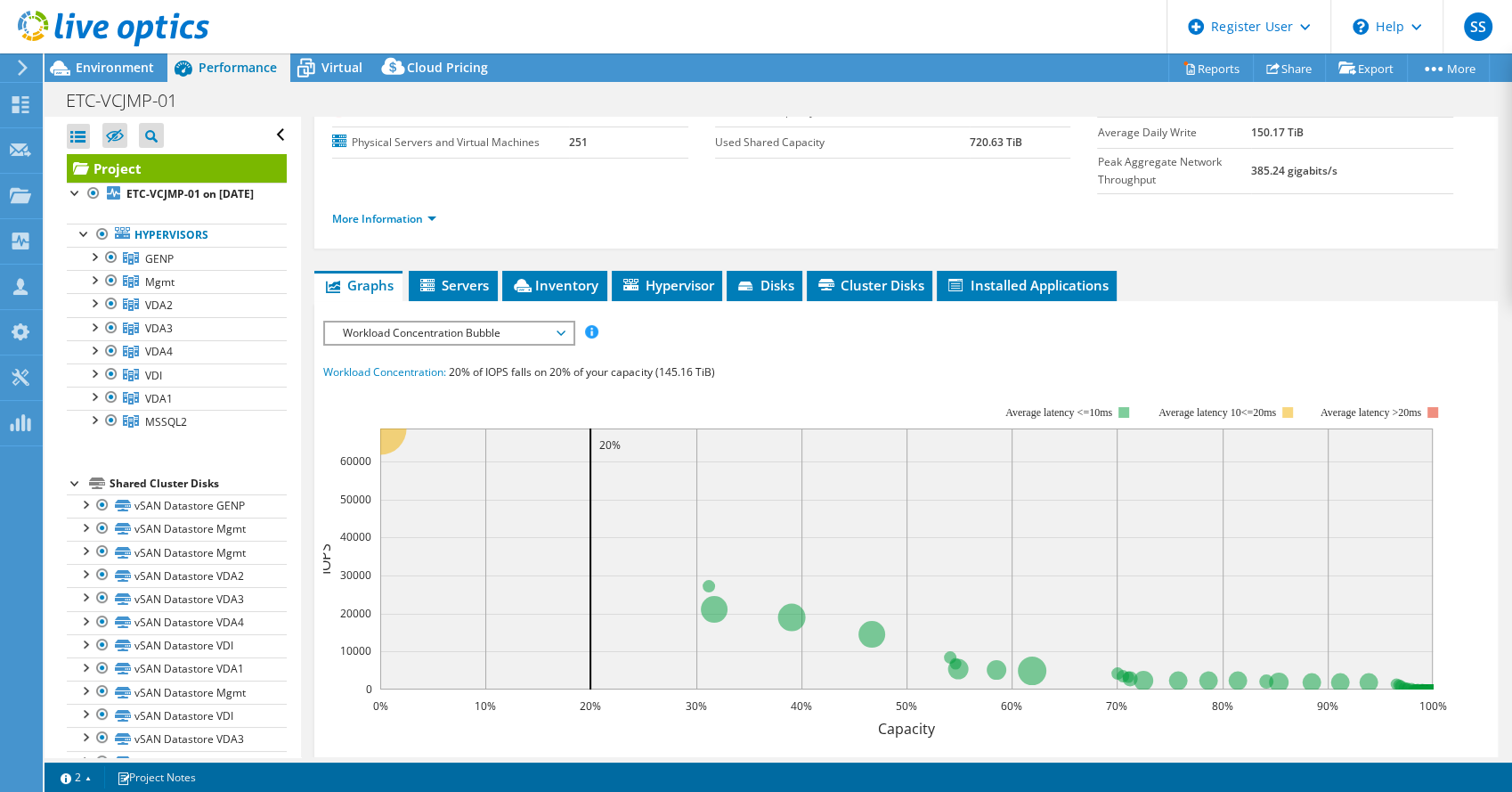 scroll, scrollTop: 228, scrollLeft: 0, axis: vertical 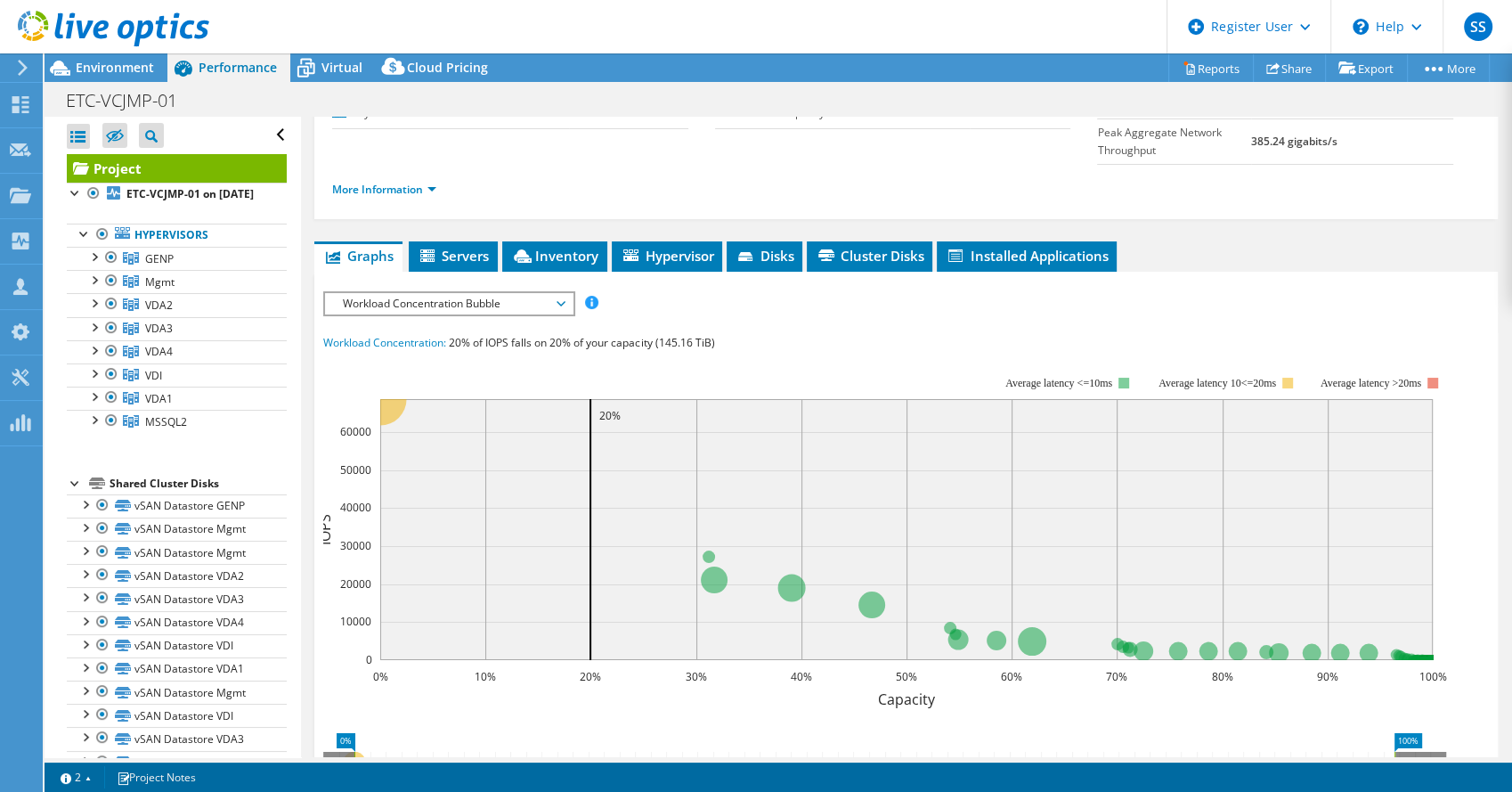 click on "Workload Concentration Bubble" at bounding box center (448, 304) 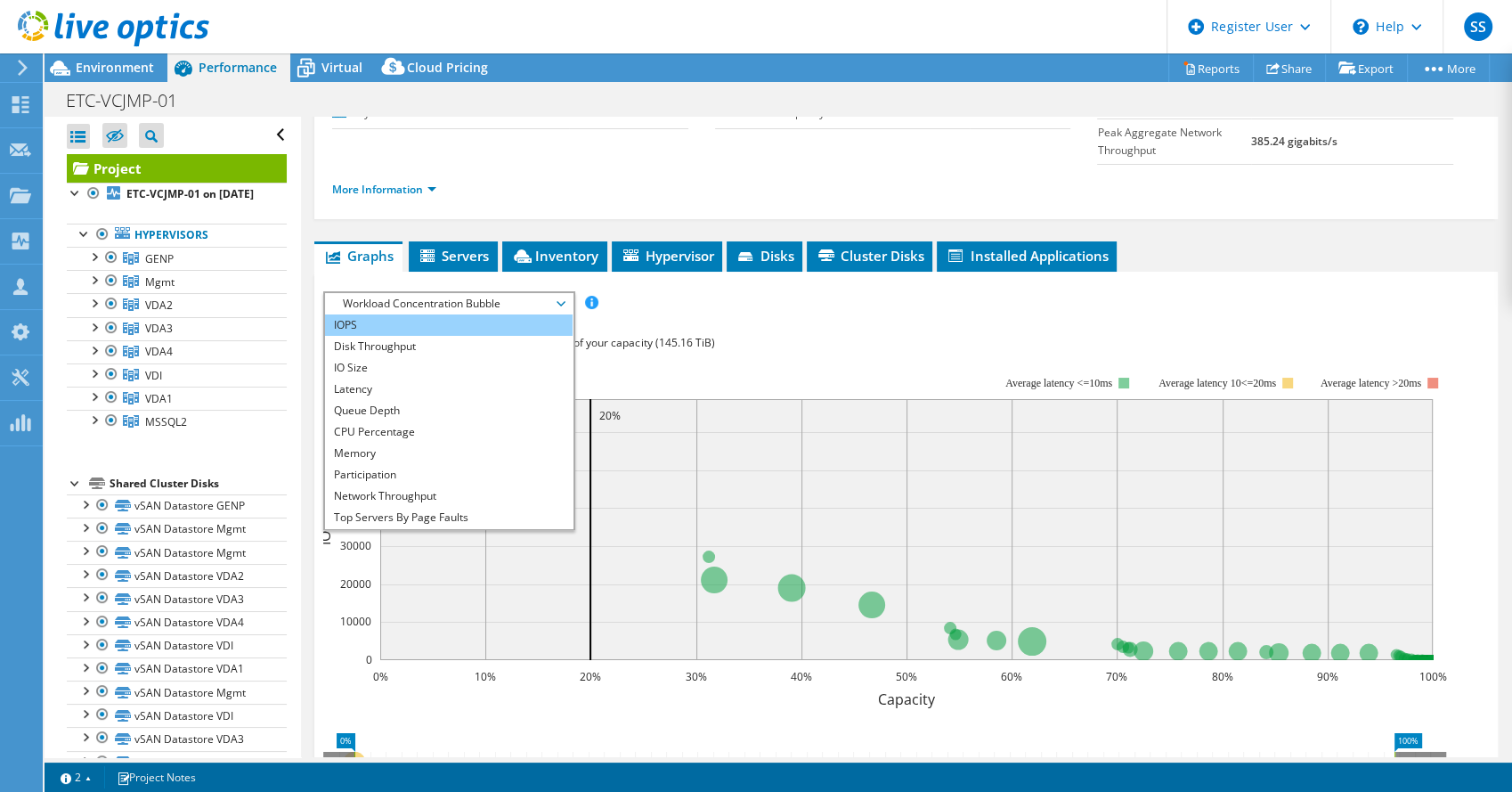 click on "IOPS" at bounding box center (448, 325) 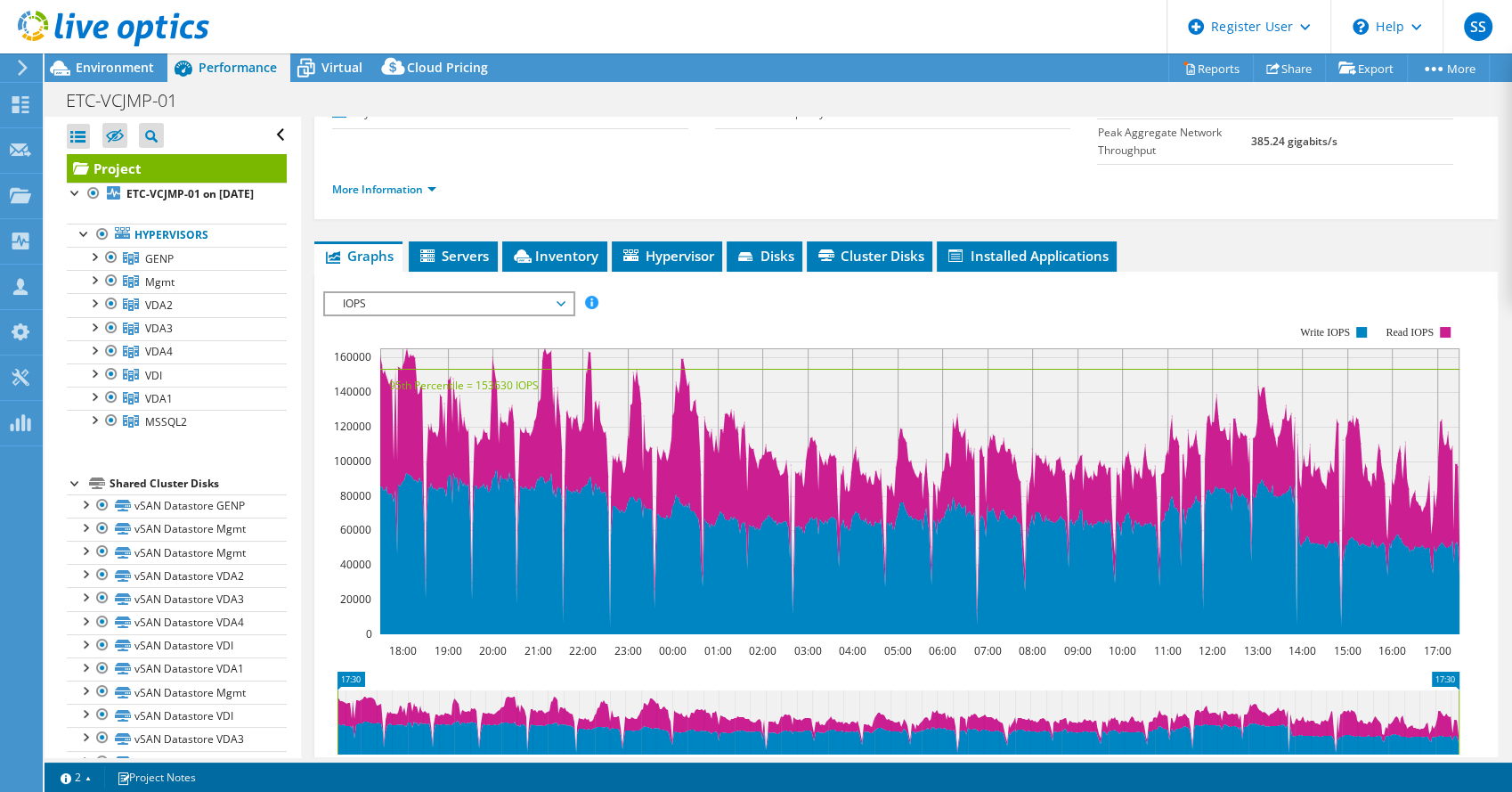 click on "IOPS" at bounding box center [448, 304] 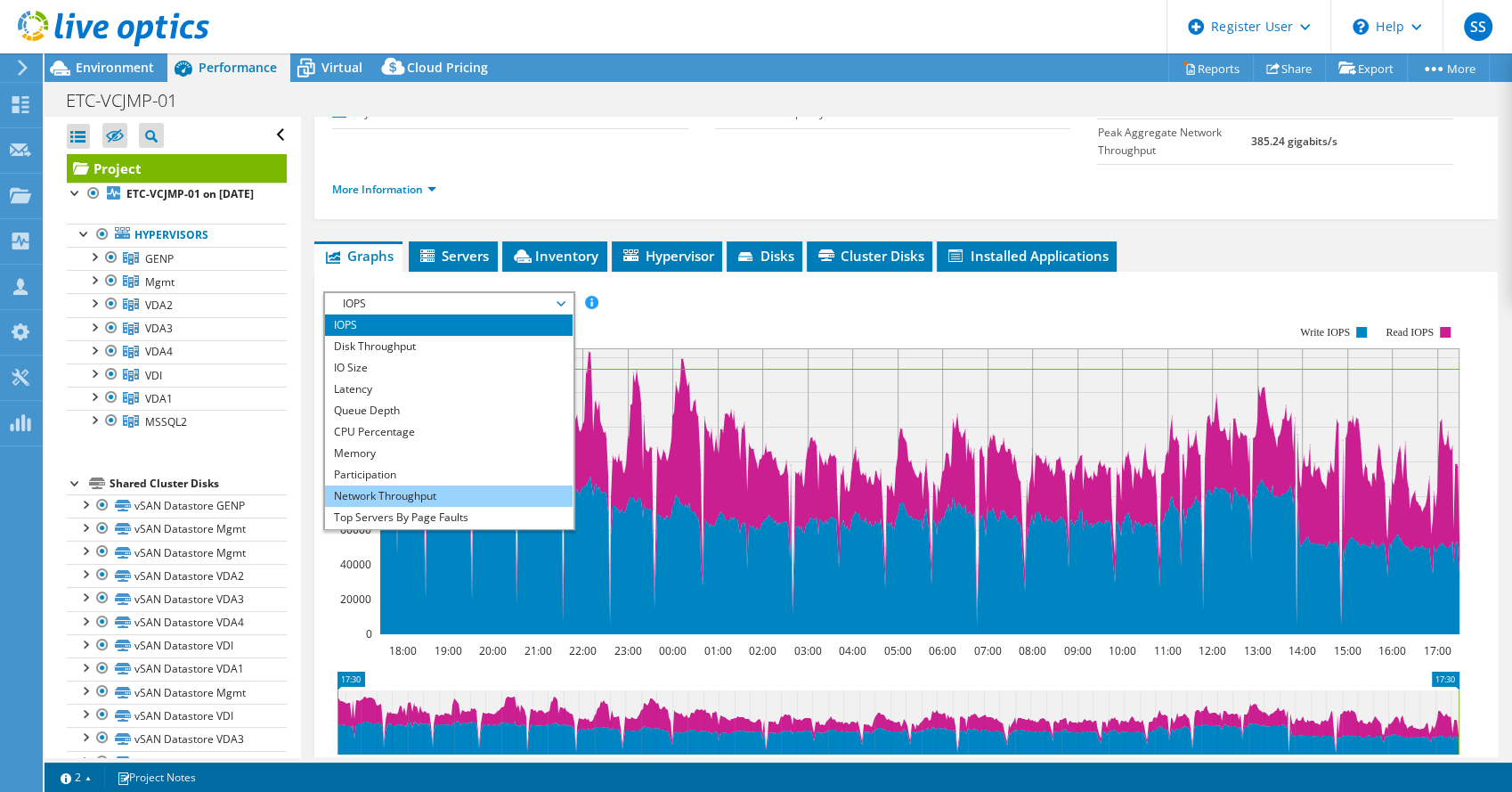click on "Network Throughput" at bounding box center (448, 496) 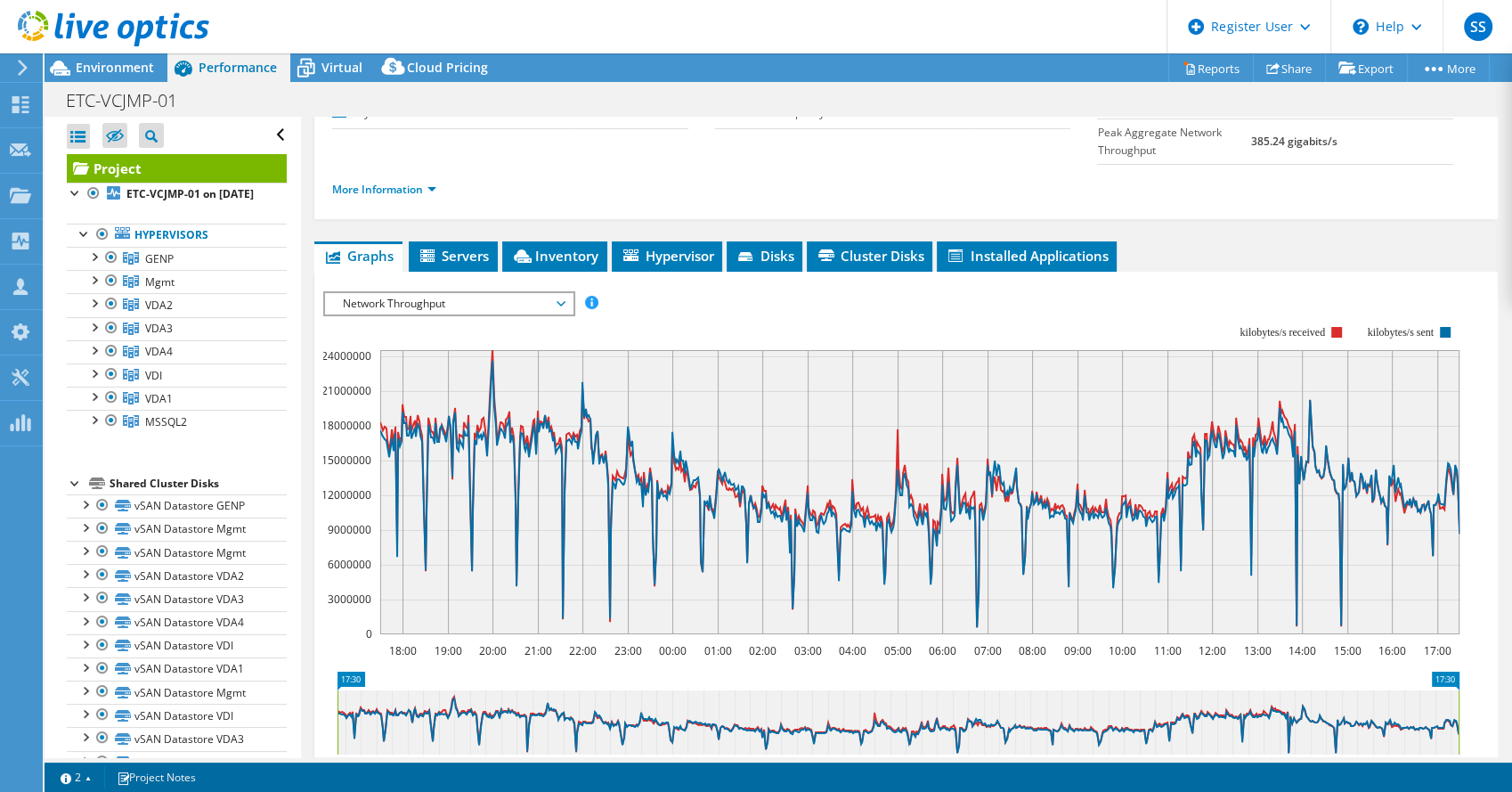 click on "24000000" 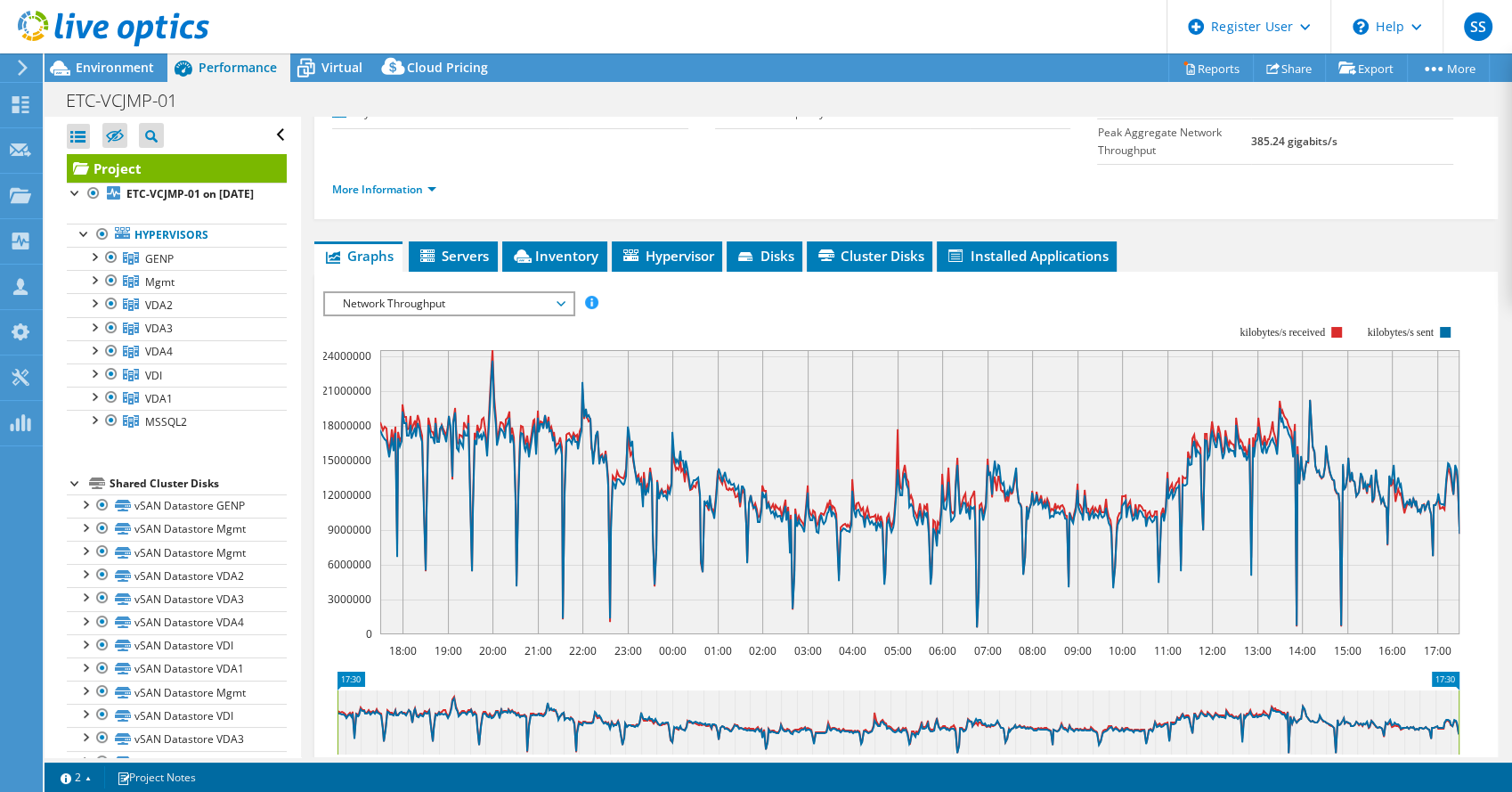 scroll, scrollTop: 265, scrollLeft: 0, axis: vertical 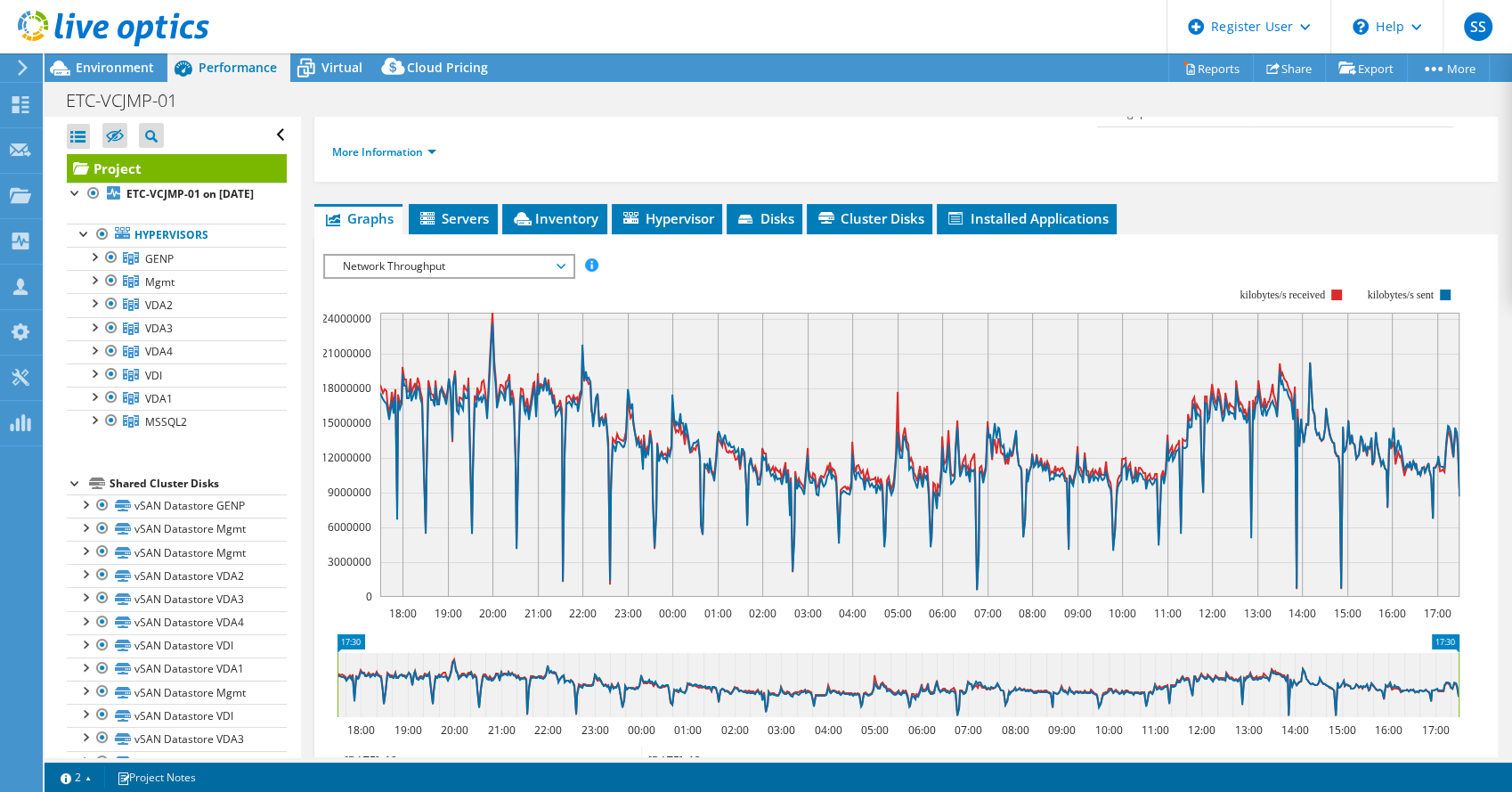click on "Network Throughput" at bounding box center [448, 266] 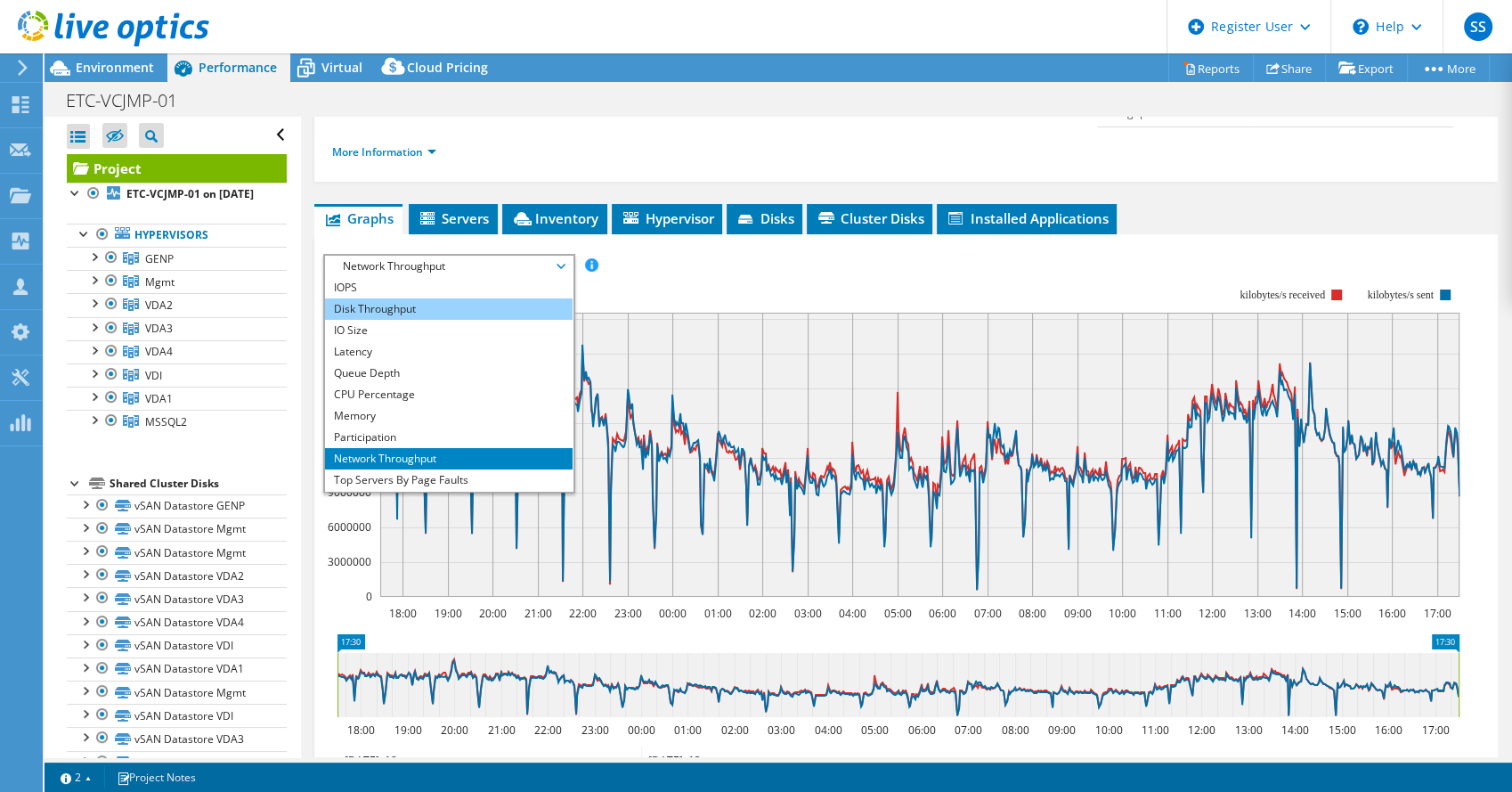 click on "Disk Throughput" at bounding box center [448, 309] 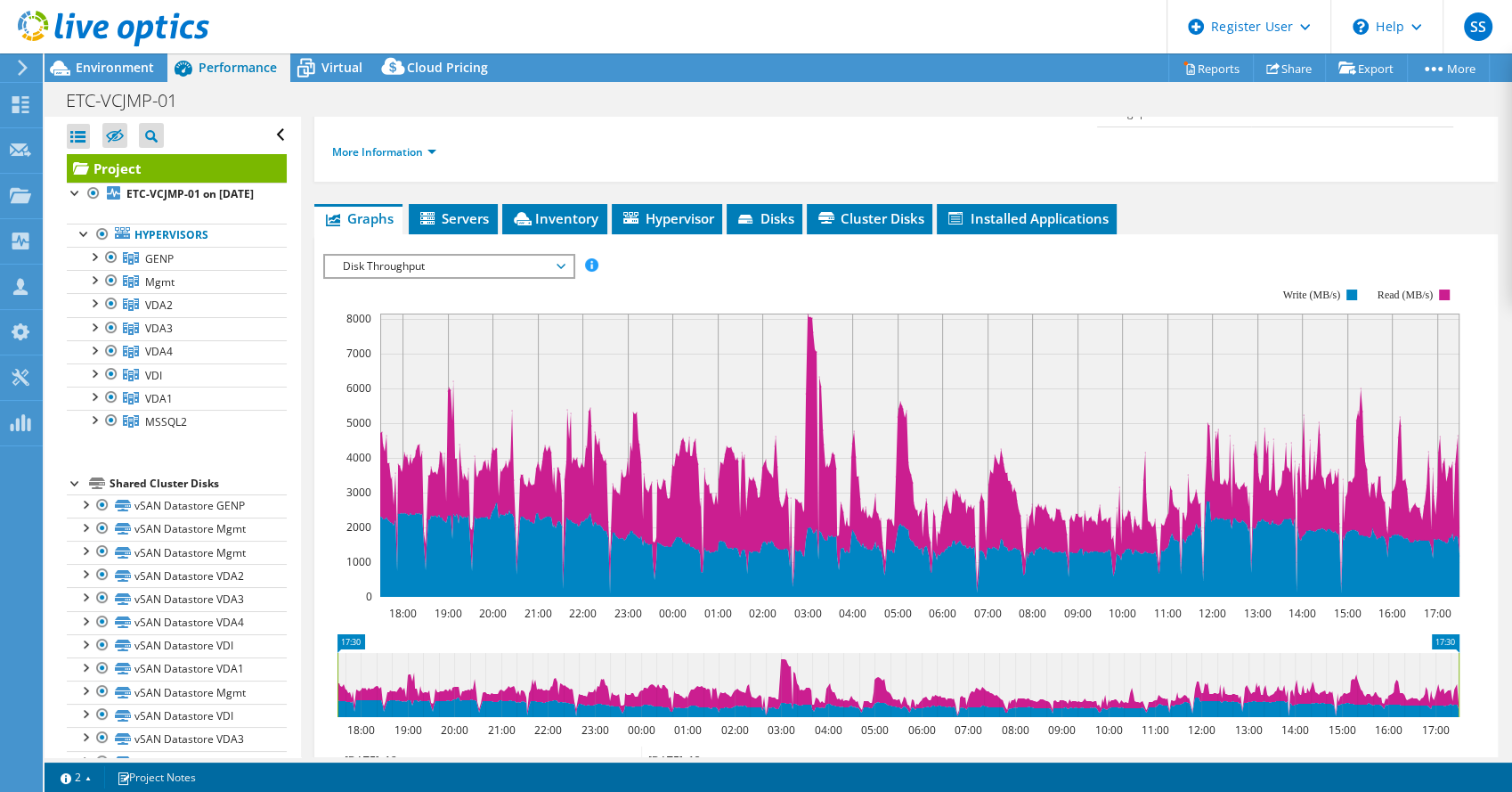 click on "Disk Throughput" at bounding box center [448, 266] 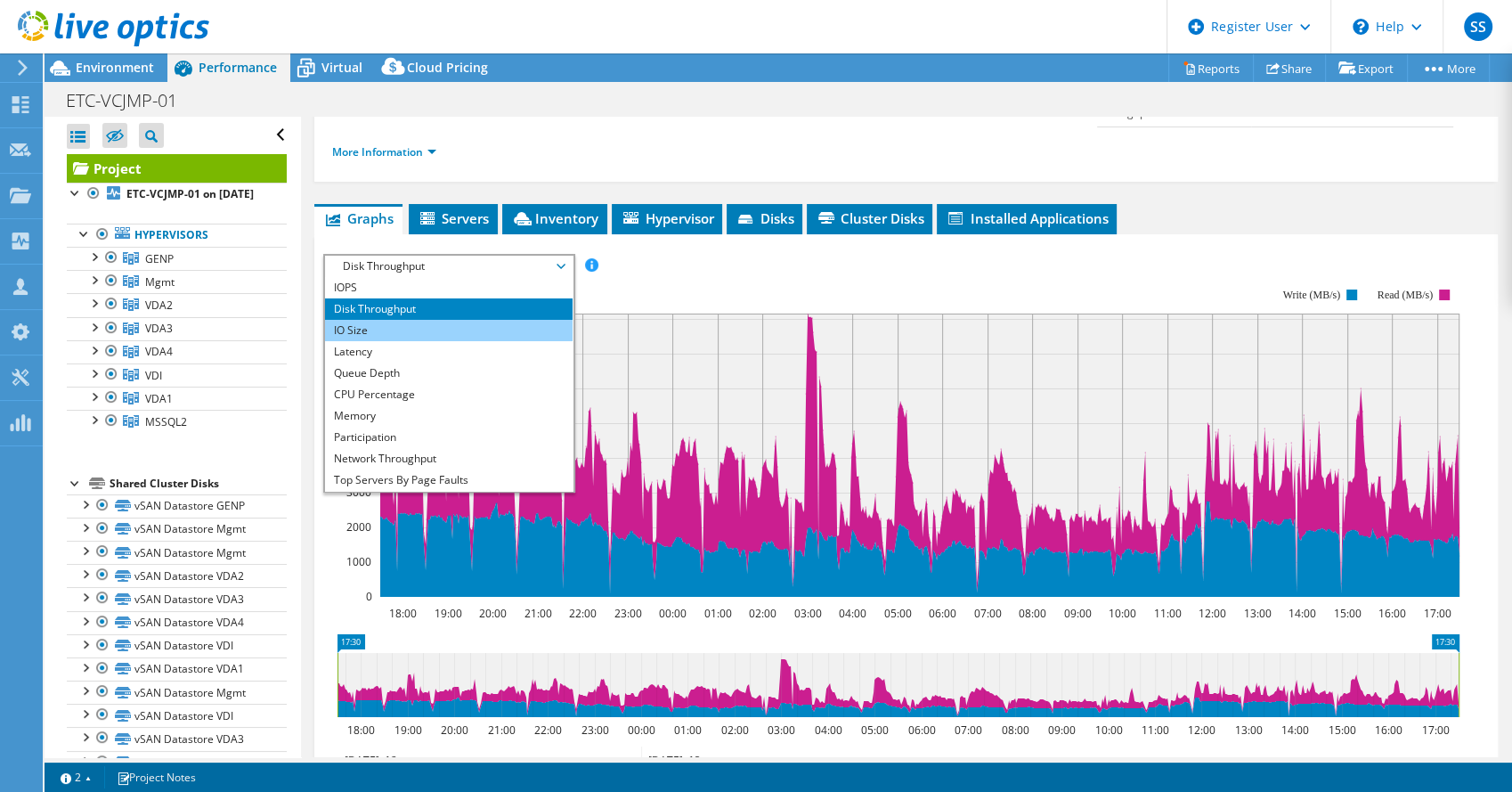 click on "IO Size" at bounding box center (448, 331) 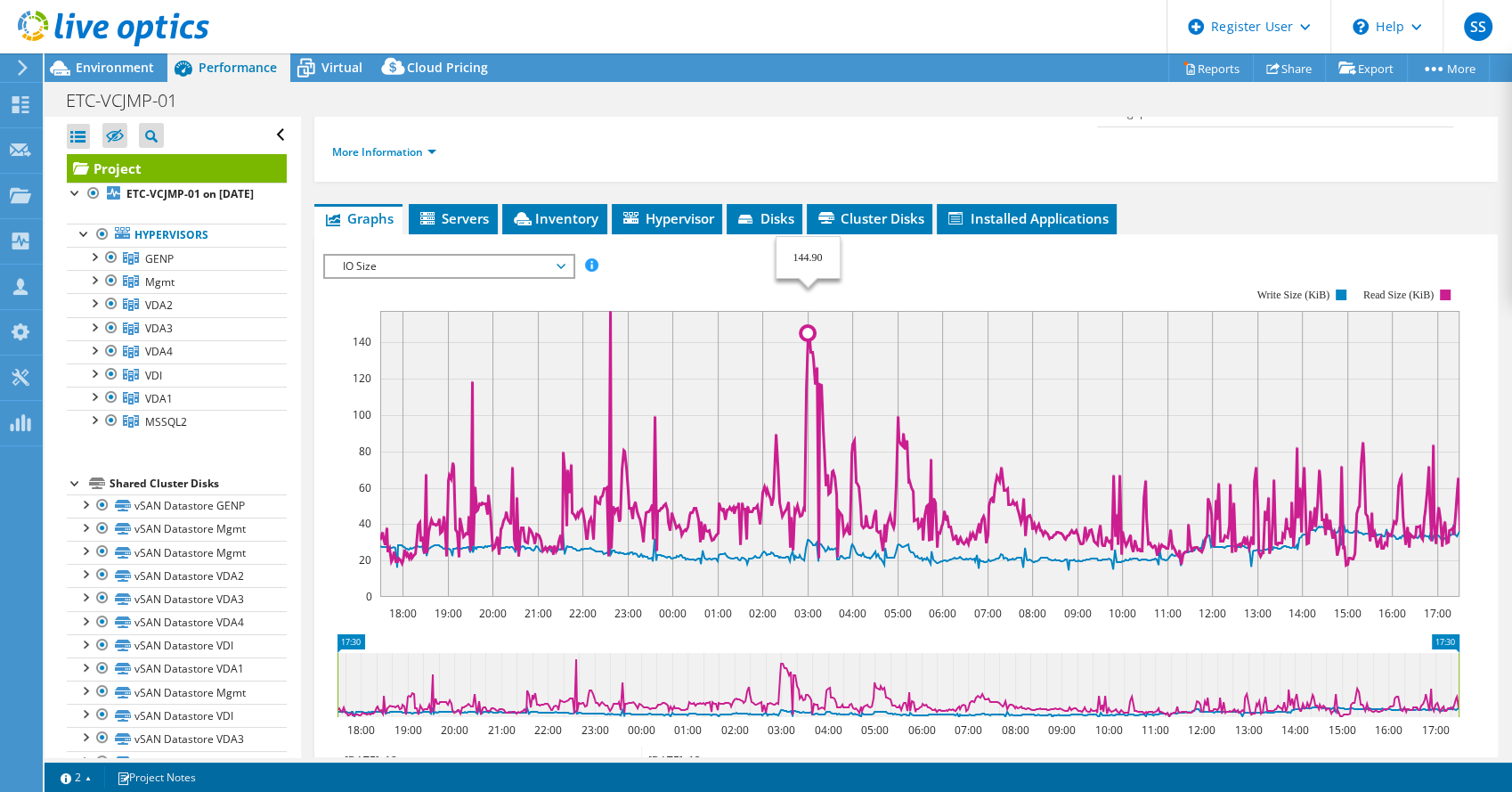 click 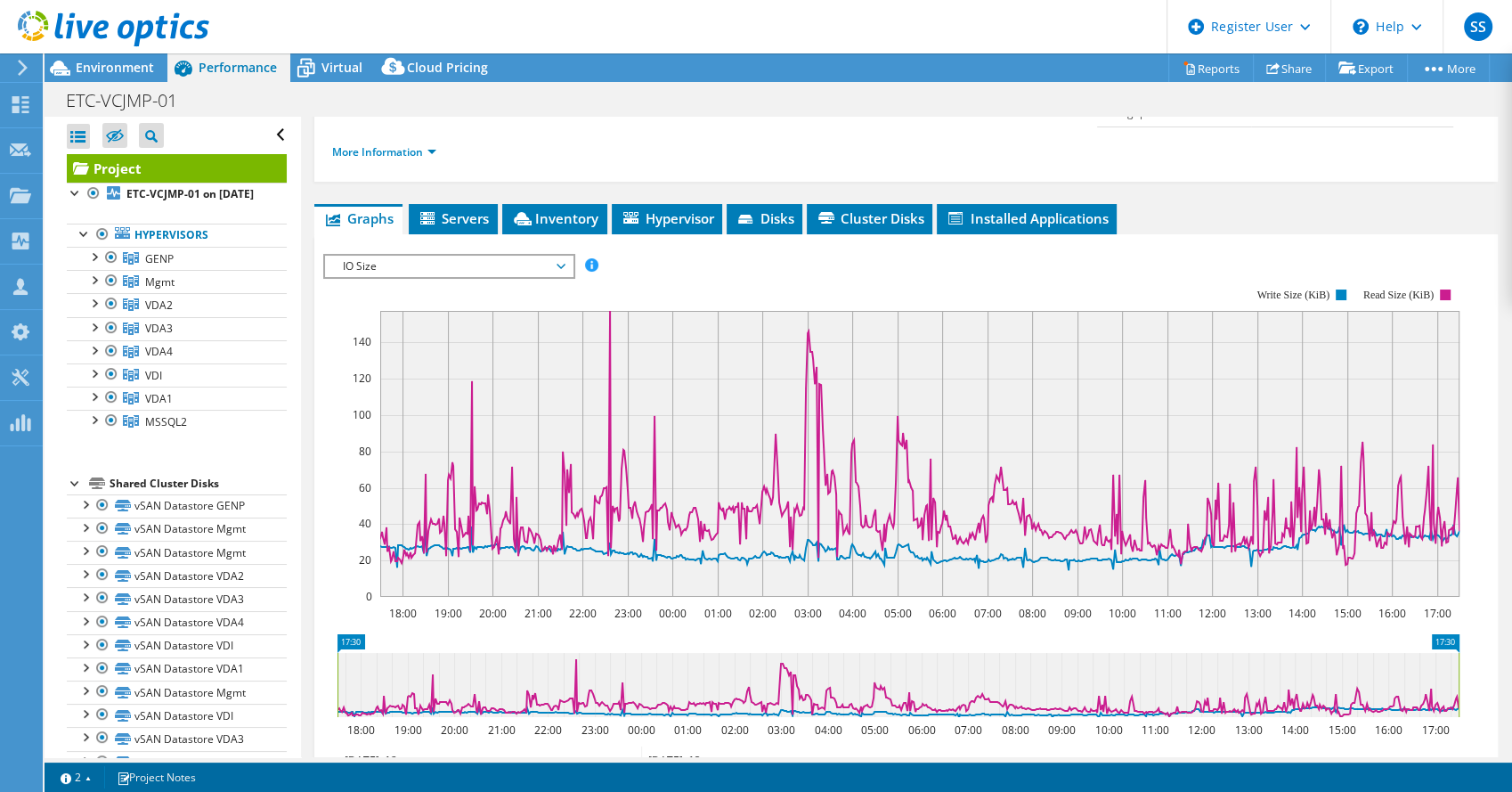 click on "IO Size" at bounding box center [448, 266] 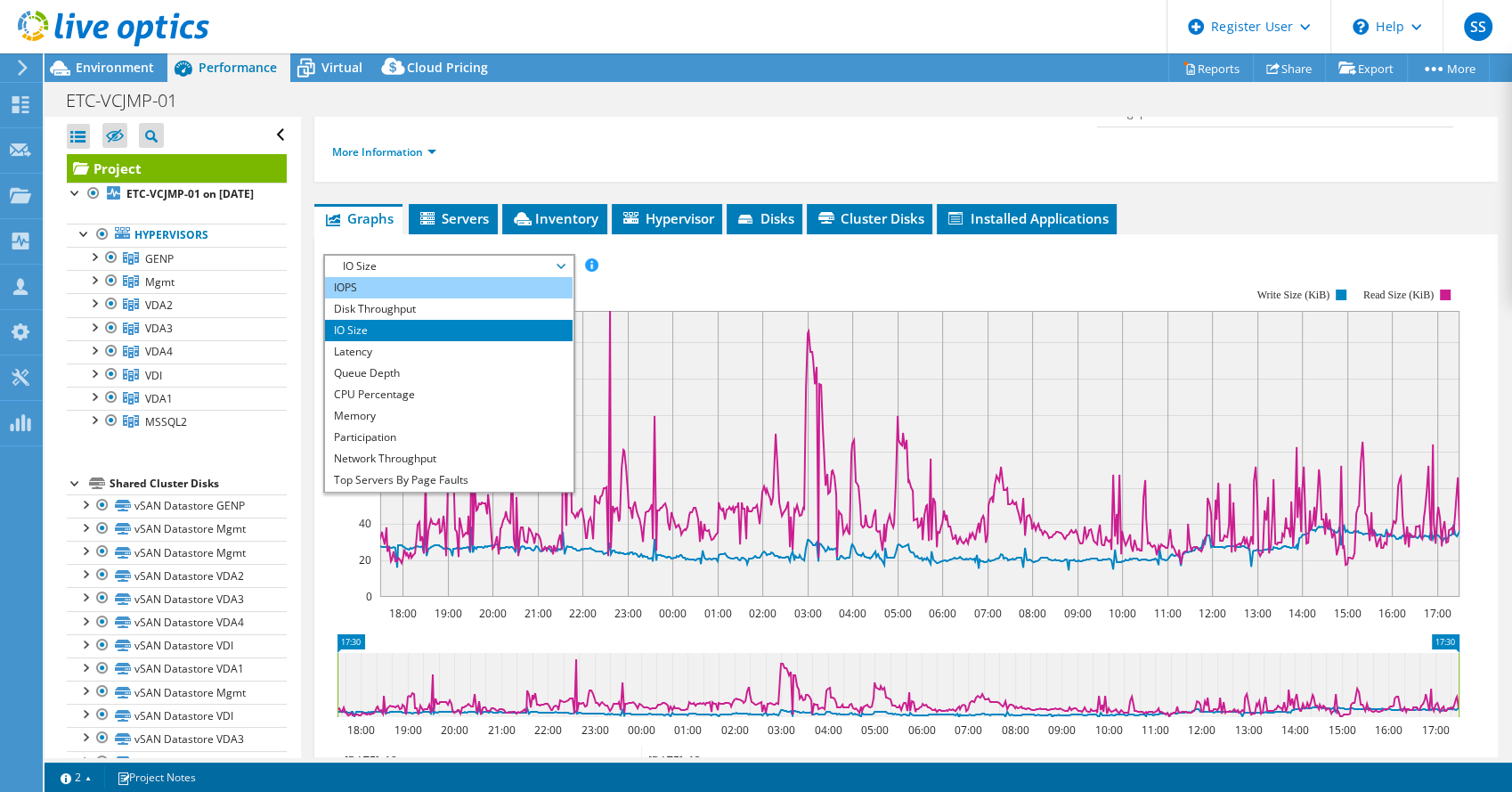 click on "IOPS" at bounding box center (448, 288) 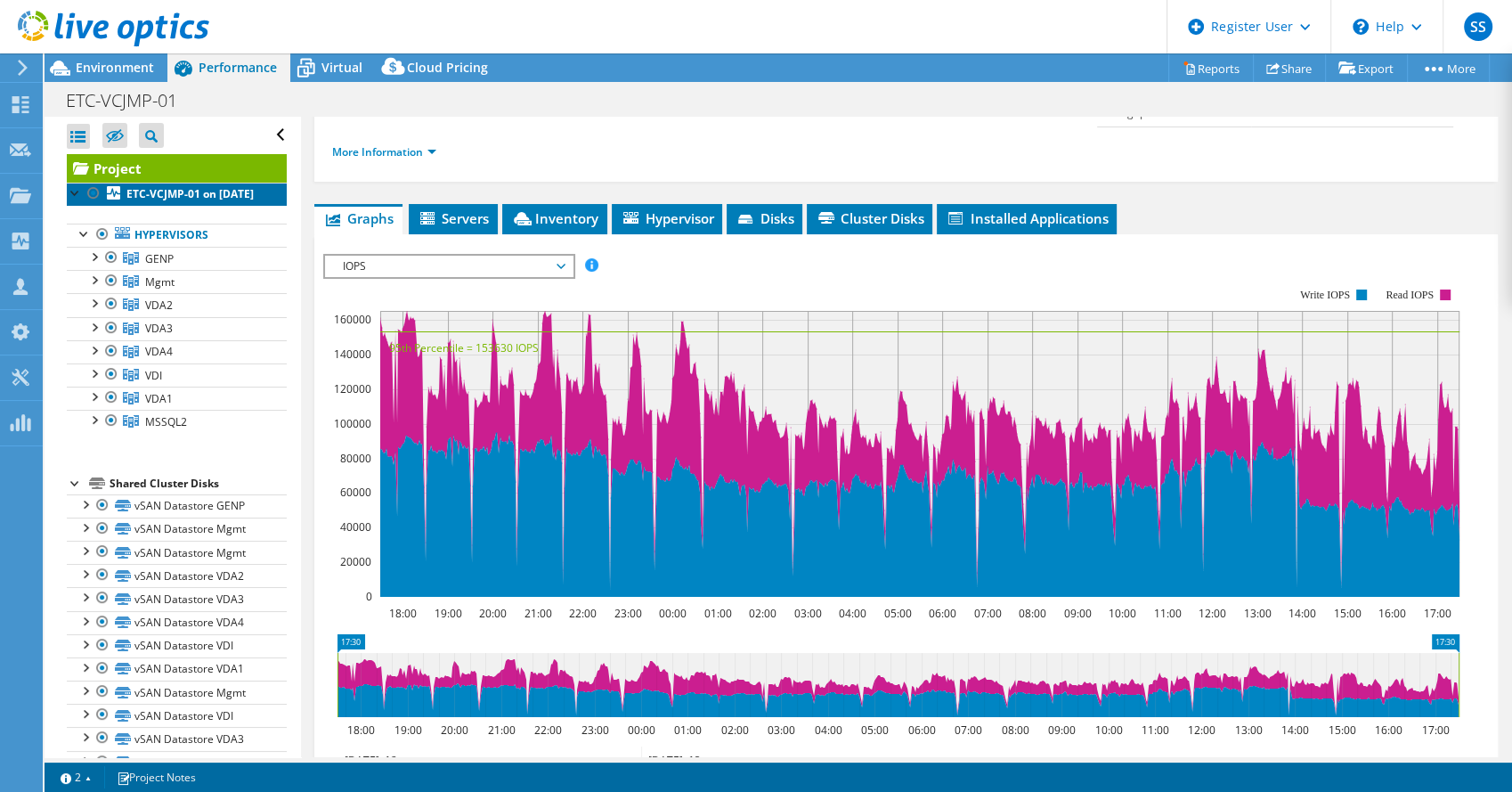 click on "ETC-VCJMP-01 on [DATE]" at bounding box center (176, 194) 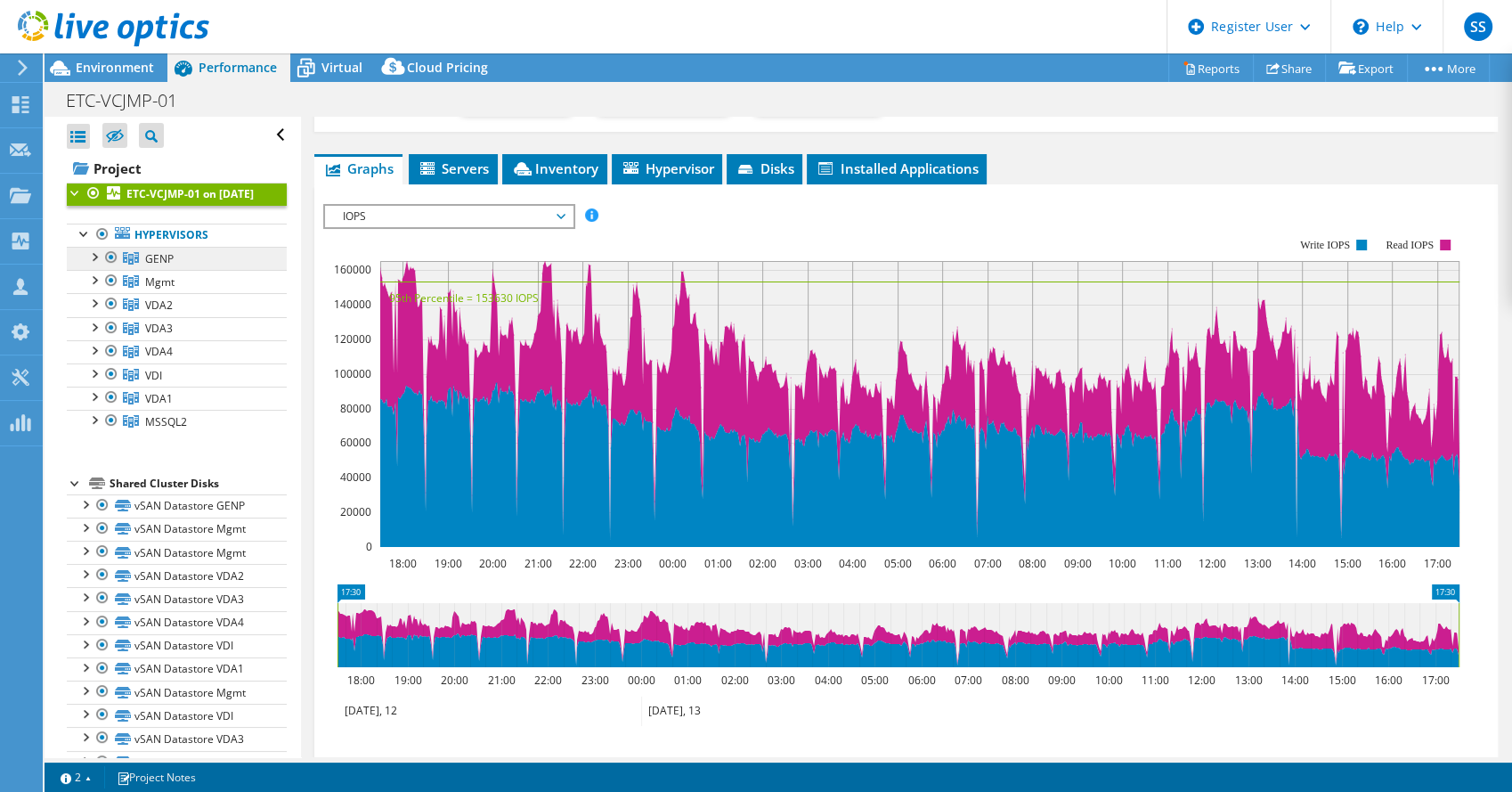 click on "GENP" at bounding box center (176, 258) 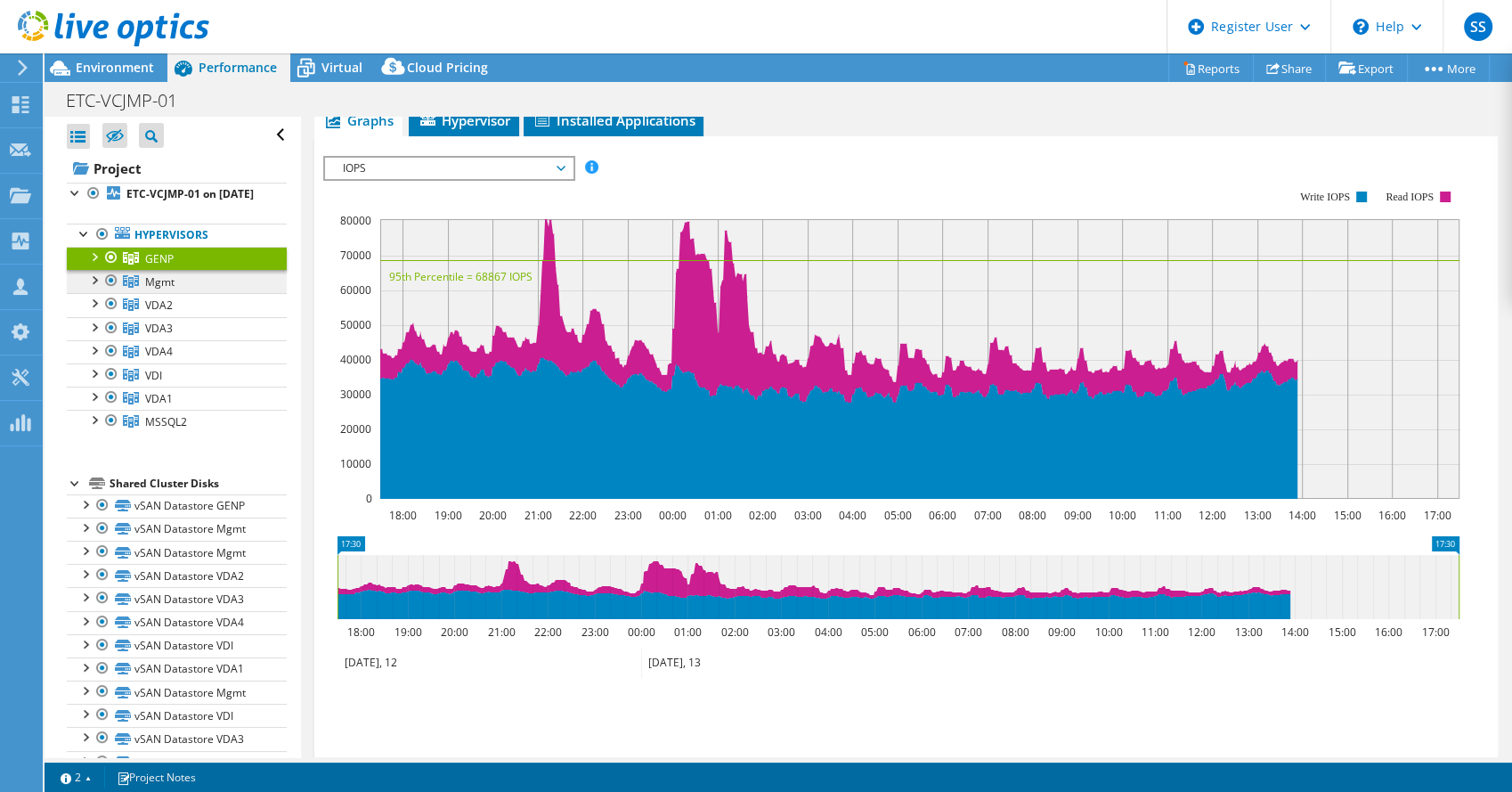 click on "Mgmt" at bounding box center [159, 258] 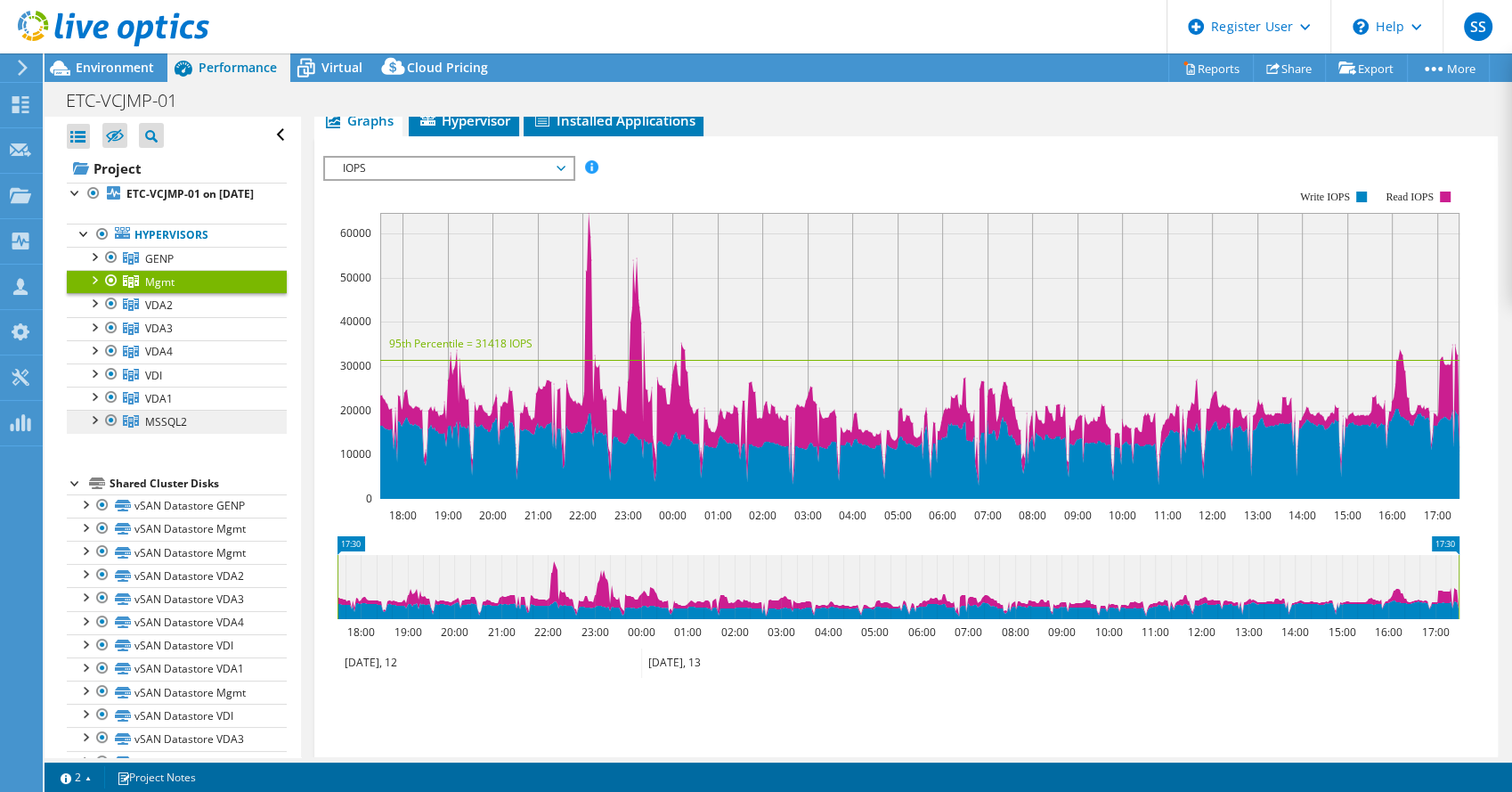 click on "MSSQL2" at bounding box center [159, 258] 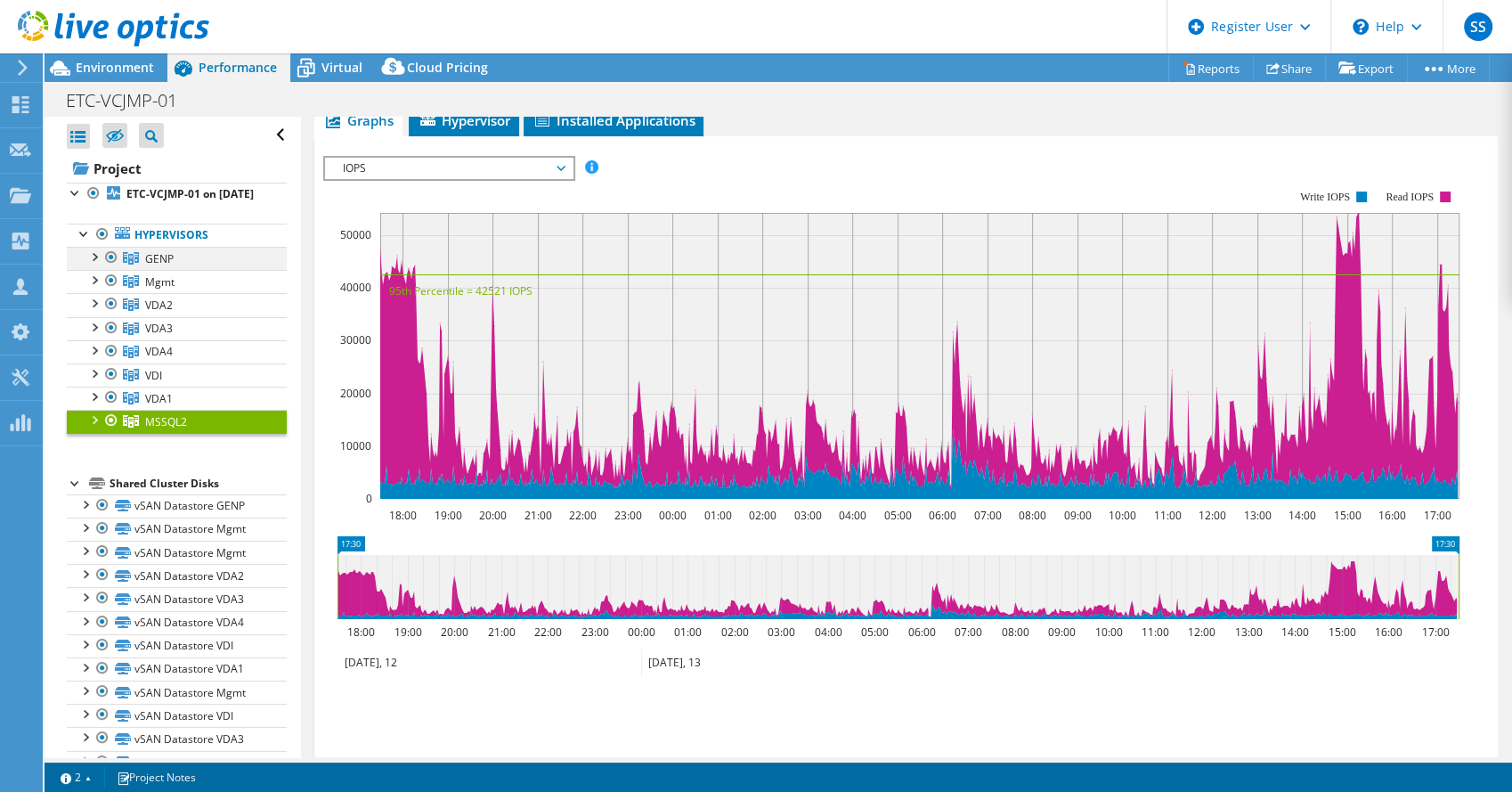 click at bounding box center (93, 256) 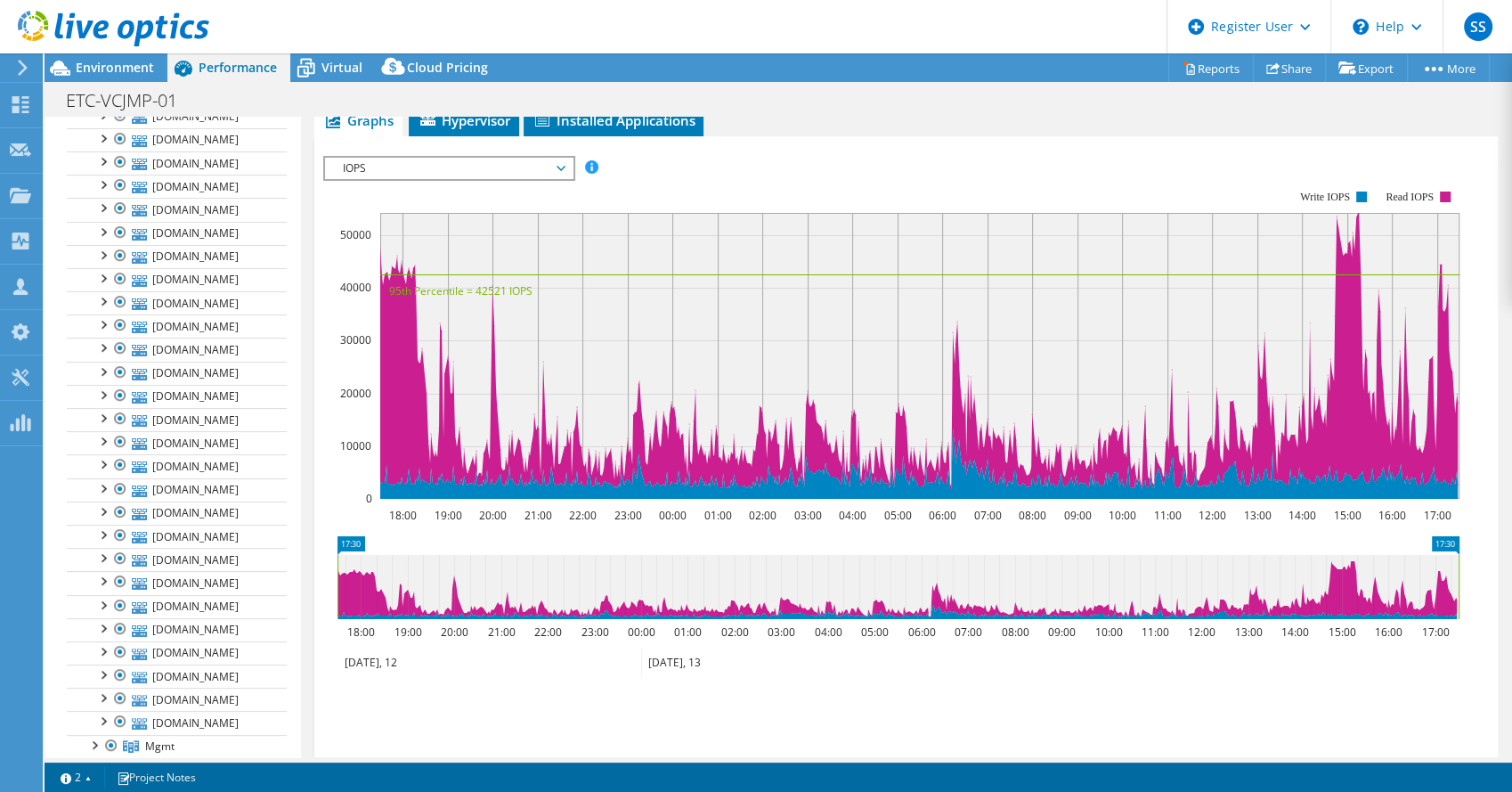 scroll, scrollTop: 328, scrollLeft: 0, axis: vertical 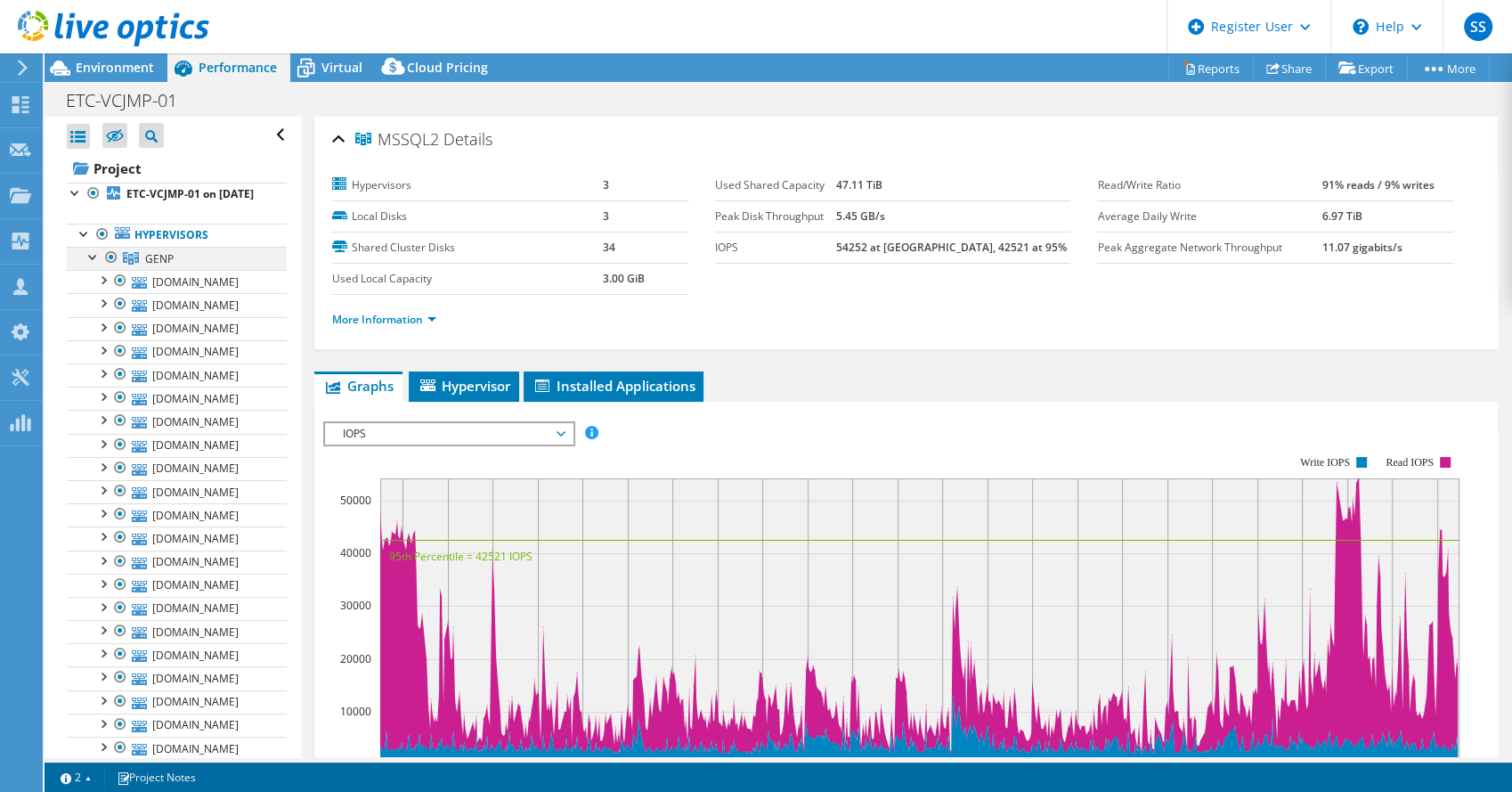 click at bounding box center [93, 256] 